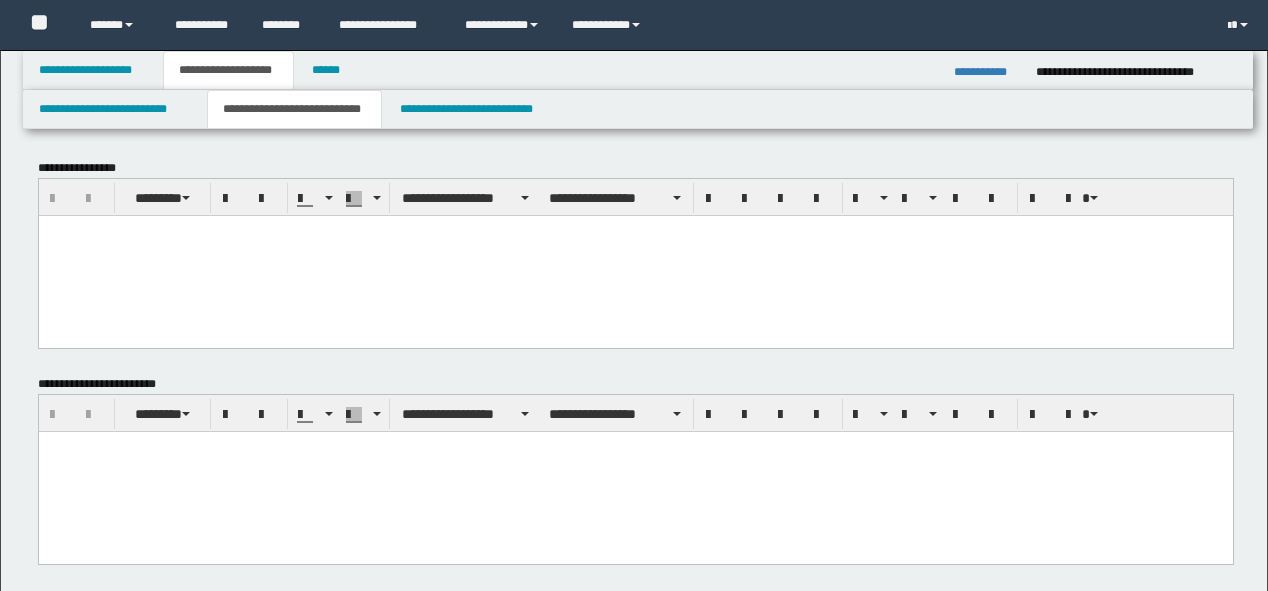 scroll, scrollTop: 0, scrollLeft: 0, axis: both 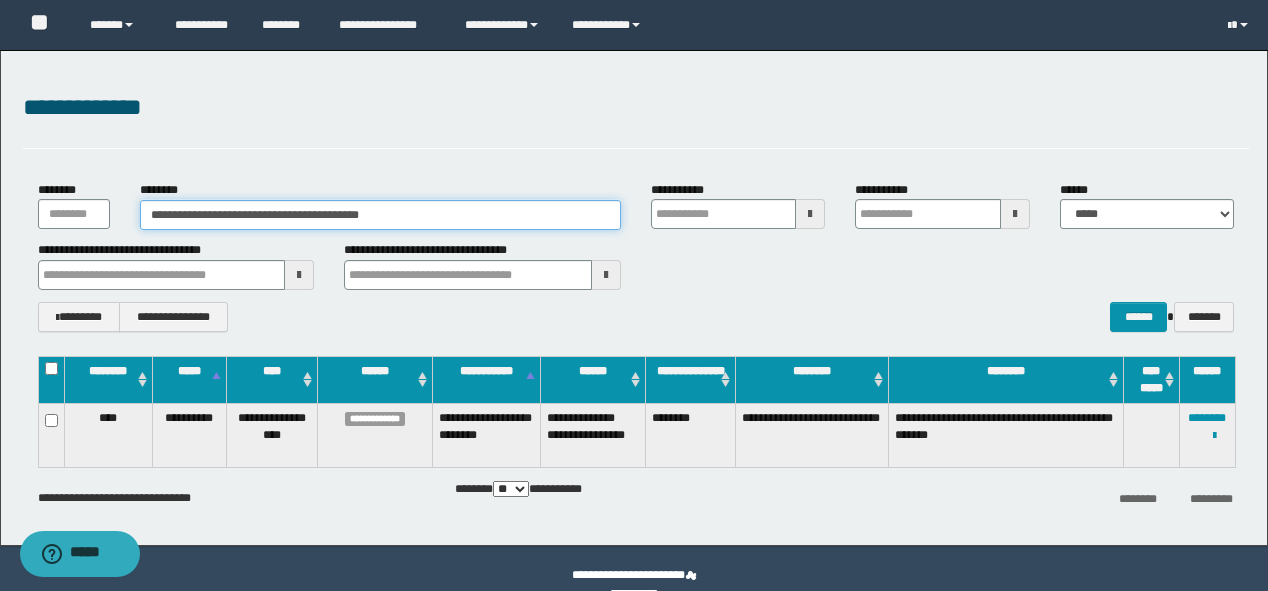 drag, startPoint x: 465, startPoint y: 205, endPoint x: 0, endPoint y: 205, distance: 465 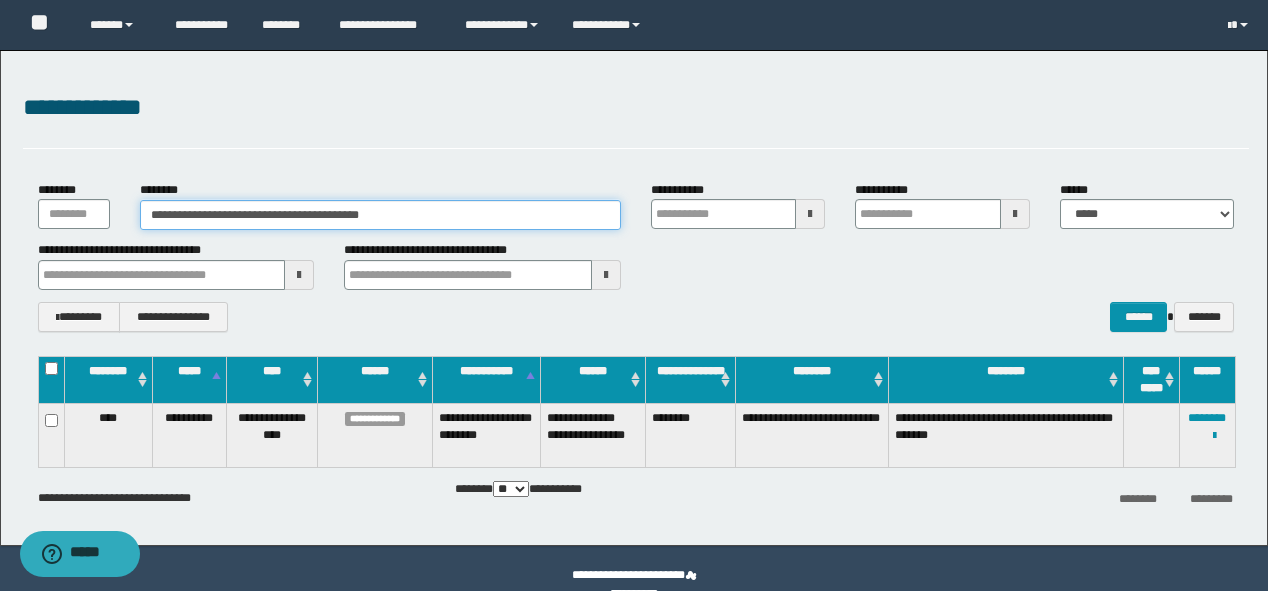 paste 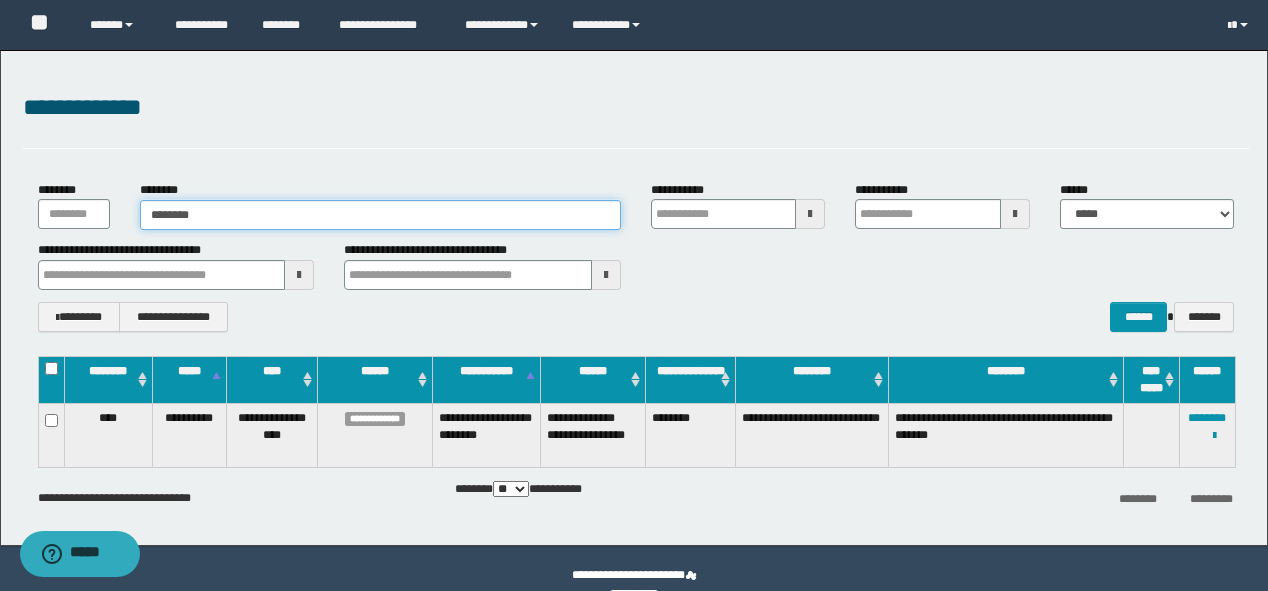 type on "********" 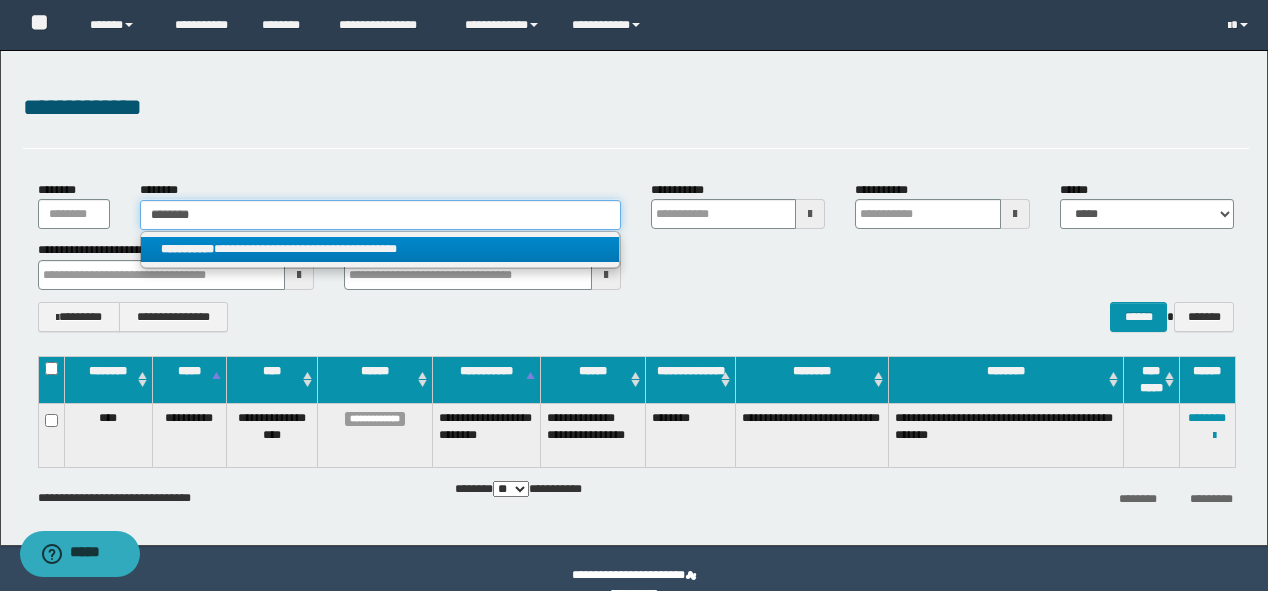 type on "********" 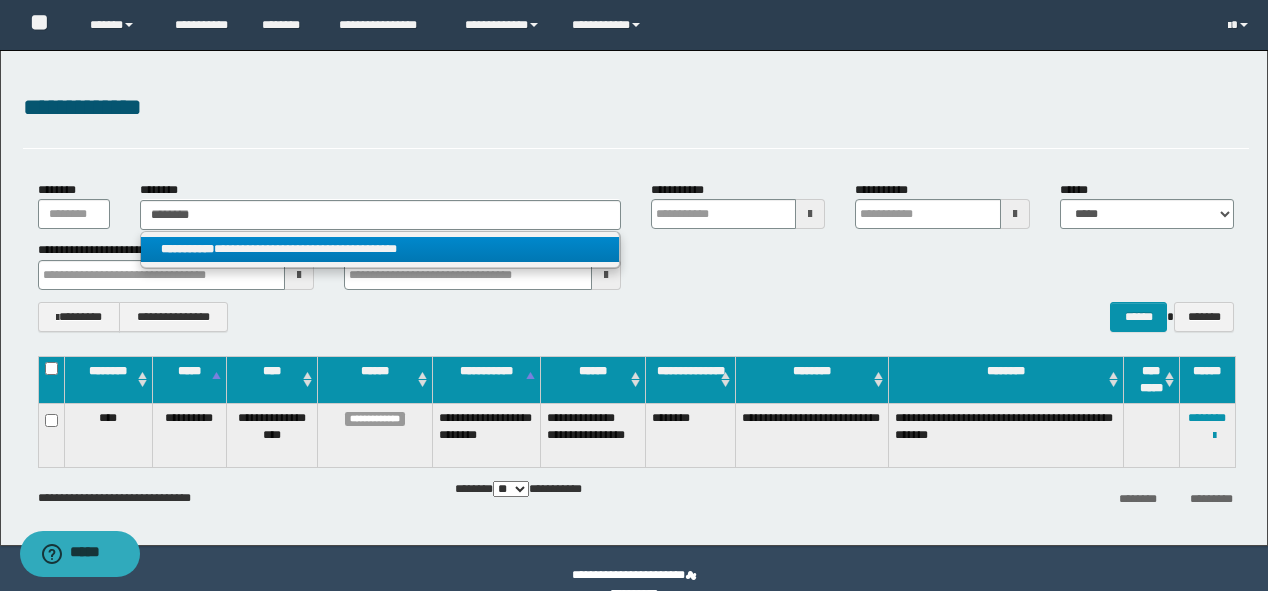click on "**********" at bounding box center (380, 249) 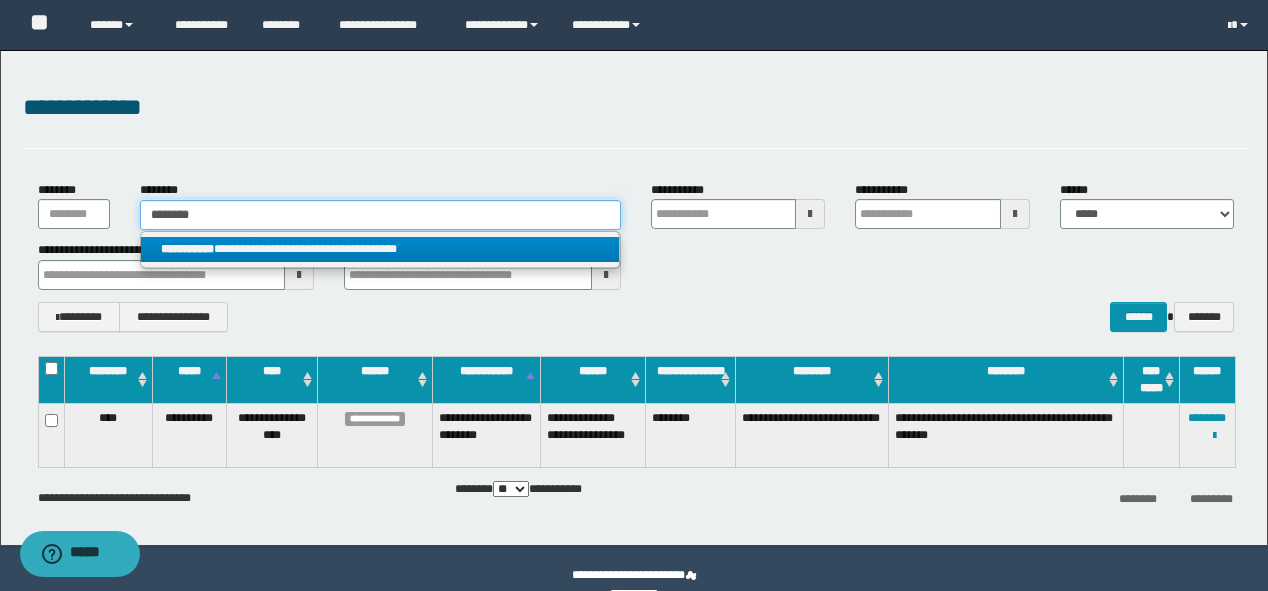 type 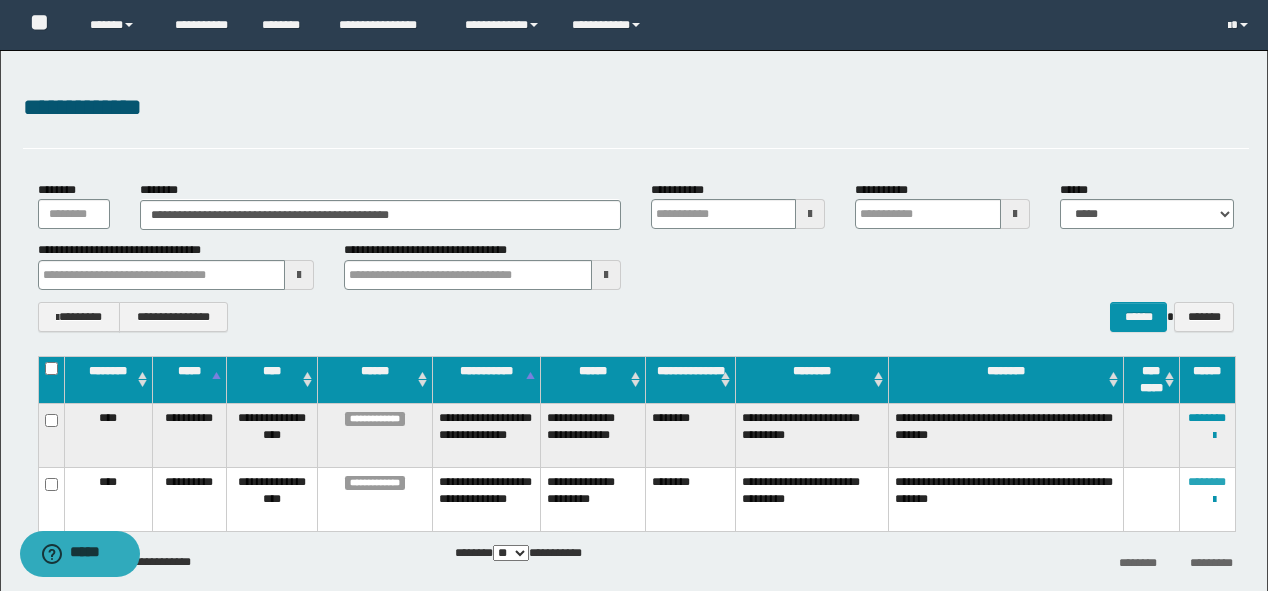 click on "********" at bounding box center [1207, 482] 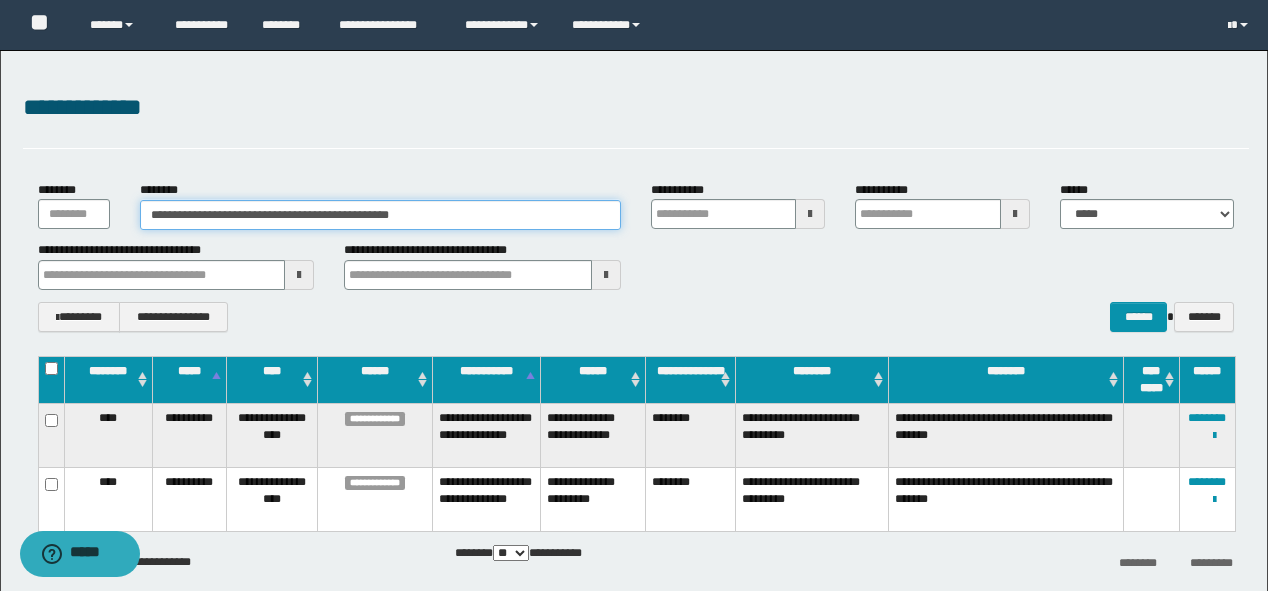 drag, startPoint x: 490, startPoint y: 202, endPoint x: 0, endPoint y: 176, distance: 490.6893 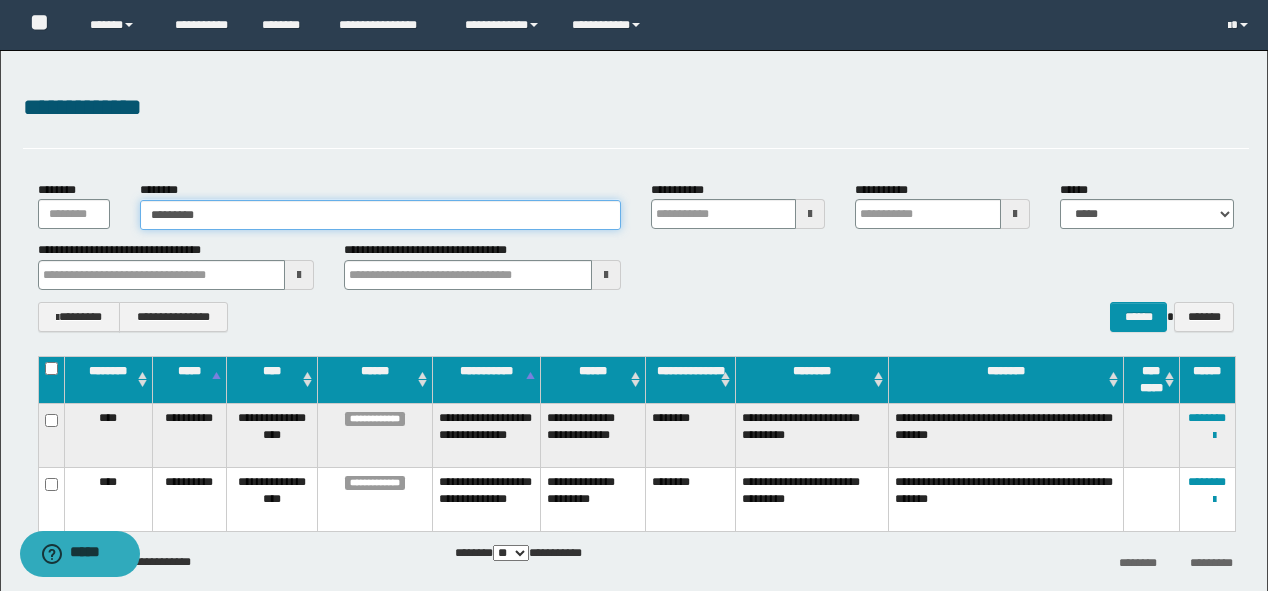 type on "********" 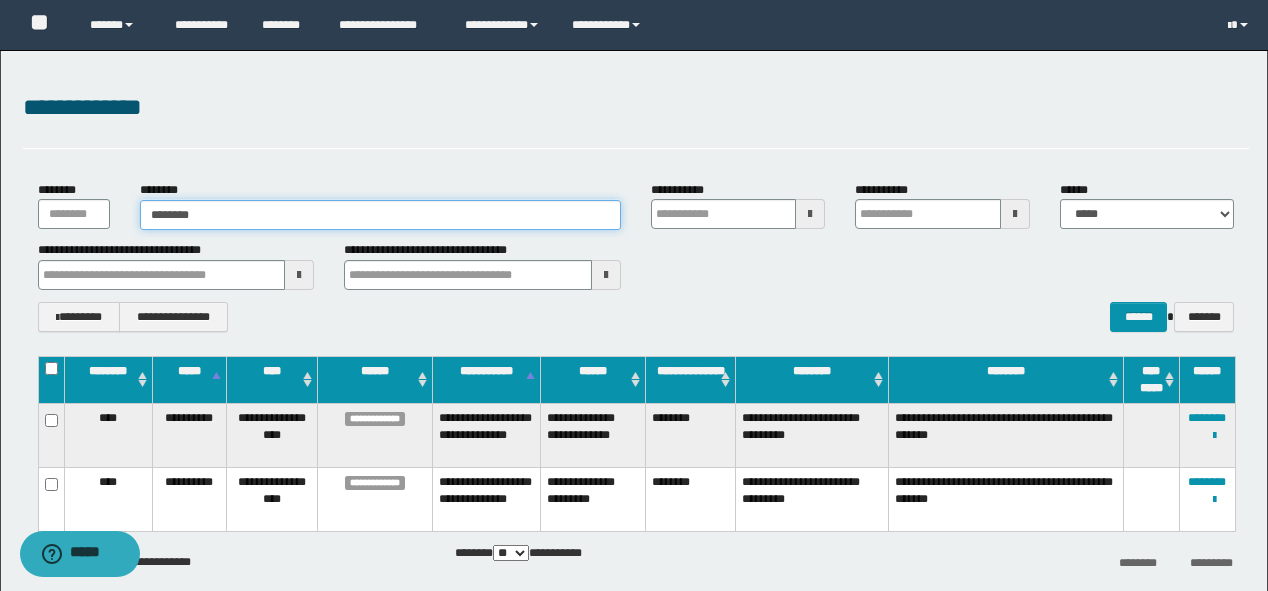 type on "********" 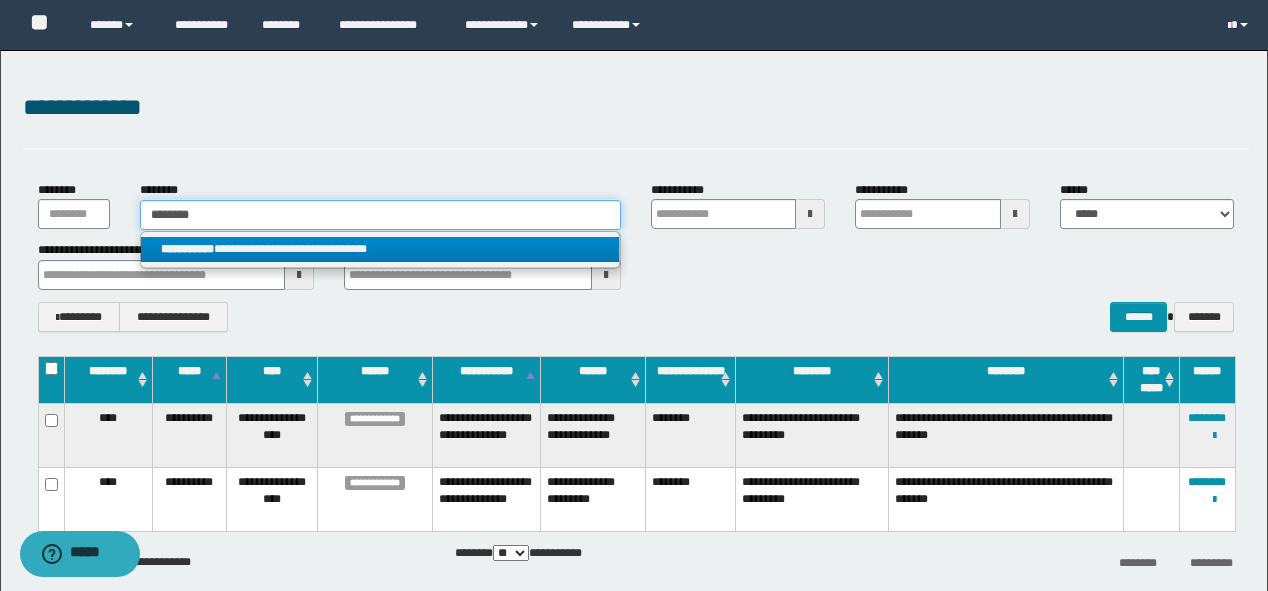 type on "********" 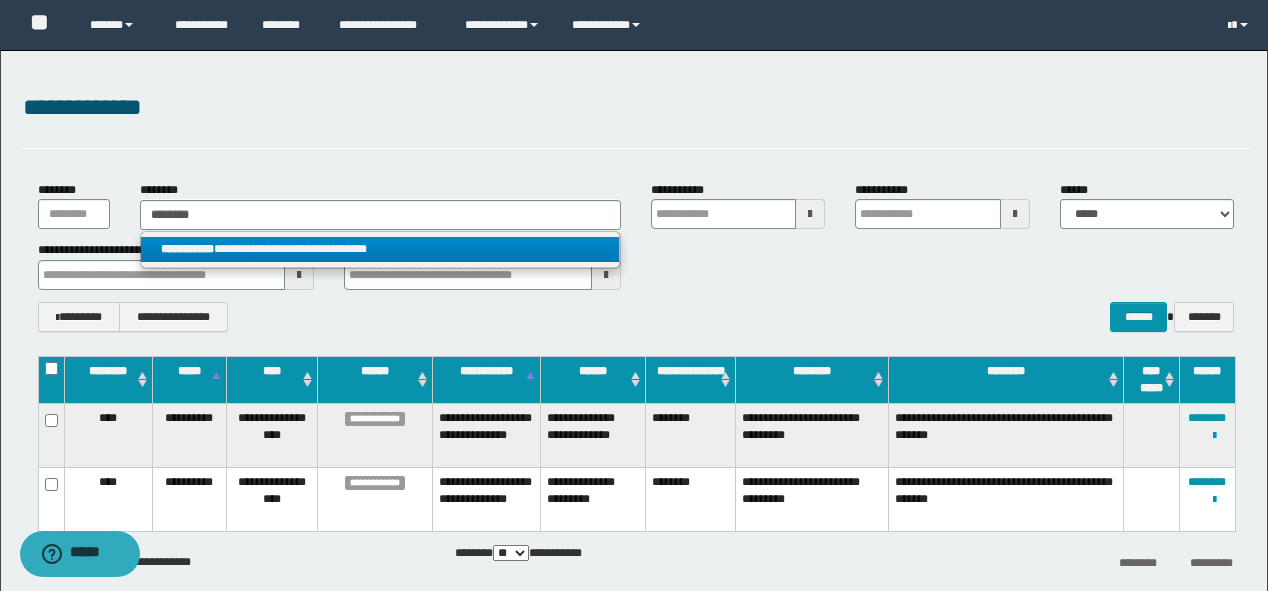 click on "**********" at bounding box center (380, 249) 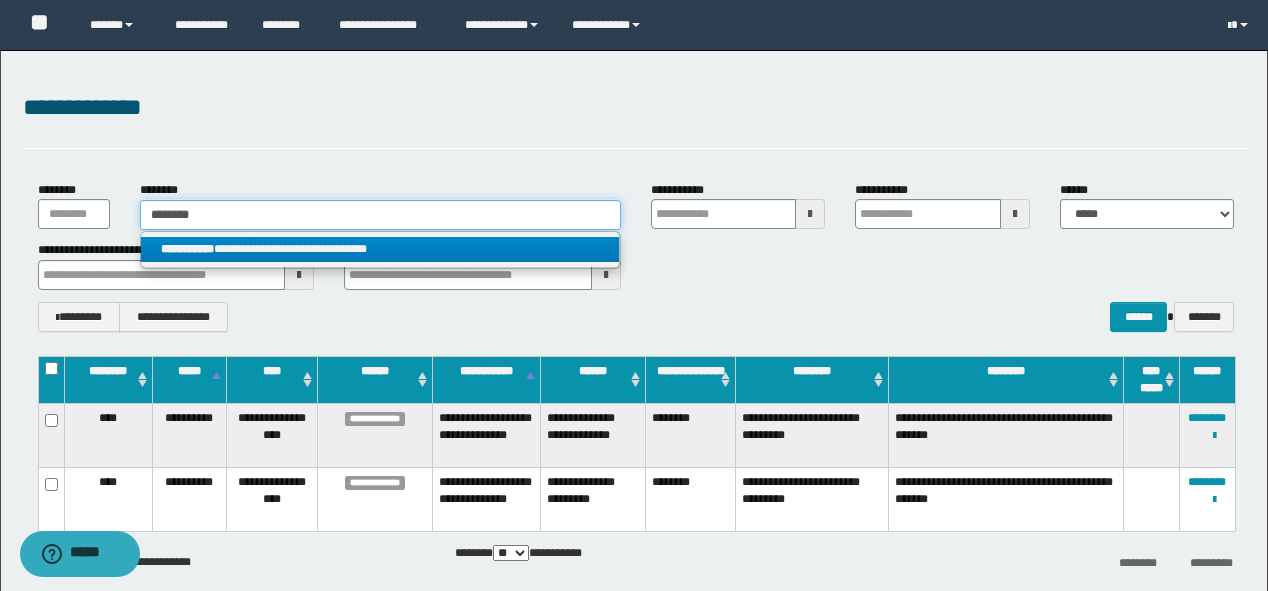 type 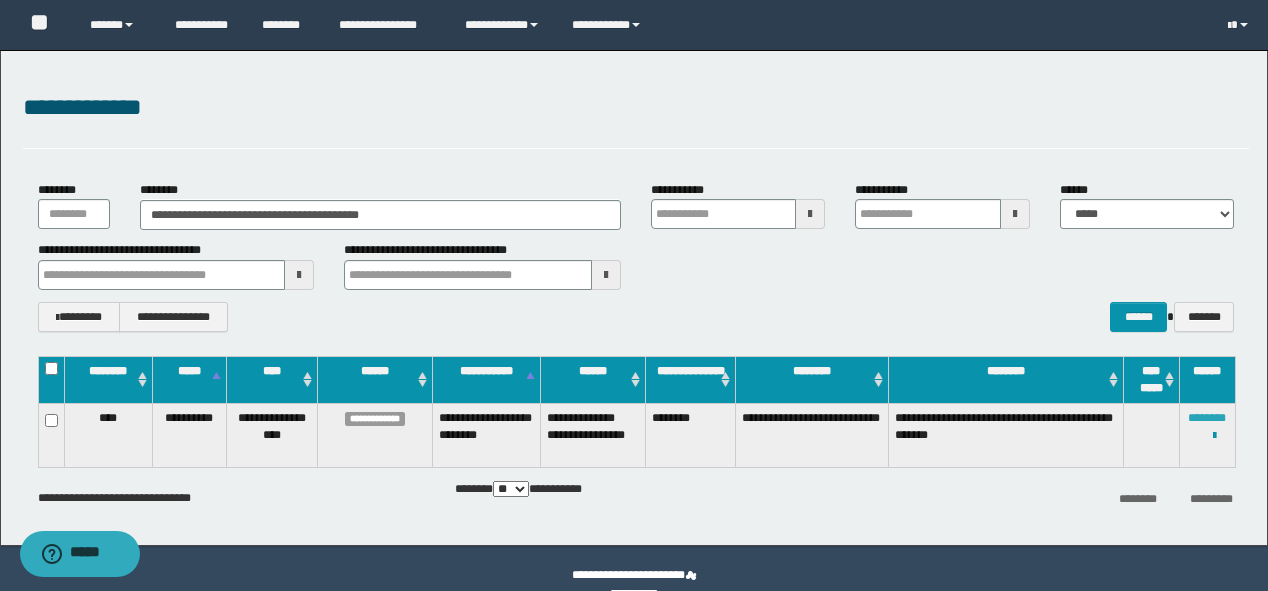 click on "********" at bounding box center [1207, 418] 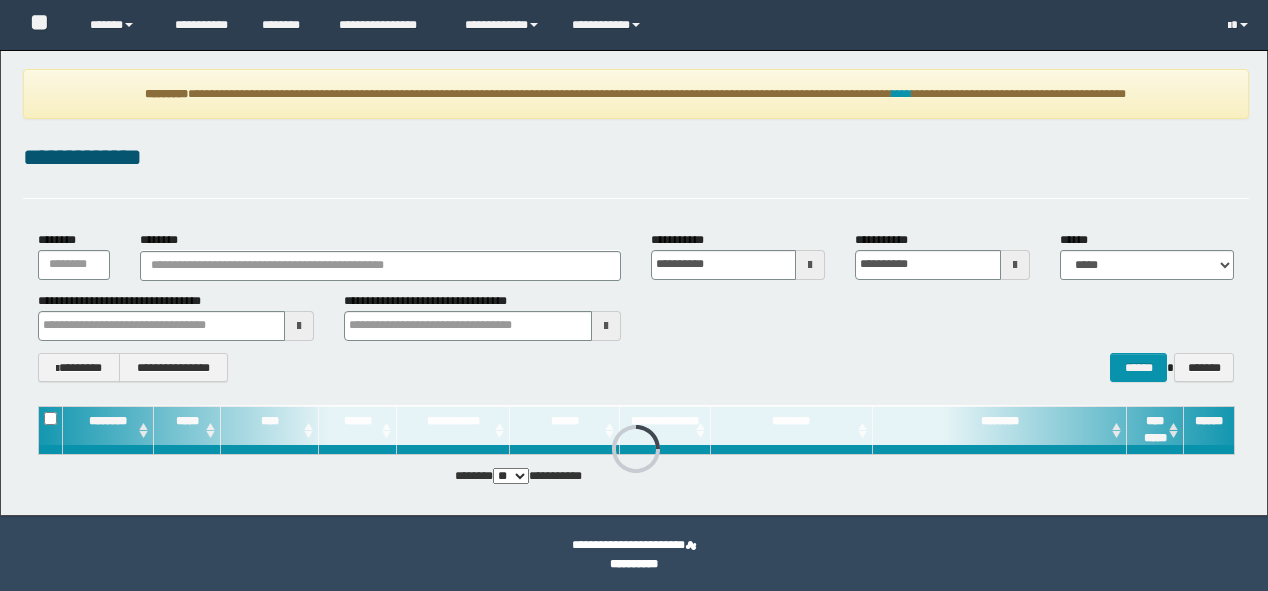 scroll, scrollTop: 0, scrollLeft: 0, axis: both 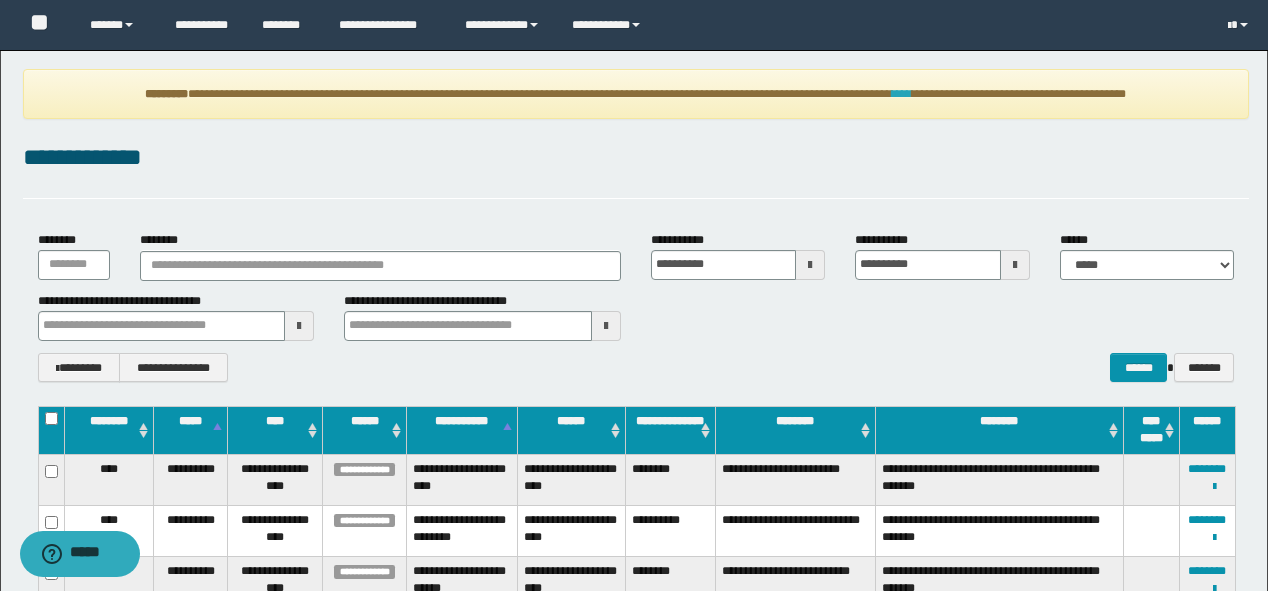 click on "****" at bounding box center [902, 94] 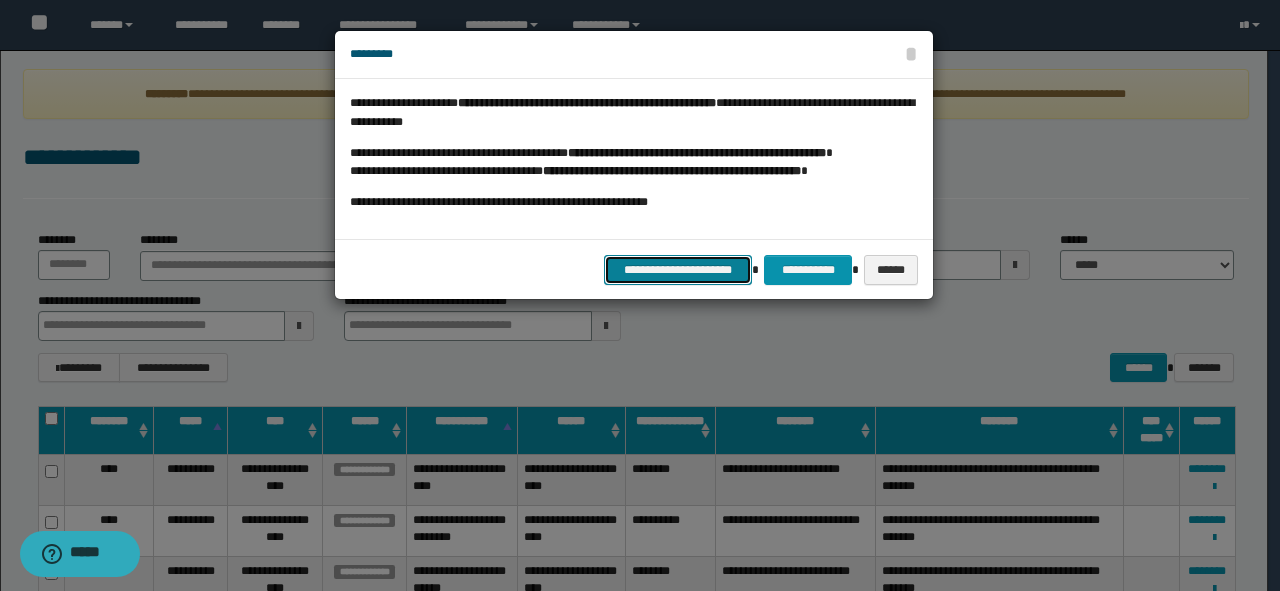 click on "**********" at bounding box center [678, 270] 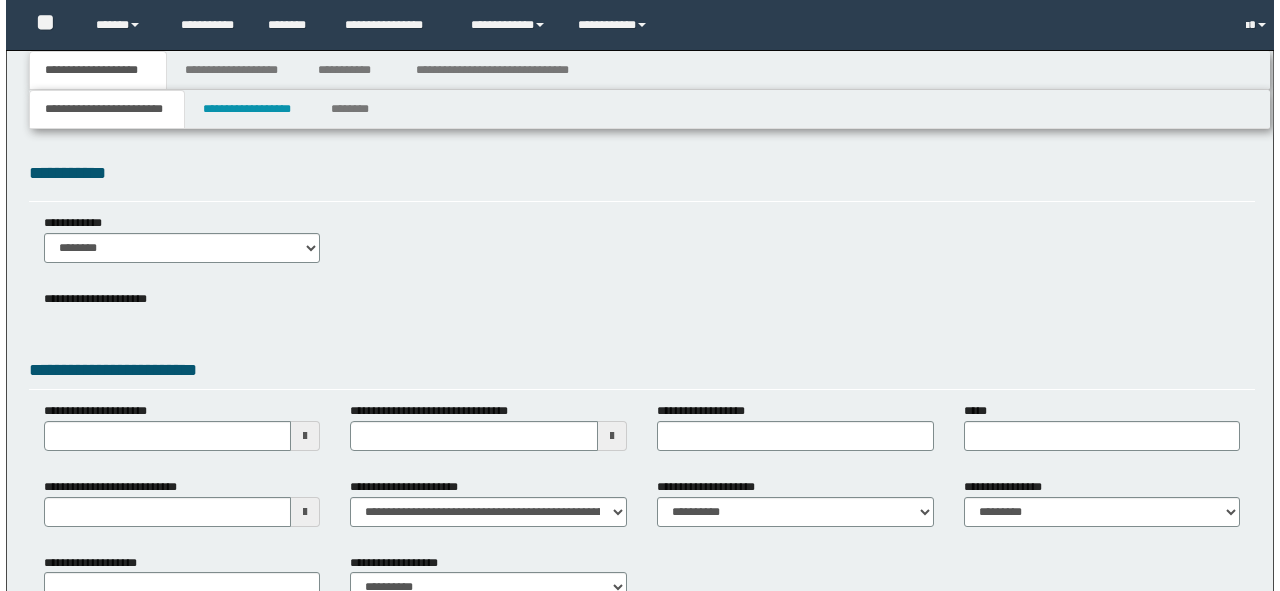 scroll, scrollTop: 0, scrollLeft: 0, axis: both 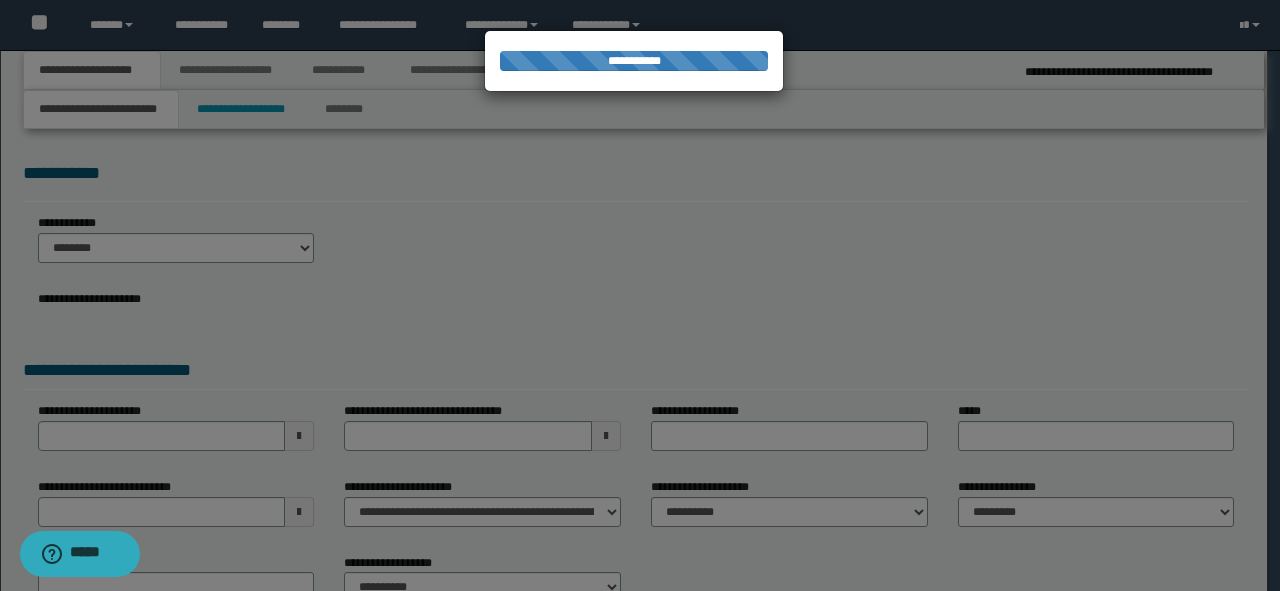type on "**********" 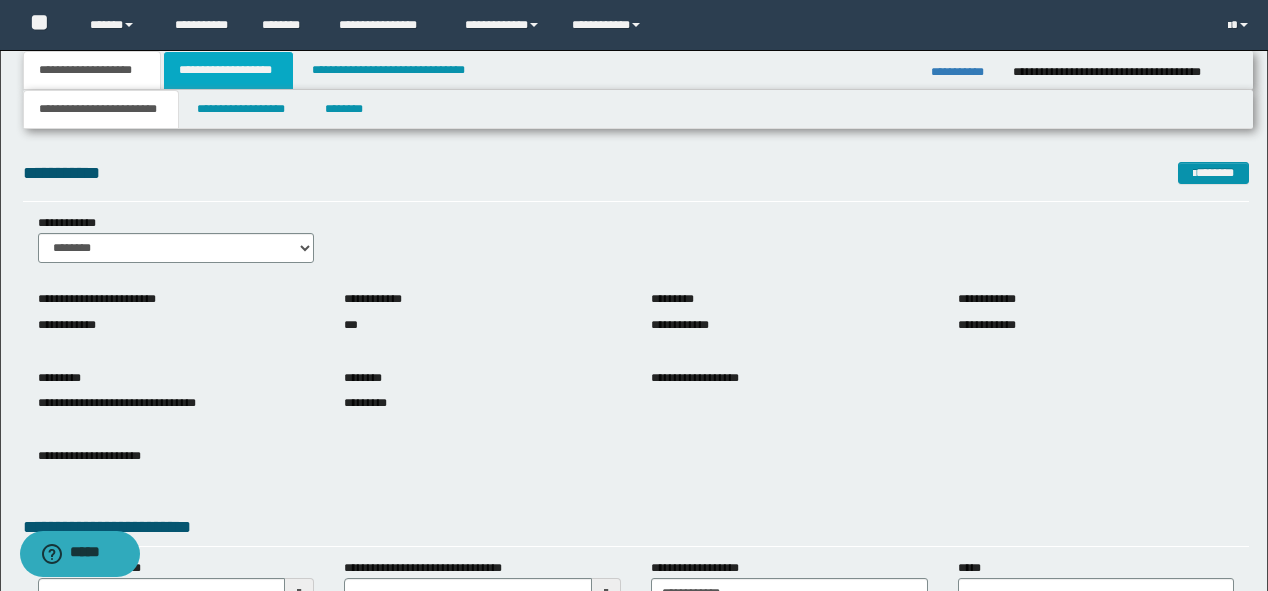 click on "**********" at bounding box center (228, 70) 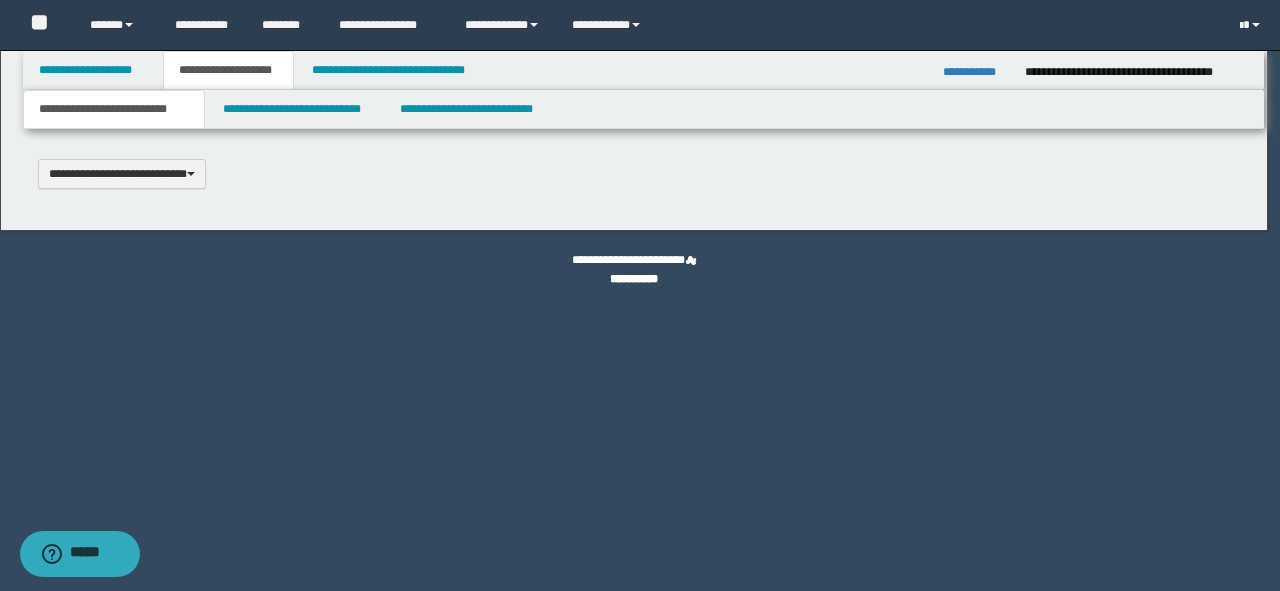 type 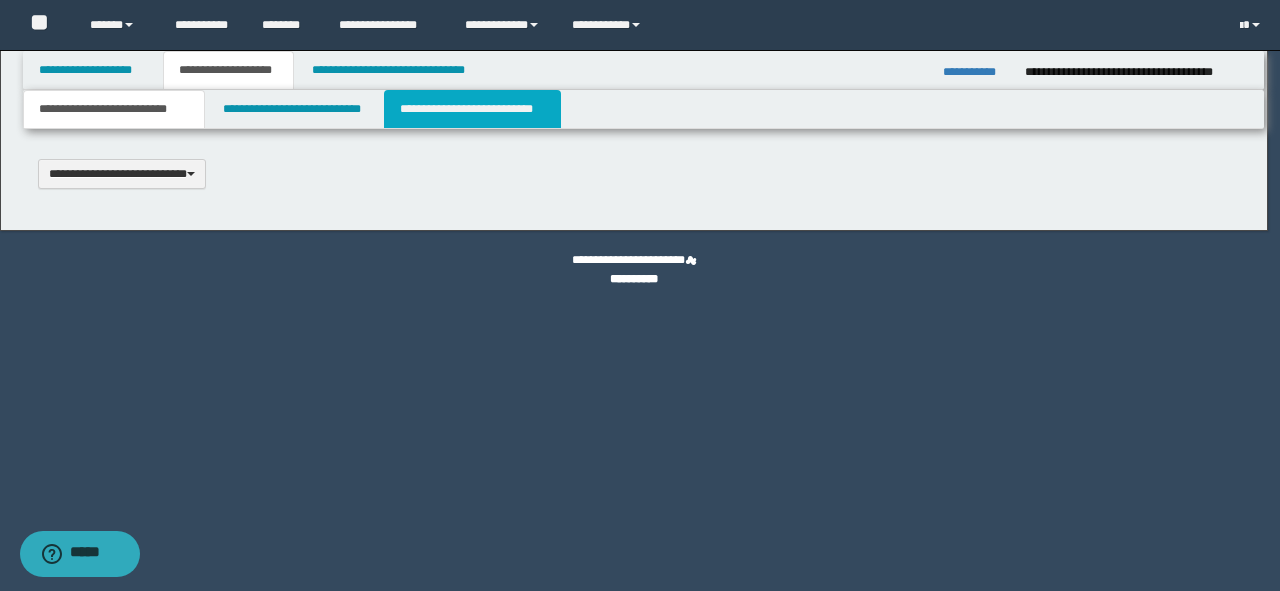click on "**********" at bounding box center [472, 109] 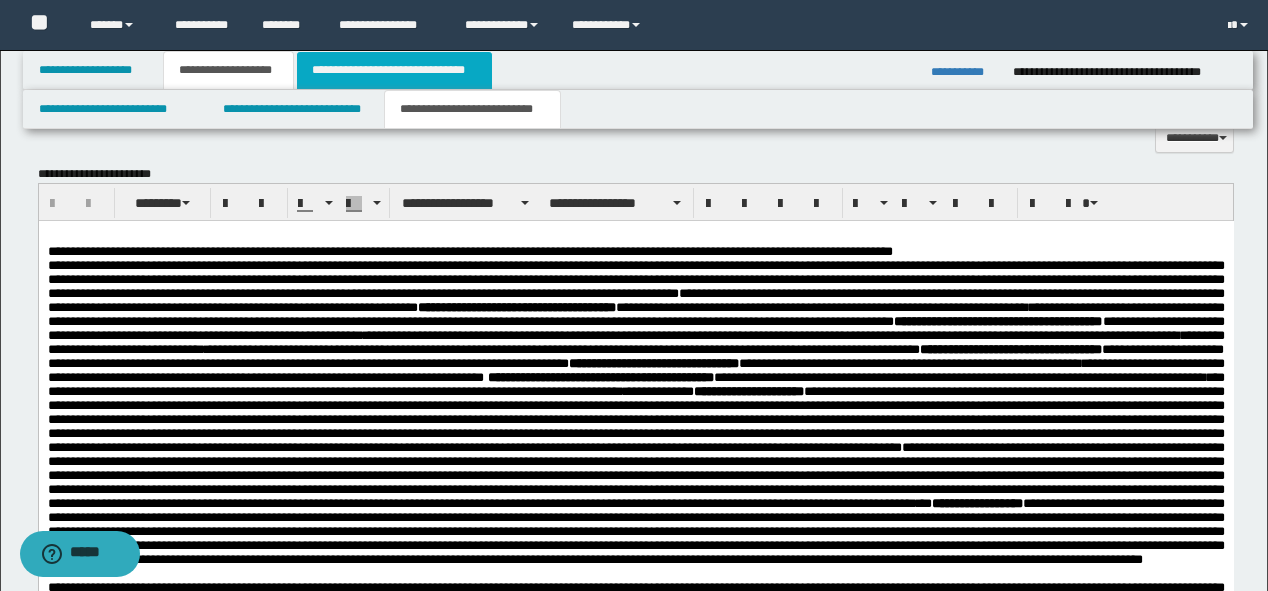 scroll, scrollTop: 1360, scrollLeft: 0, axis: vertical 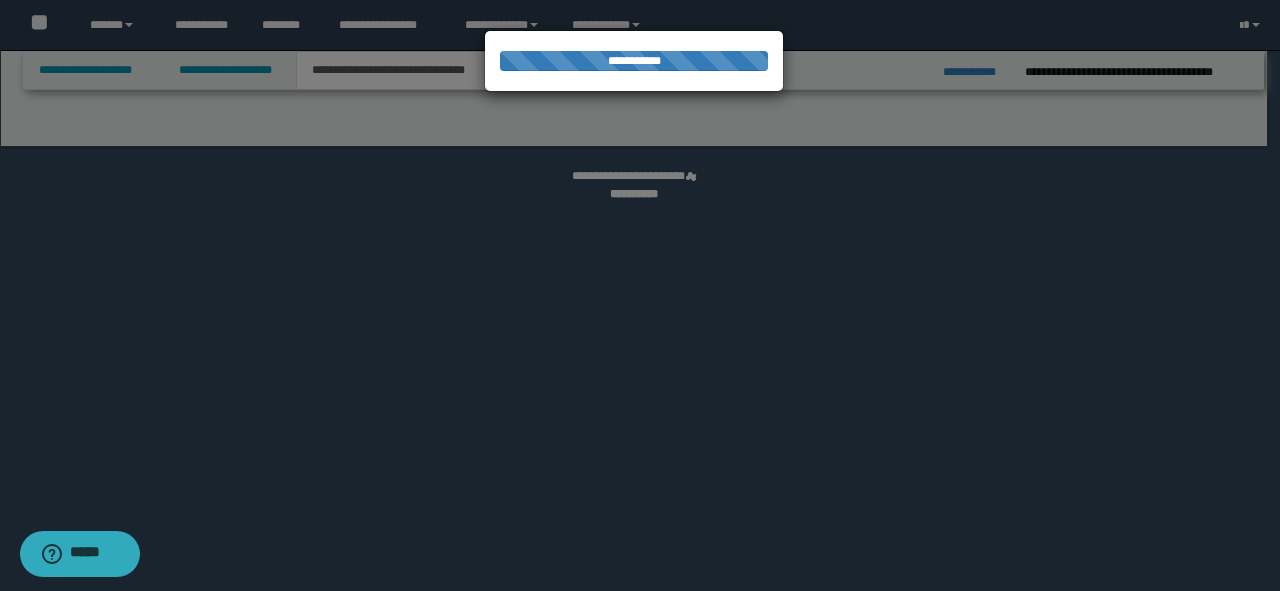 select on "*" 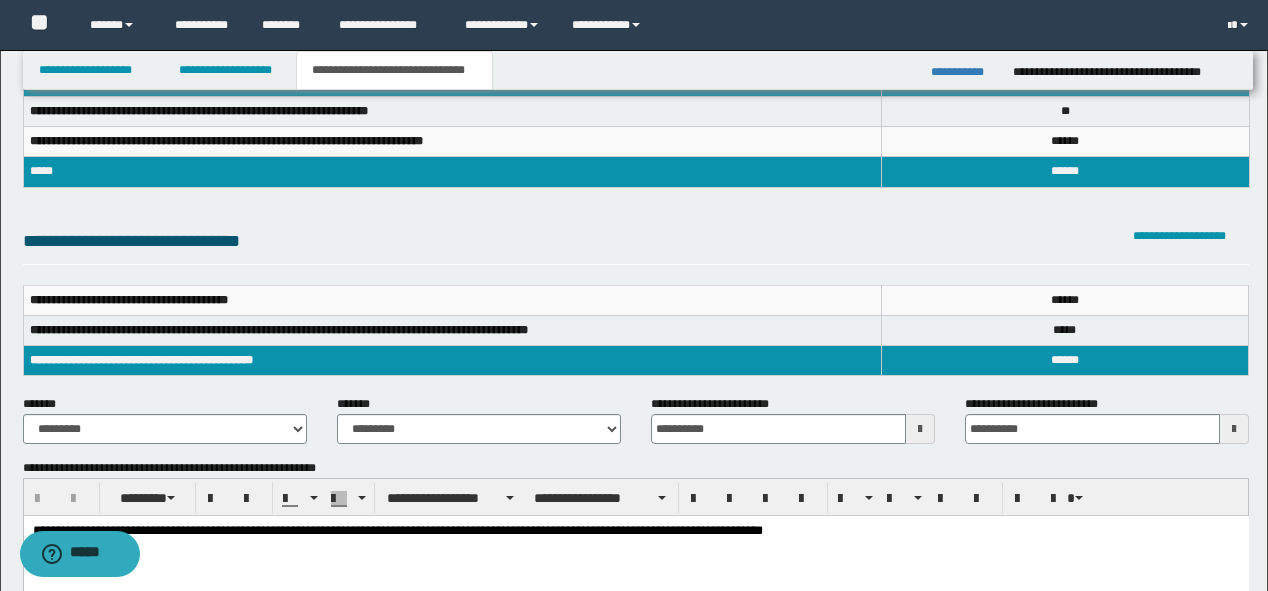scroll, scrollTop: 80, scrollLeft: 0, axis: vertical 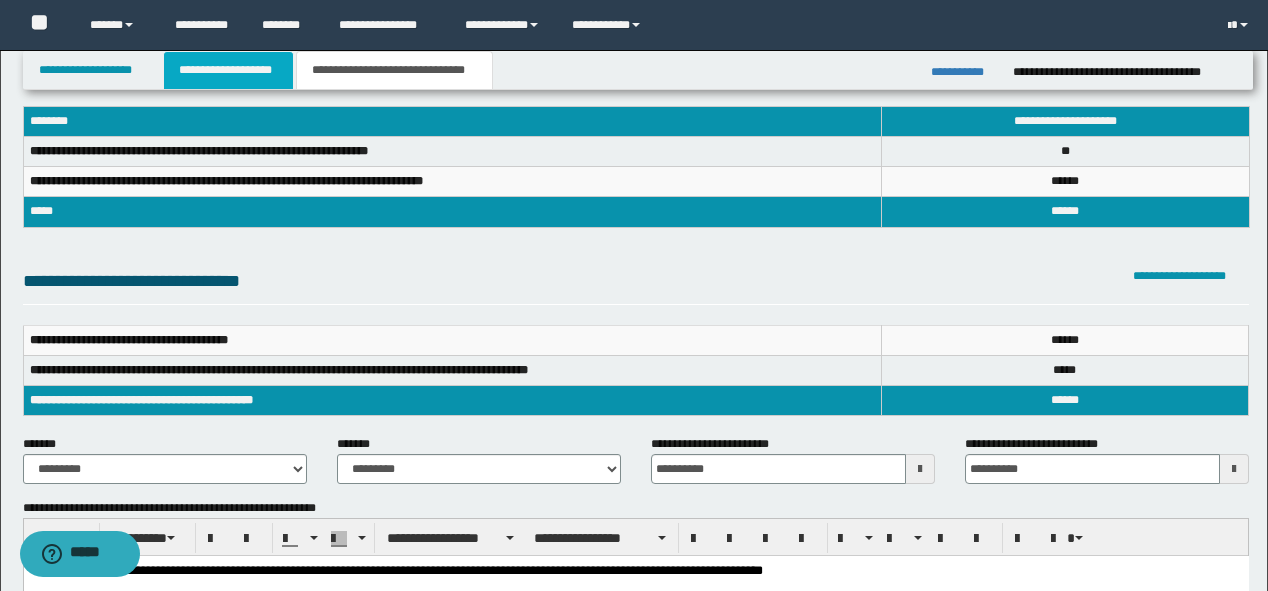 click on "**********" at bounding box center (228, 70) 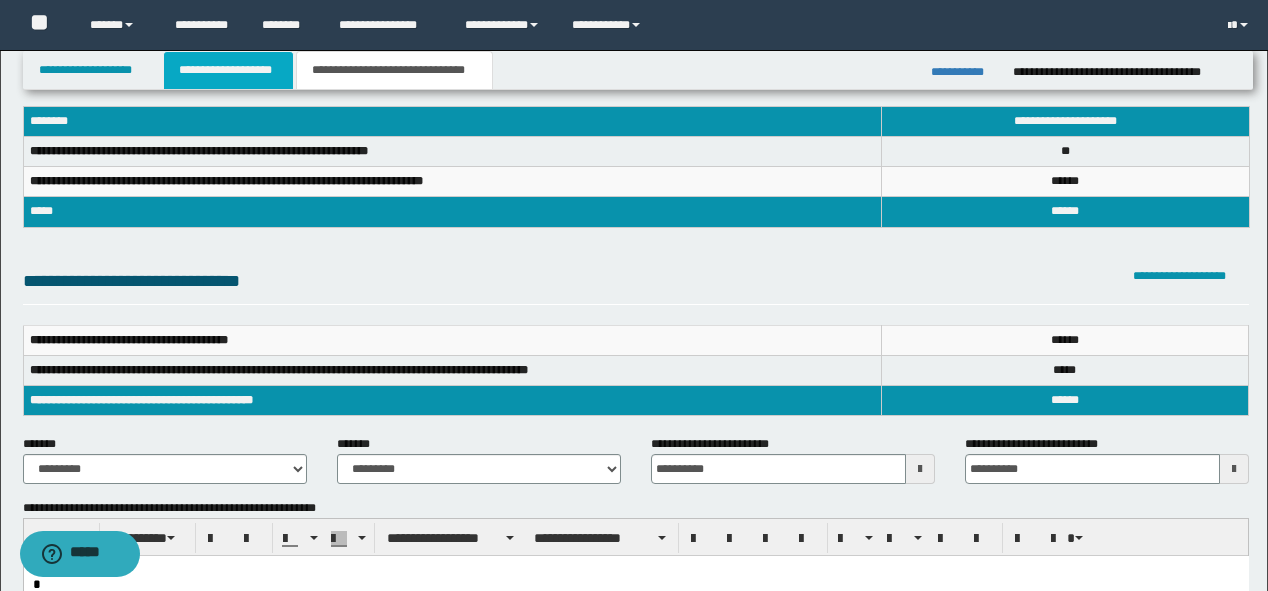 scroll, scrollTop: 111, scrollLeft: 0, axis: vertical 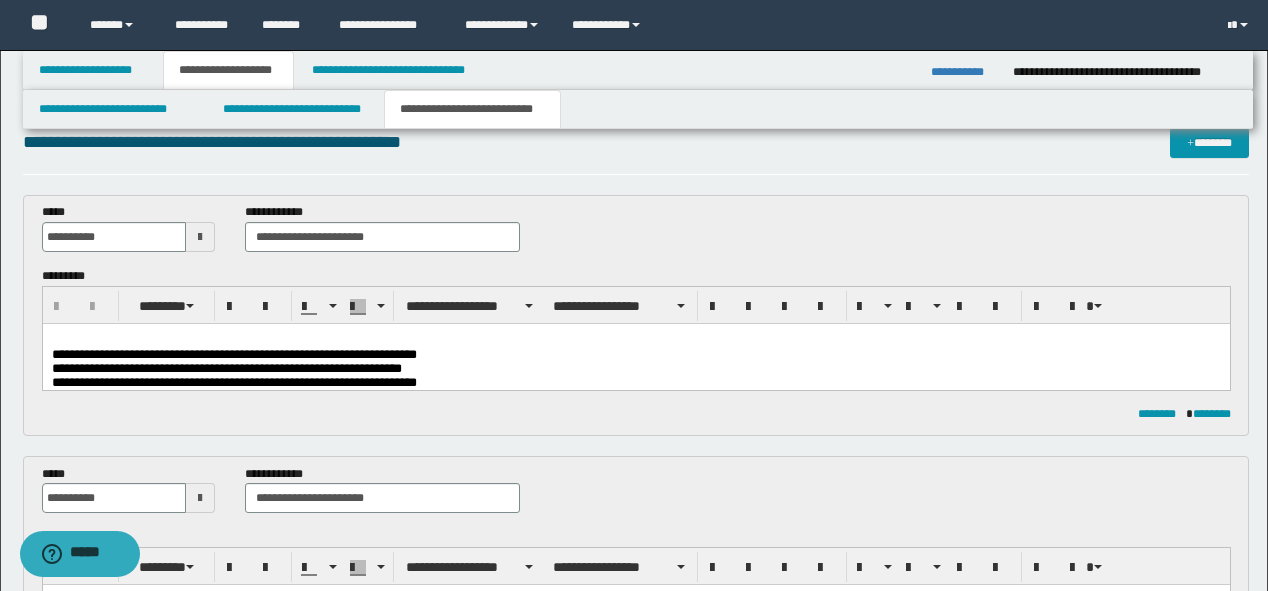 click on "**********" at bounding box center (635, 368) 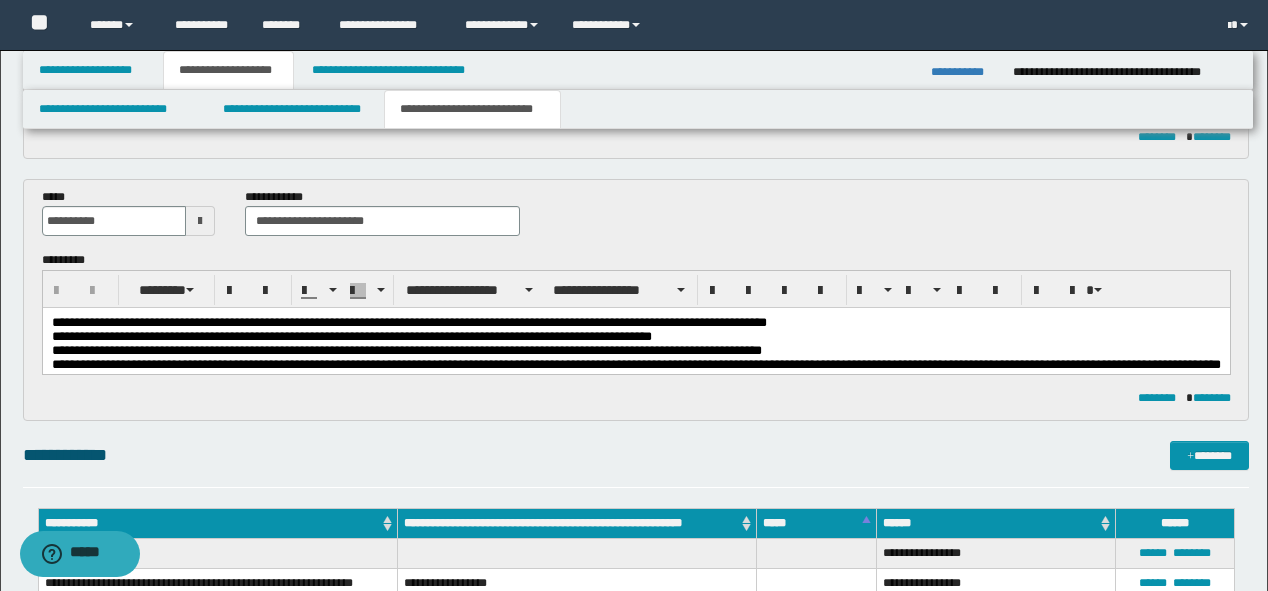 scroll, scrollTop: 511, scrollLeft: 0, axis: vertical 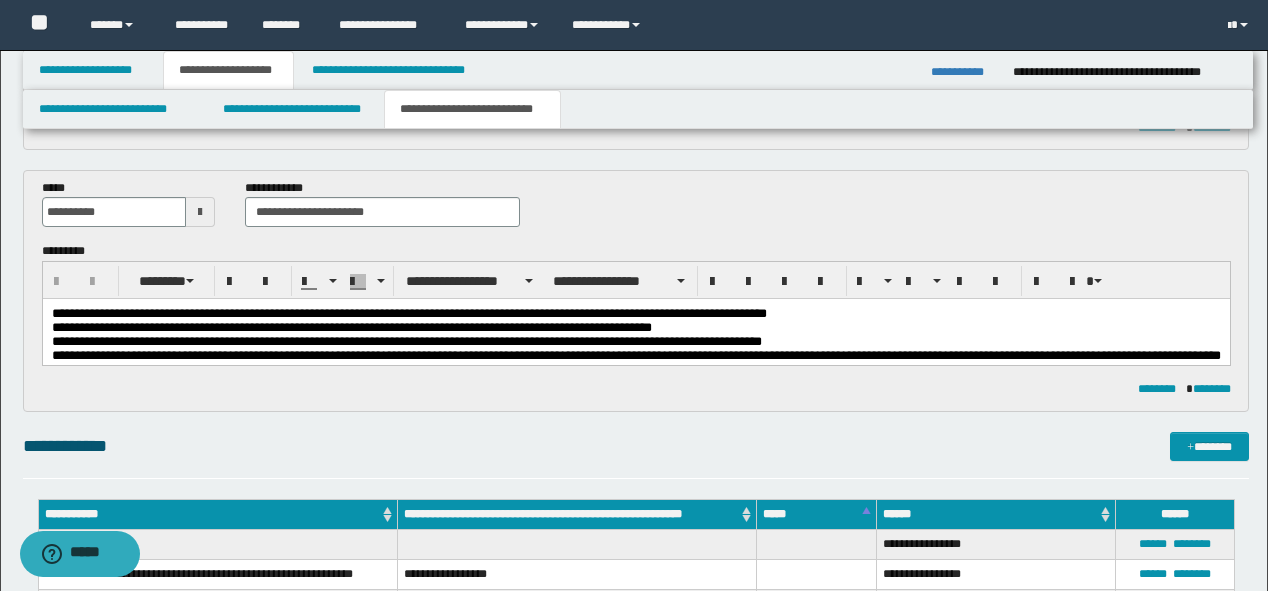 click on "**********" at bounding box center [635, 376] 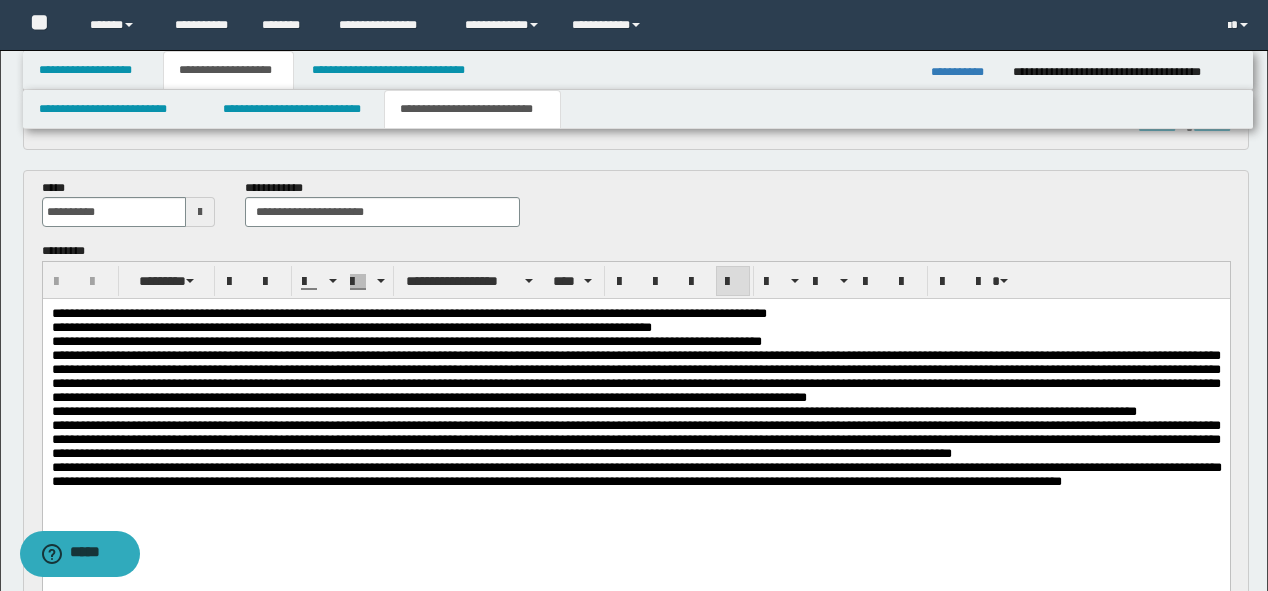 scroll, scrollTop: 591, scrollLeft: 0, axis: vertical 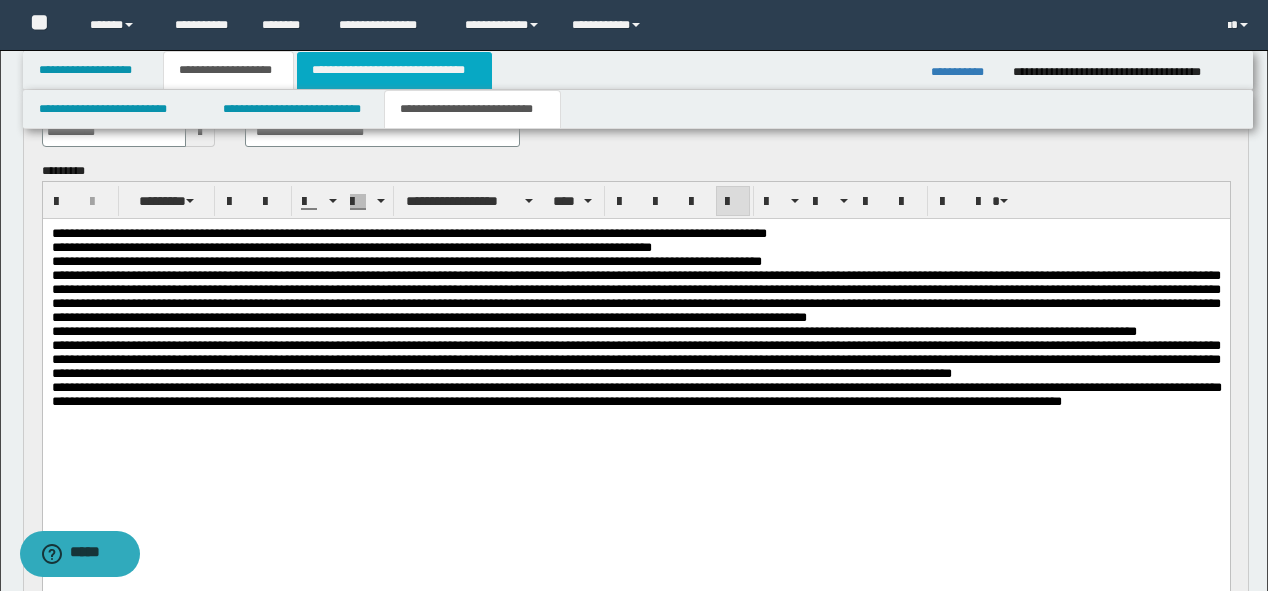 click on "**********" at bounding box center [394, 70] 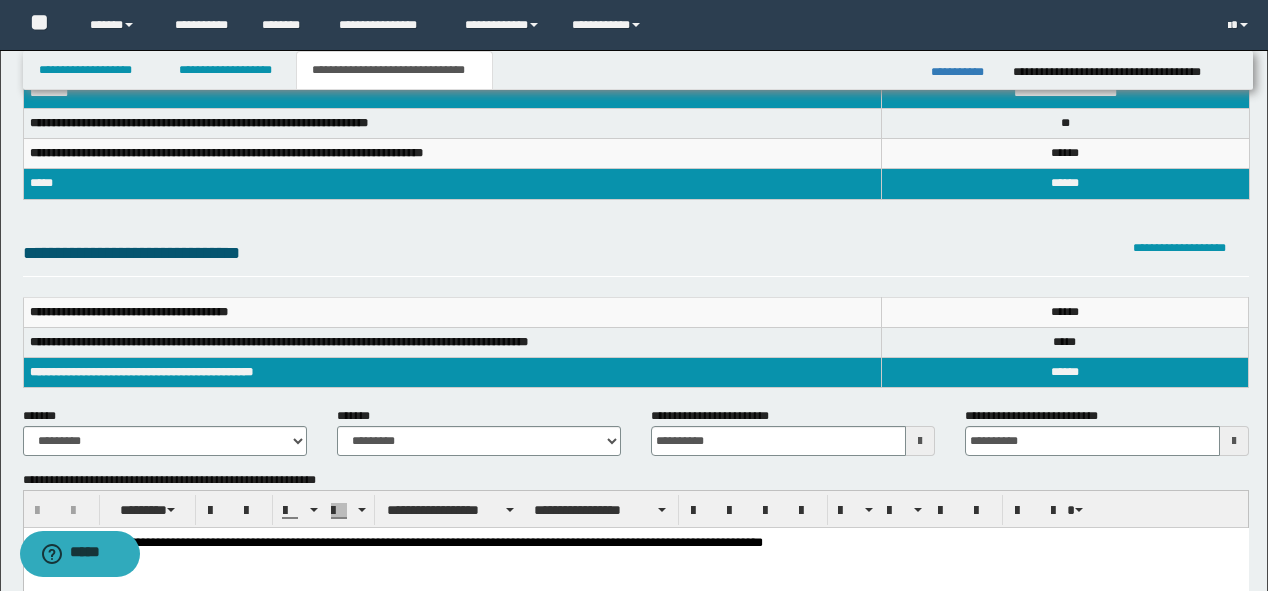 scroll, scrollTop: 80, scrollLeft: 0, axis: vertical 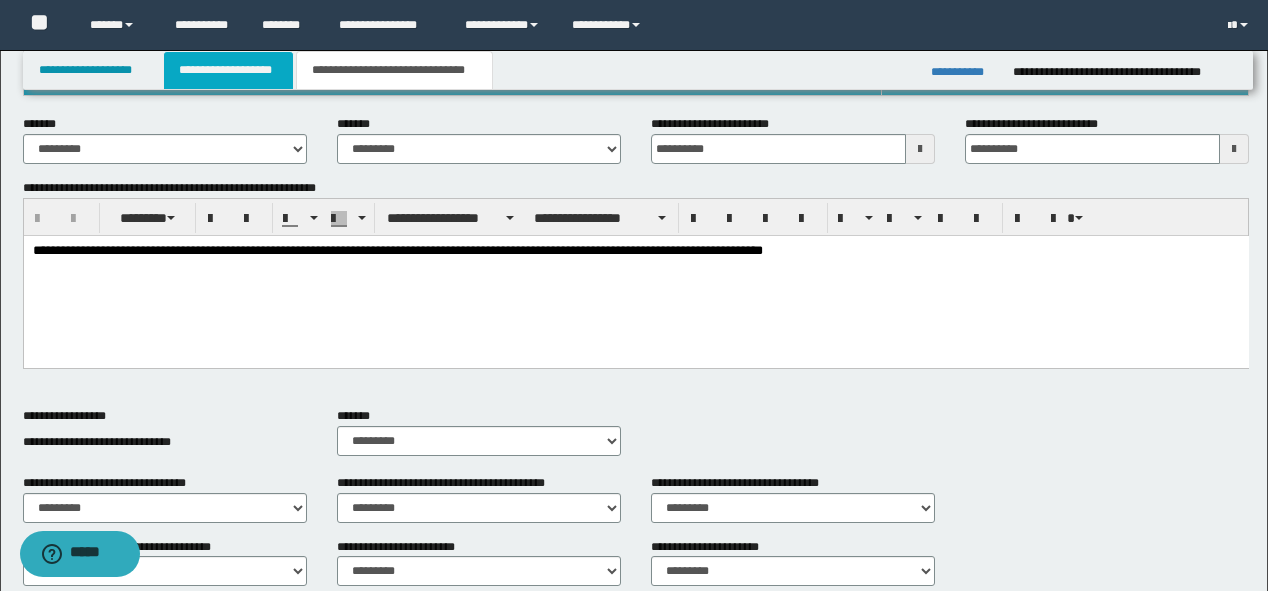 click on "**********" at bounding box center [228, 70] 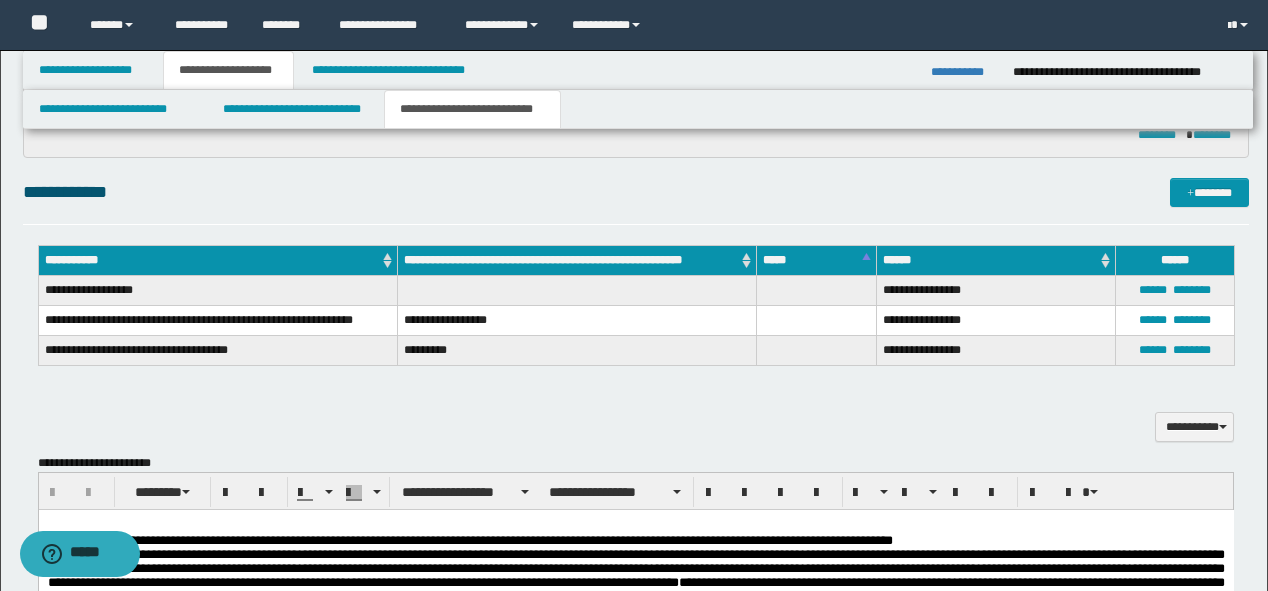 scroll, scrollTop: 1151, scrollLeft: 0, axis: vertical 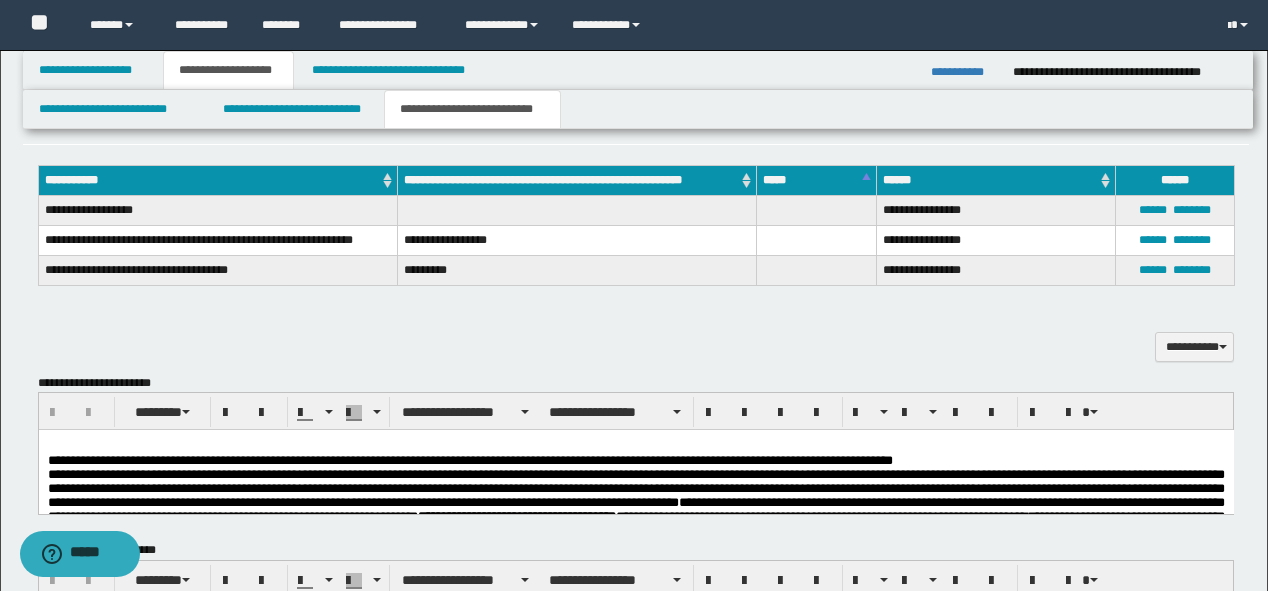 click on "**********" at bounding box center (469, 460) 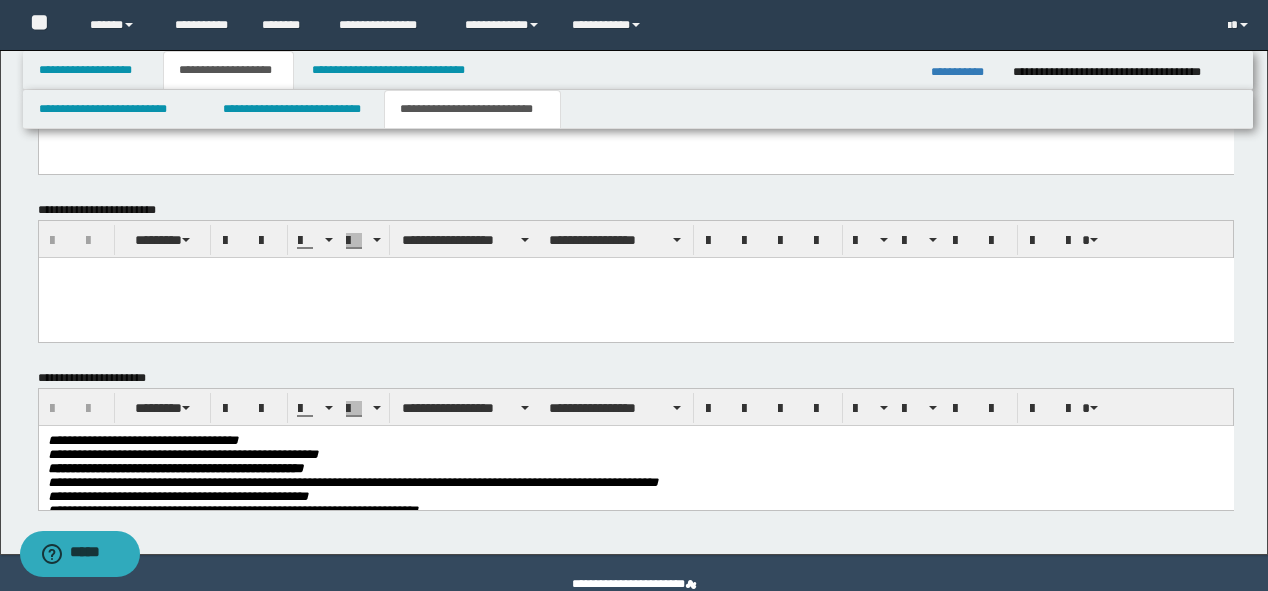 scroll, scrollTop: 2191, scrollLeft: 0, axis: vertical 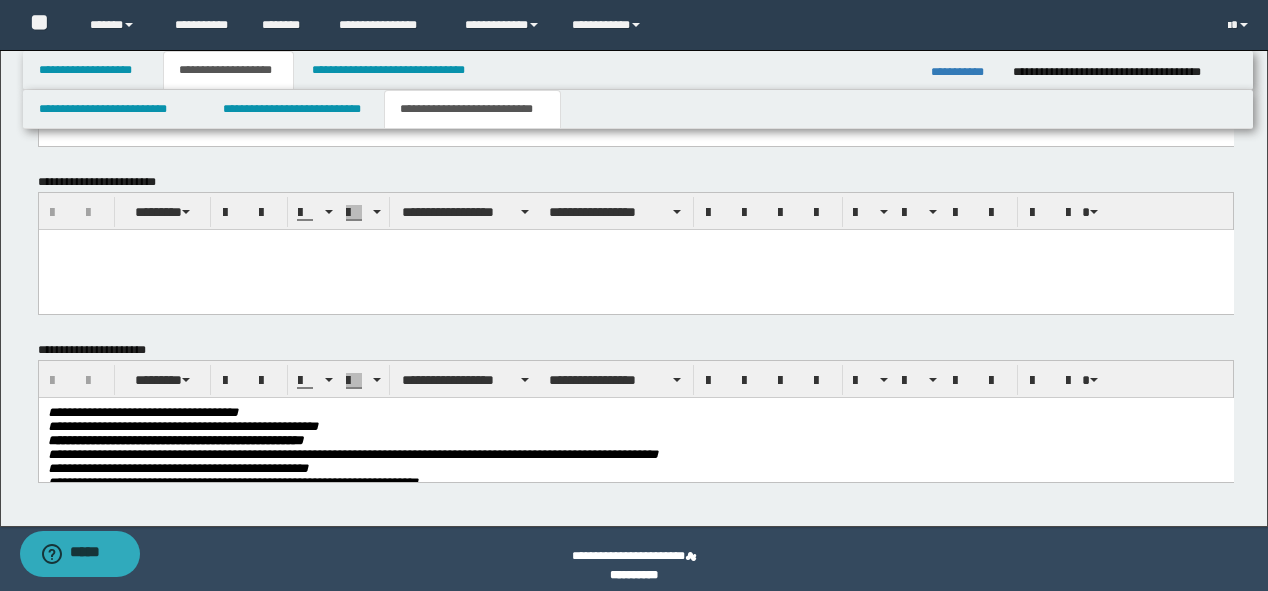click on "**********" at bounding box center (635, 427) 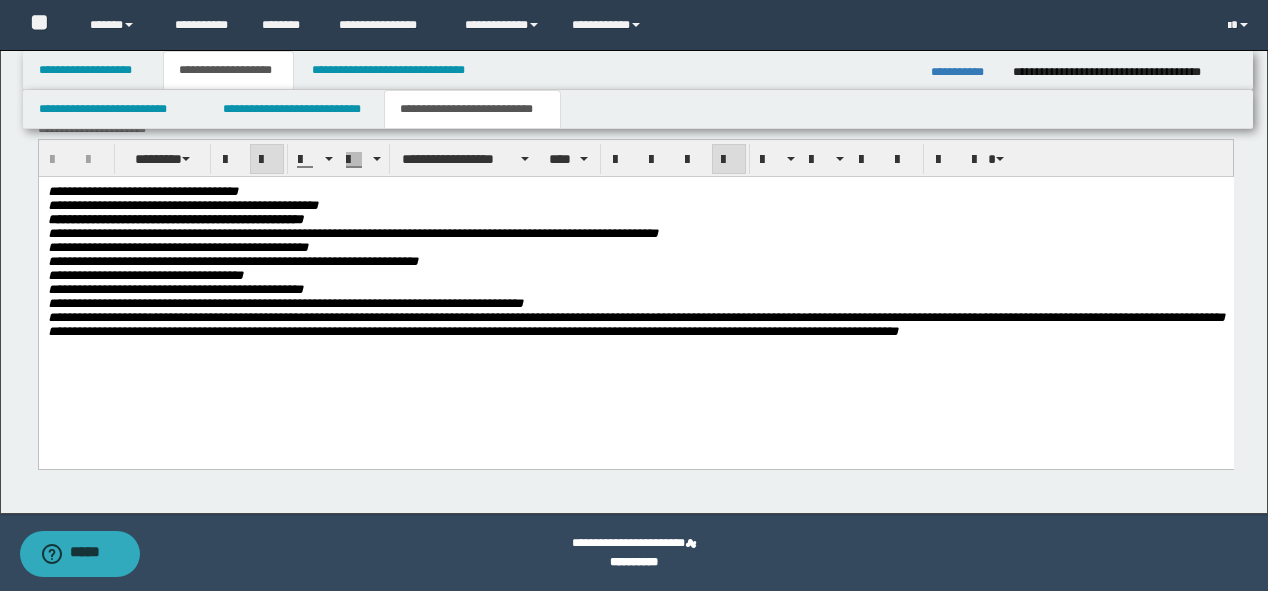 scroll, scrollTop: 2332, scrollLeft: 0, axis: vertical 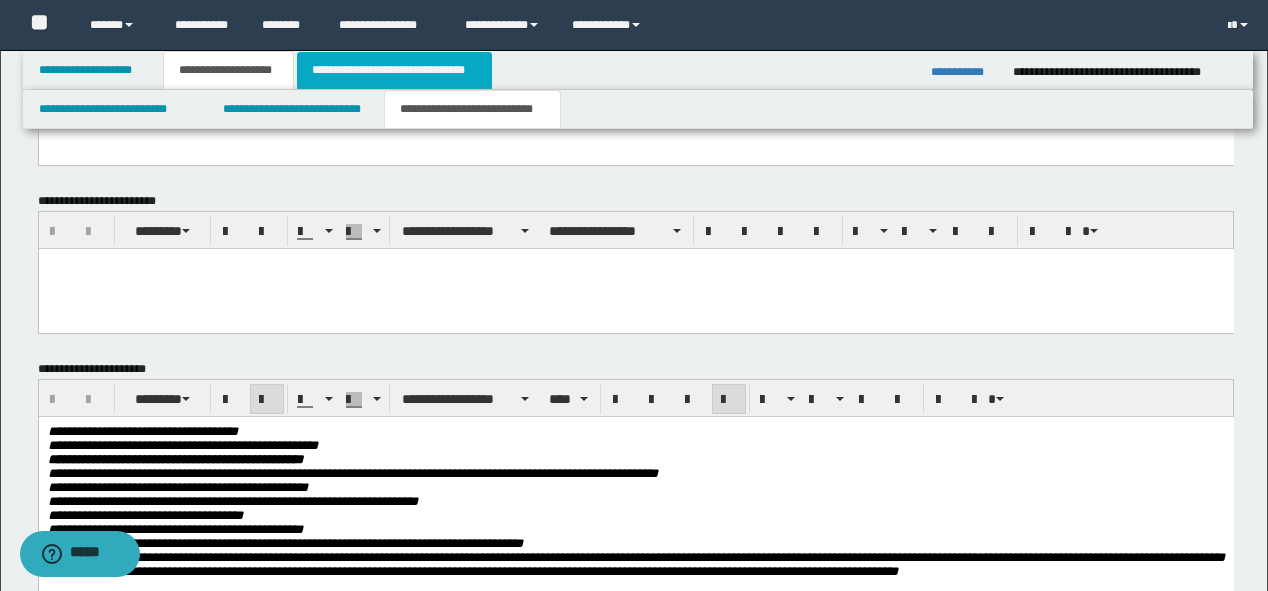 click on "**********" at bounding box center [394, 70] 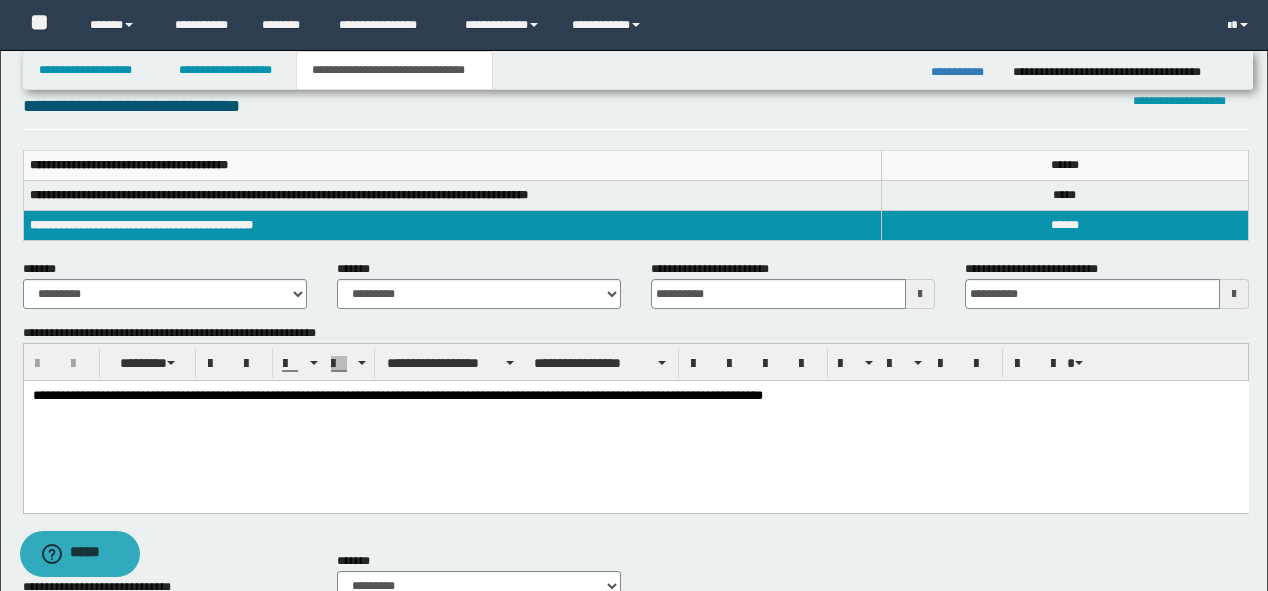 scroll, scrollTop: 227, scrollLeft: 0, axis: vertical 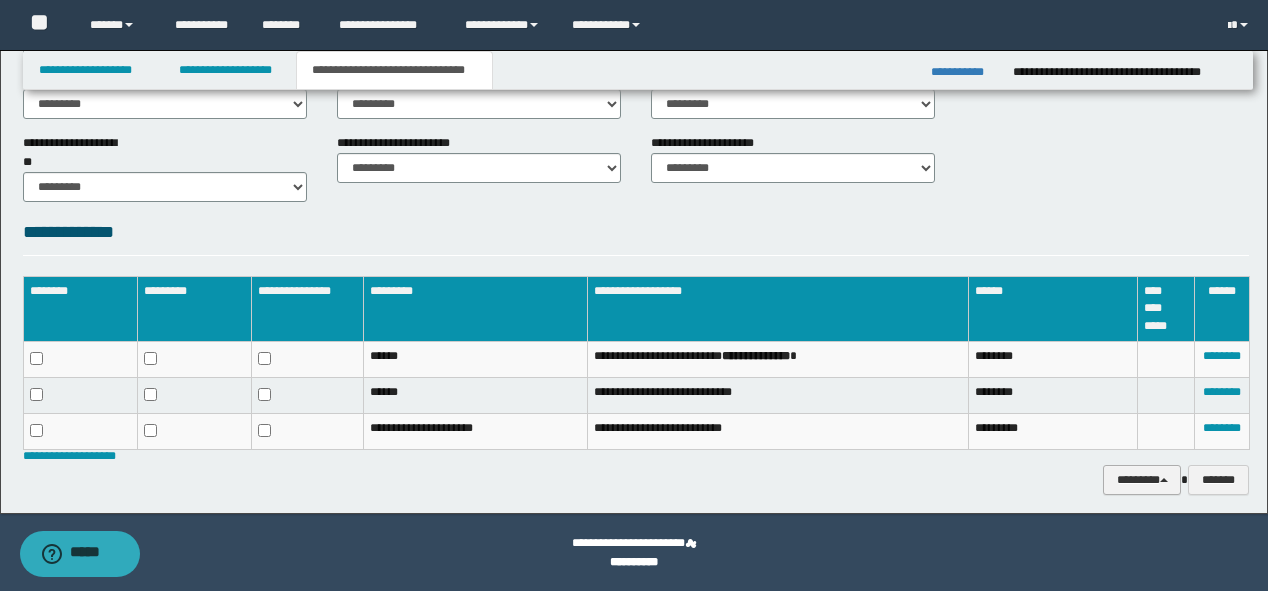 click on "********" at bounding box center [1142, 480] 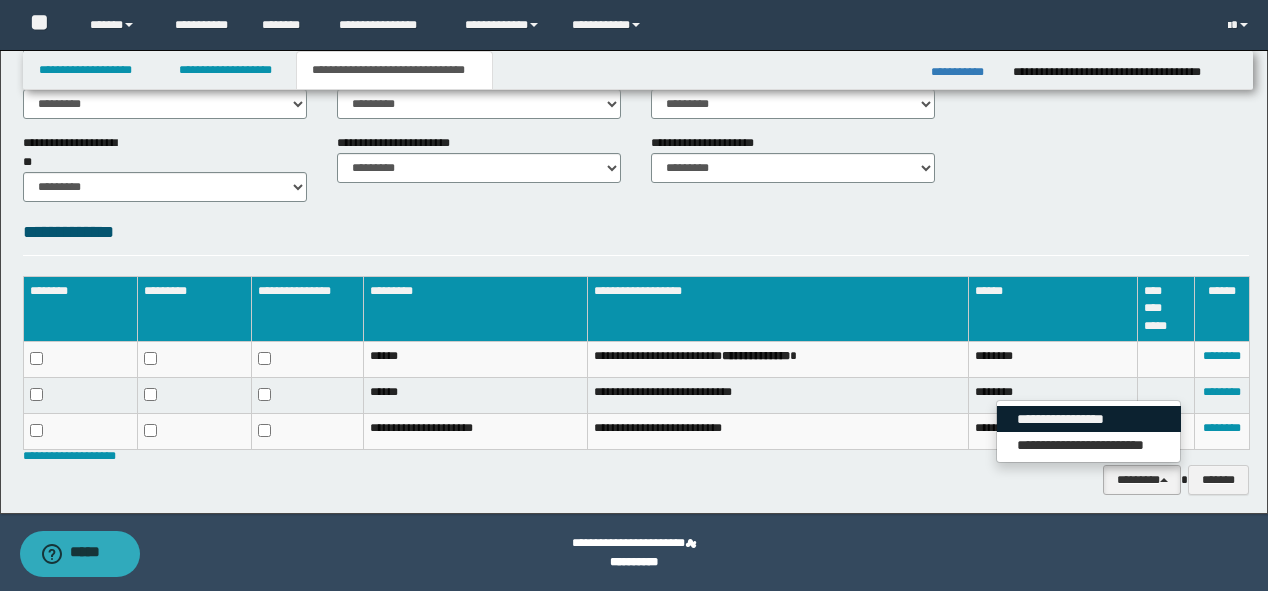click on "**********" at bounding box center (1089, 419) 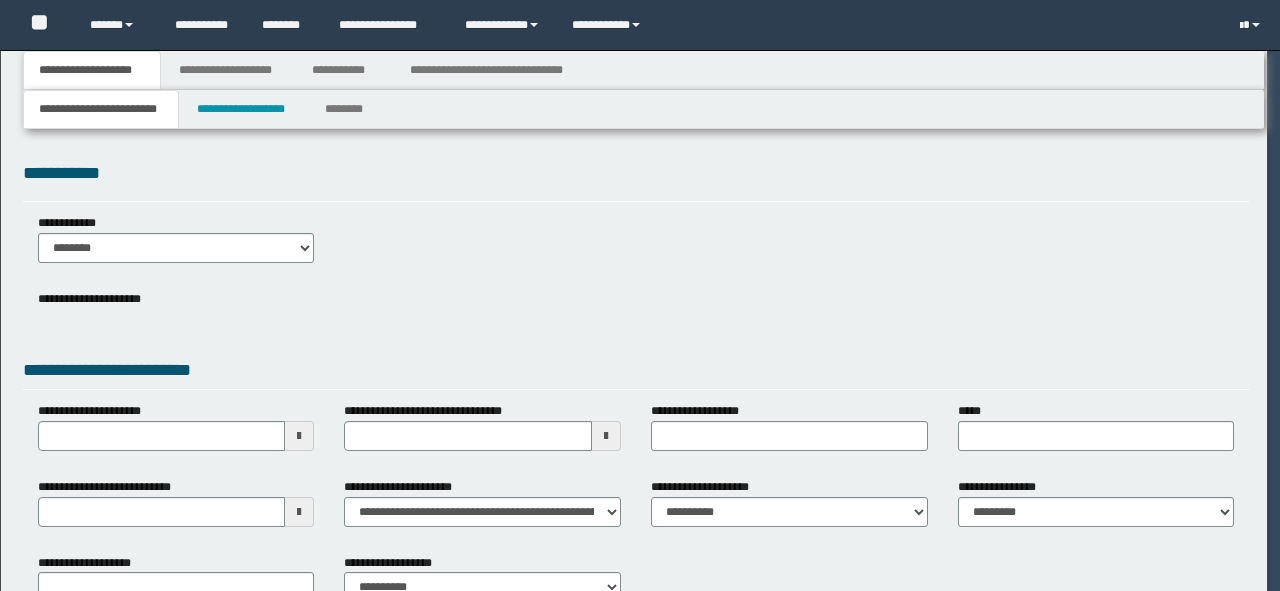 scroll, scrollTop: 0, scrollLeft: 0, axis: both 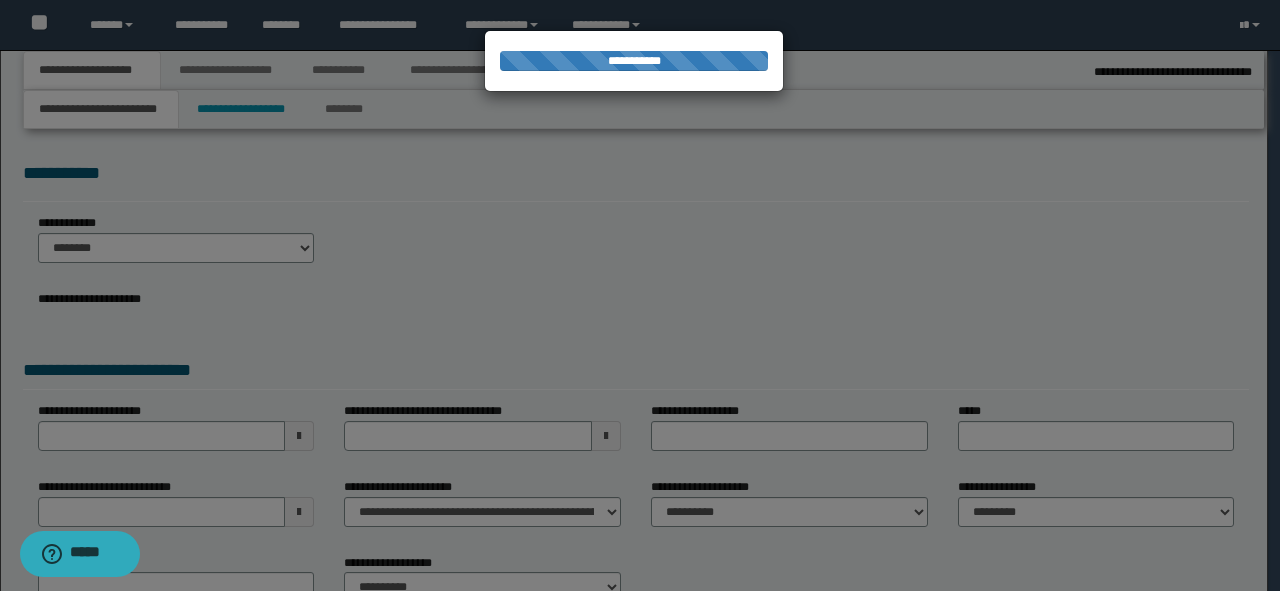 type on "*********" 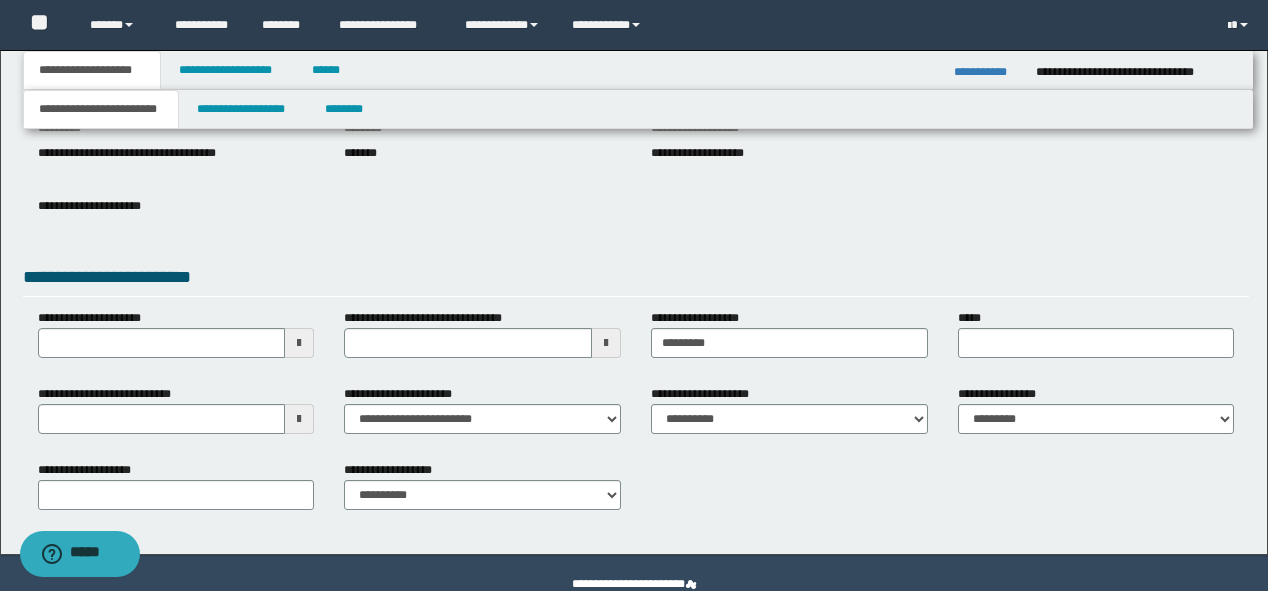 scroll, scrollTop: 212, scrollLeft: 0, axis: vertical 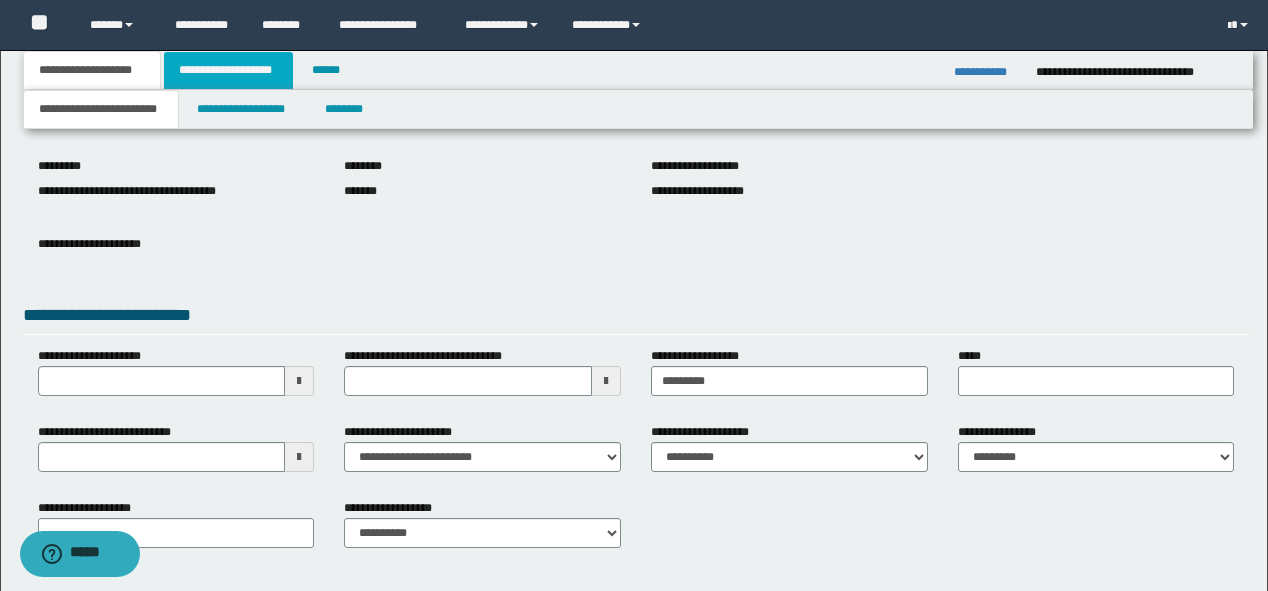 click on "**********" at bounding box center (228, 70) 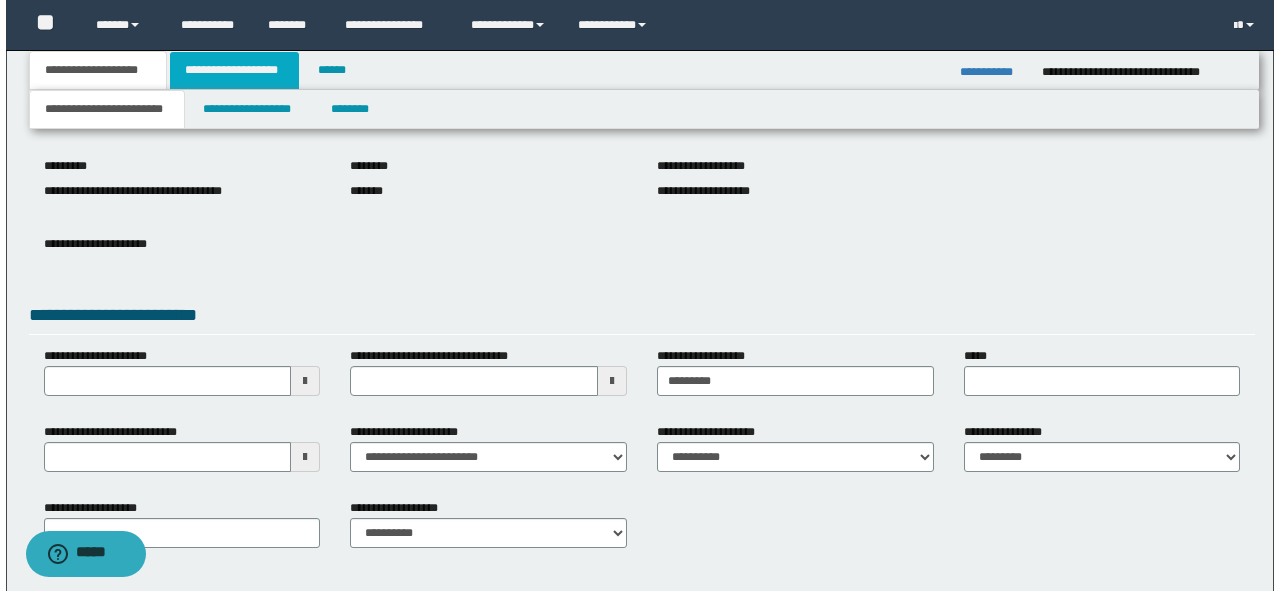 scroll, scrollTop: 0, scrollLeft: 0, axis: both 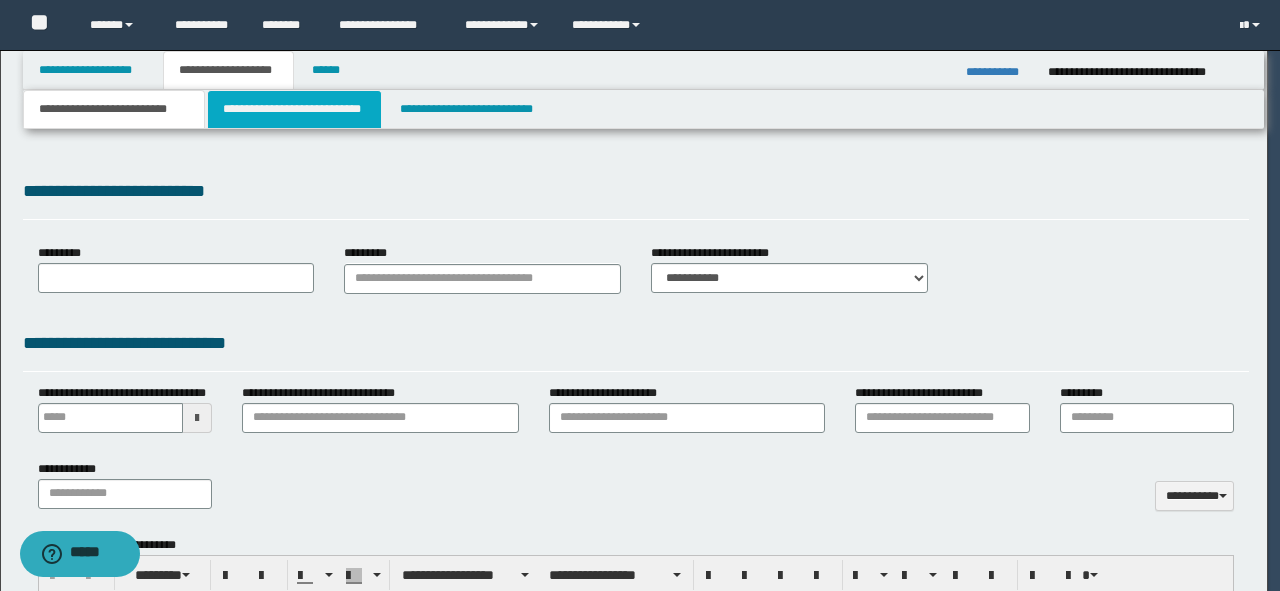 type 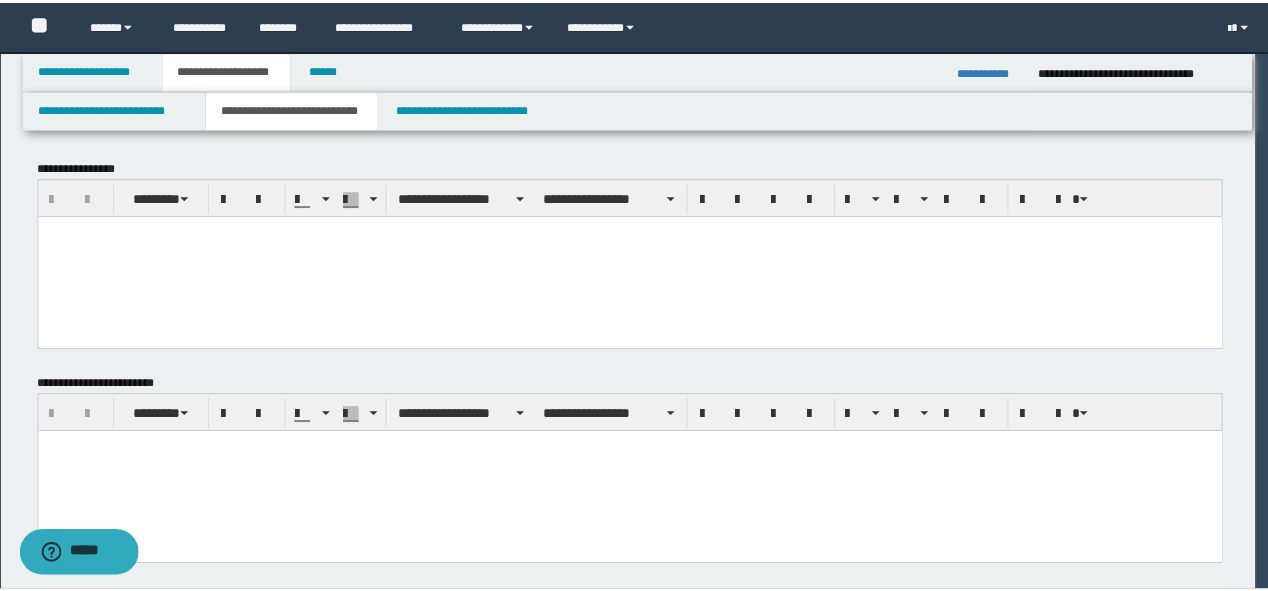 scroll, scrollTop: 0, scrollLeft: 0, axis: both 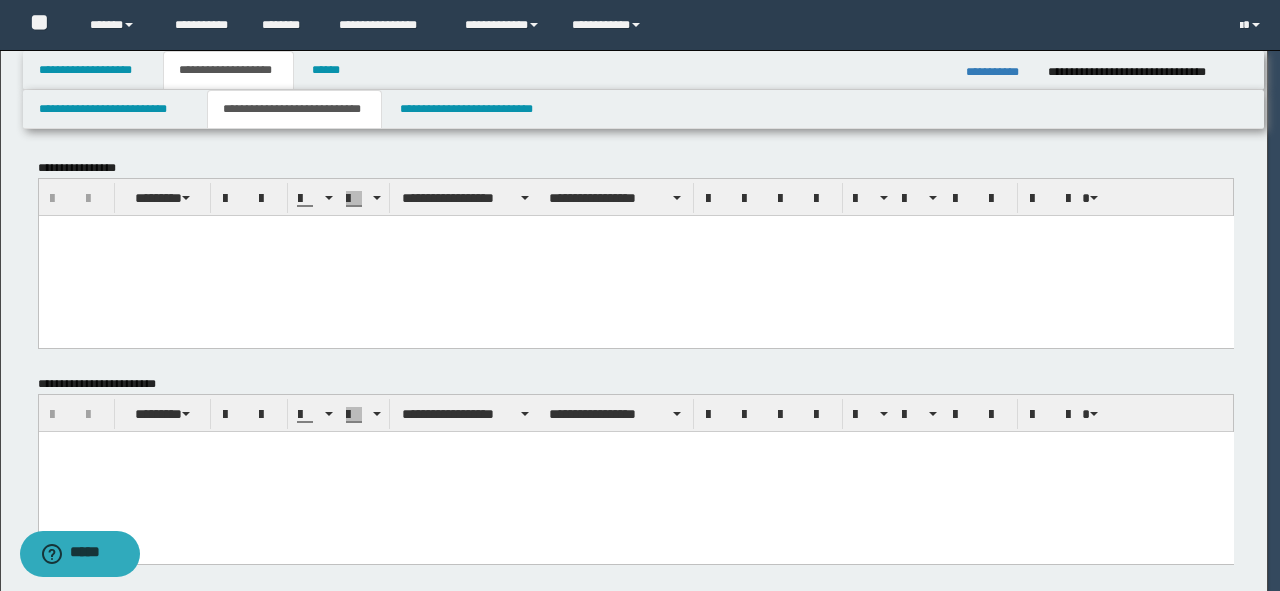 click at bounding box center [635, 230] 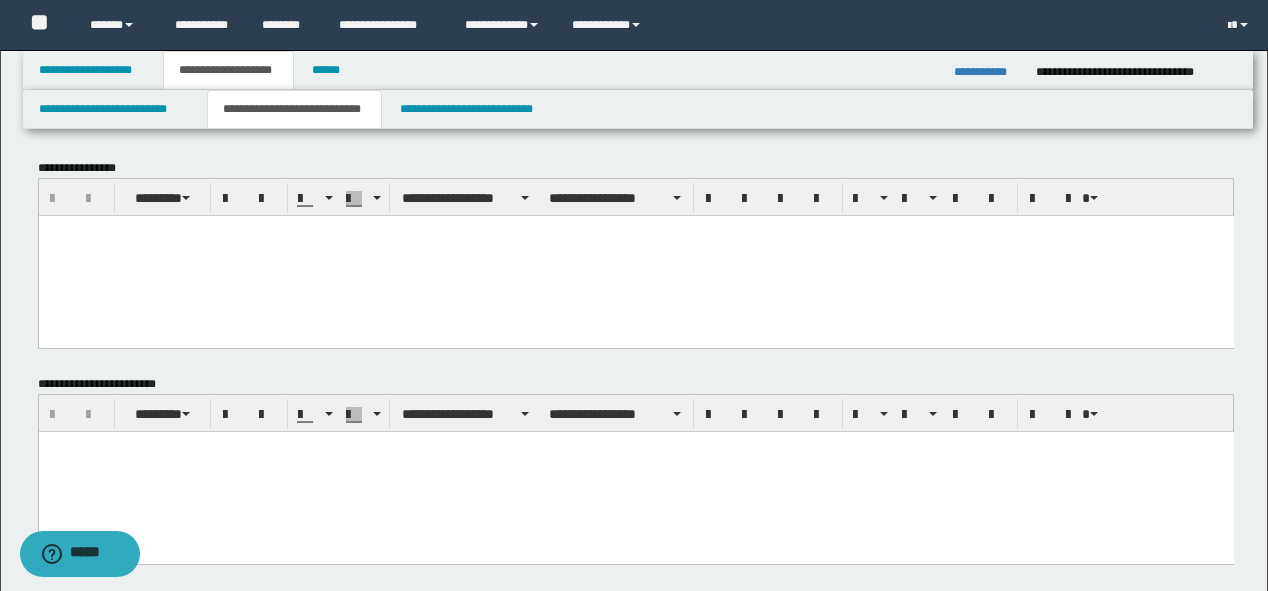 paste 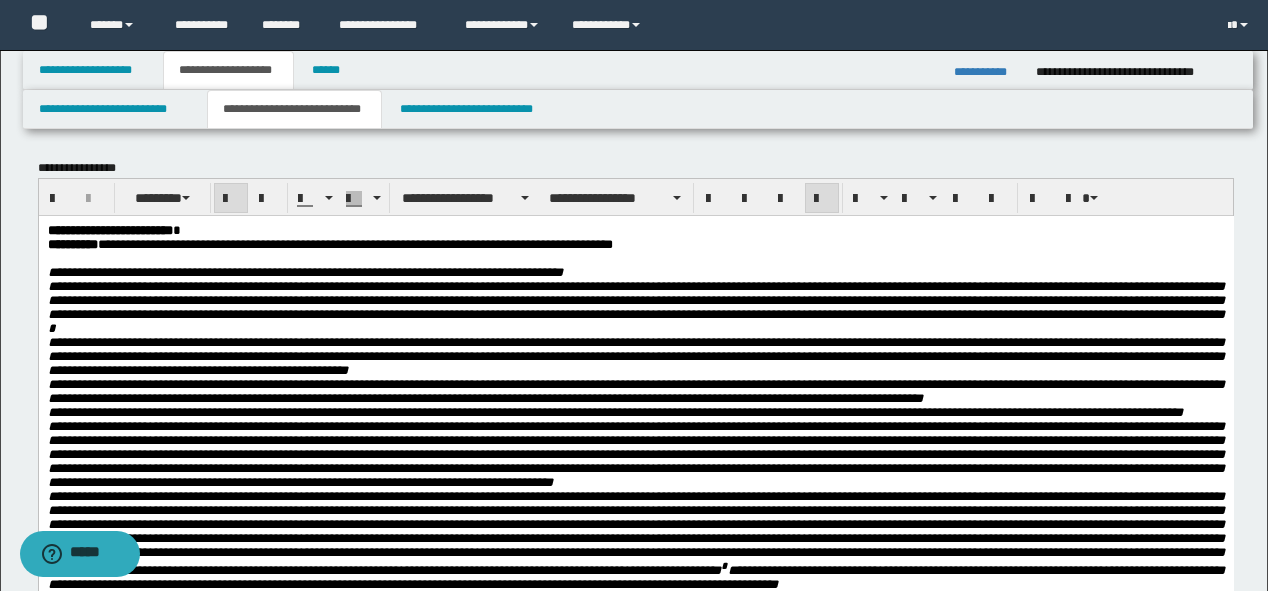 click on "**********" at bounding box center (635, 230) 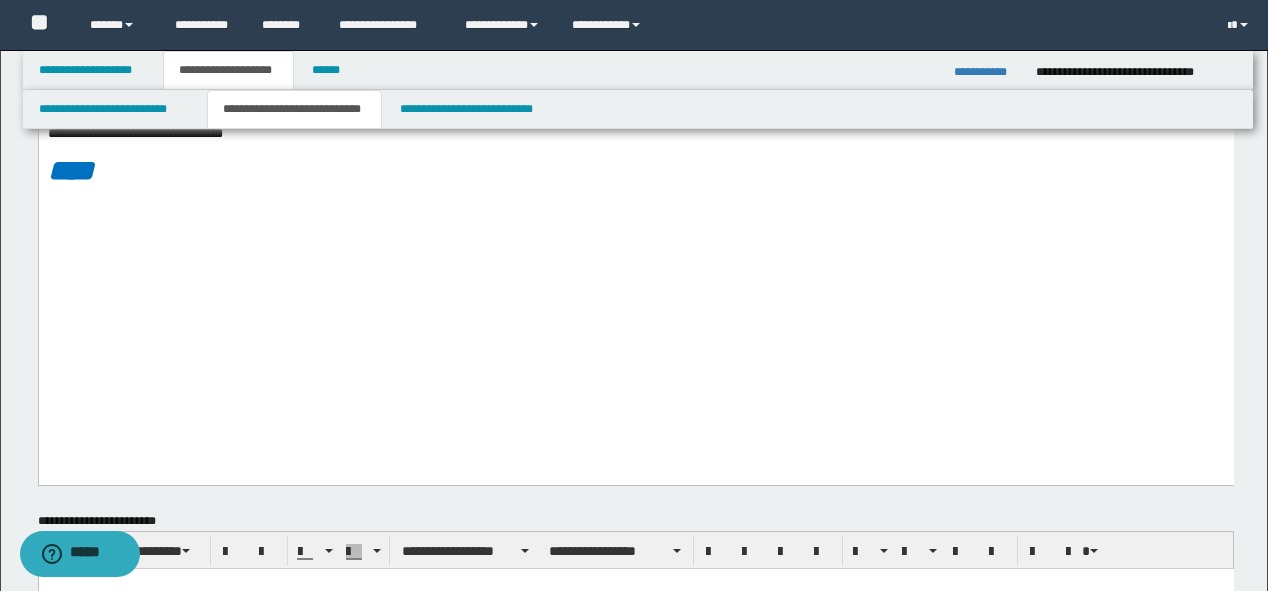 scroll, scrollTop: 1120, scrollLeft: 0, axis: vertical 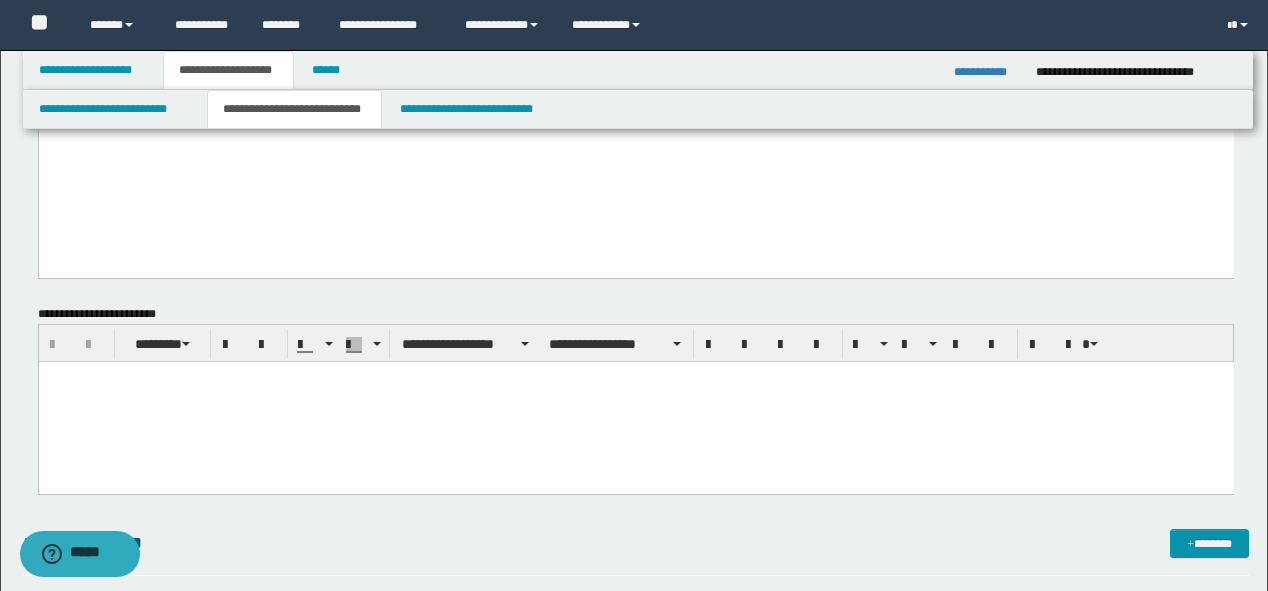 click at bounding box center [635, 401] 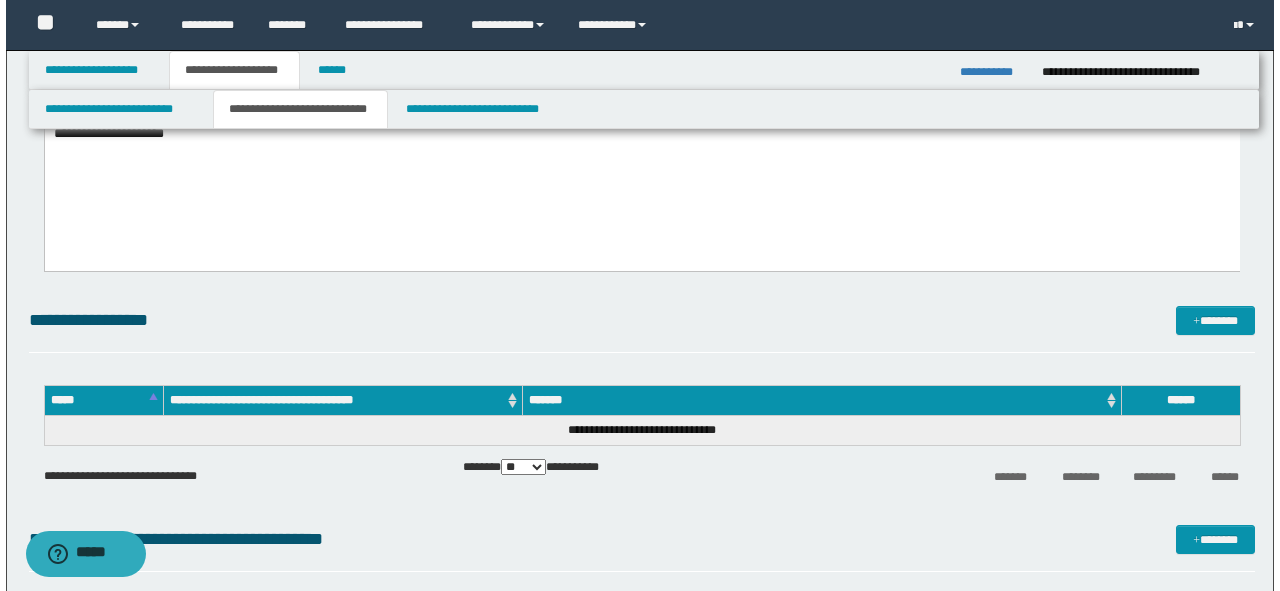 scroll, scrollTop: 1520, scrollLeft: 0, axis: vertical 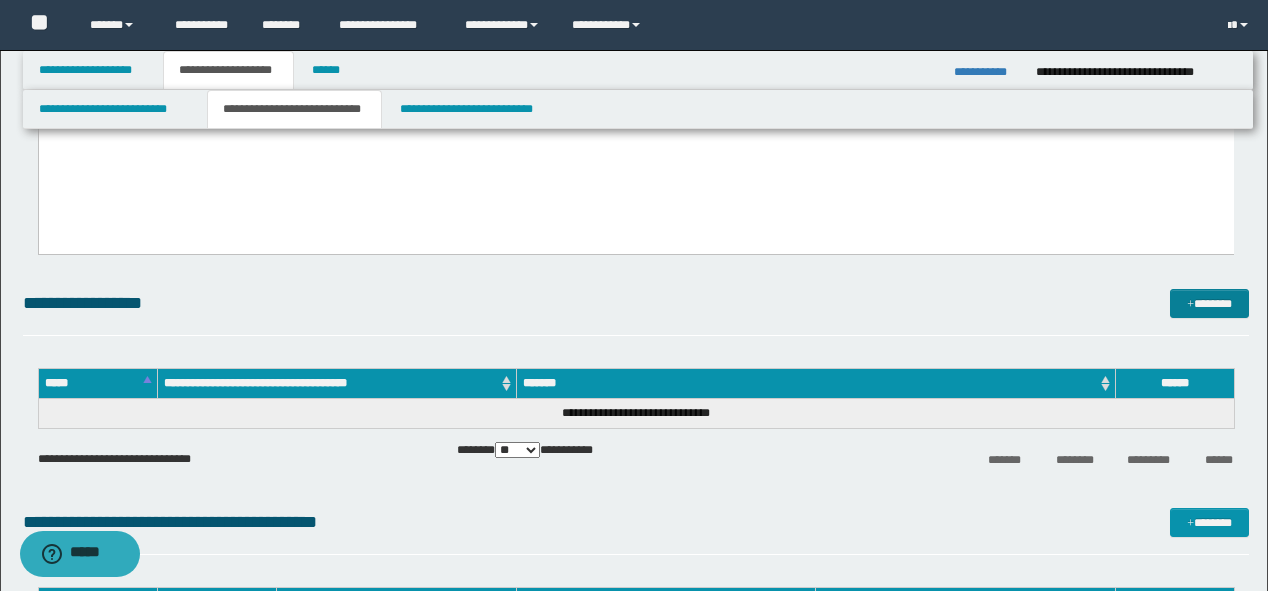 click on "**********" at bounding box center [636, 303] 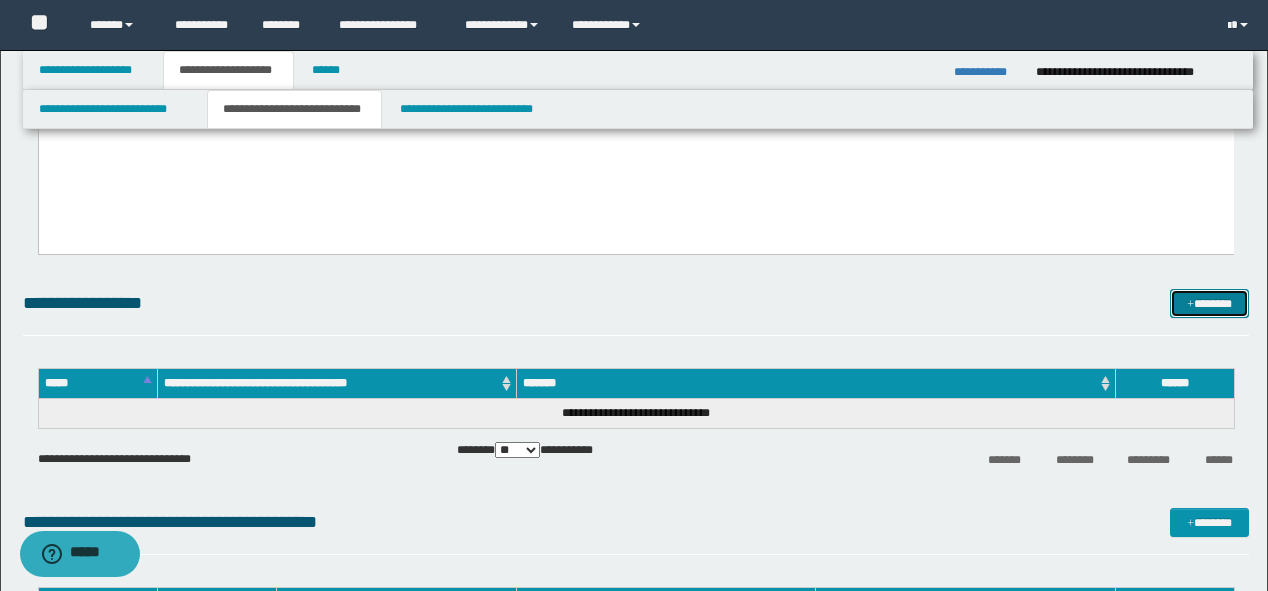 click on "*******" at bounding box center (1209, 304) 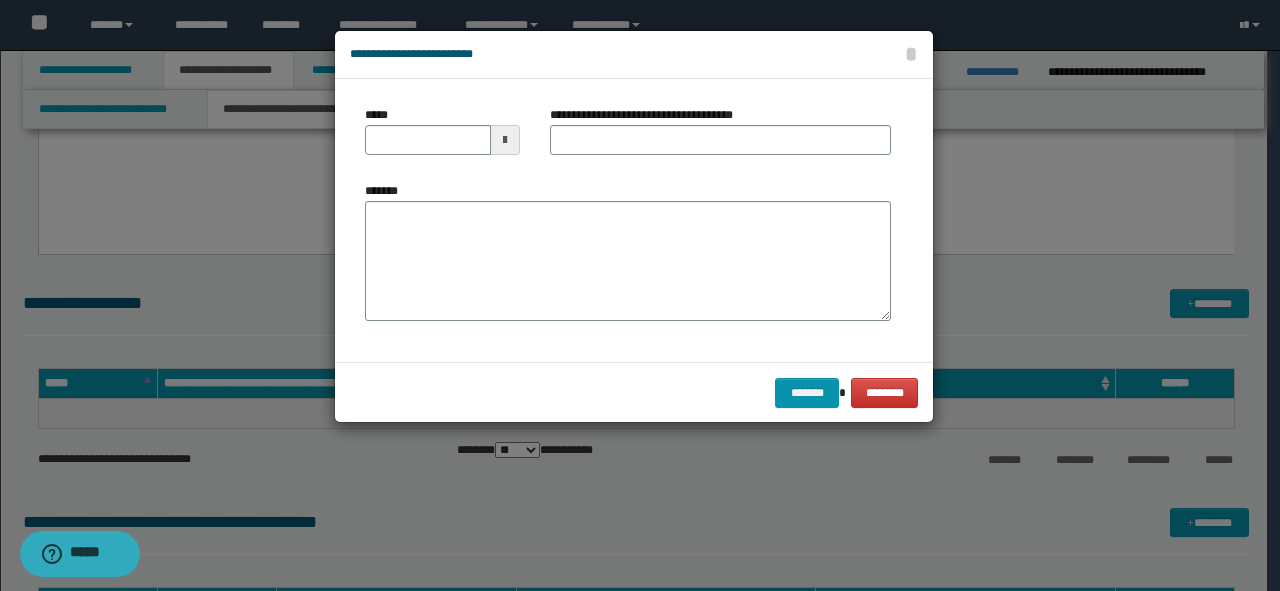 click on "*******" at bounding box center (628, 261) 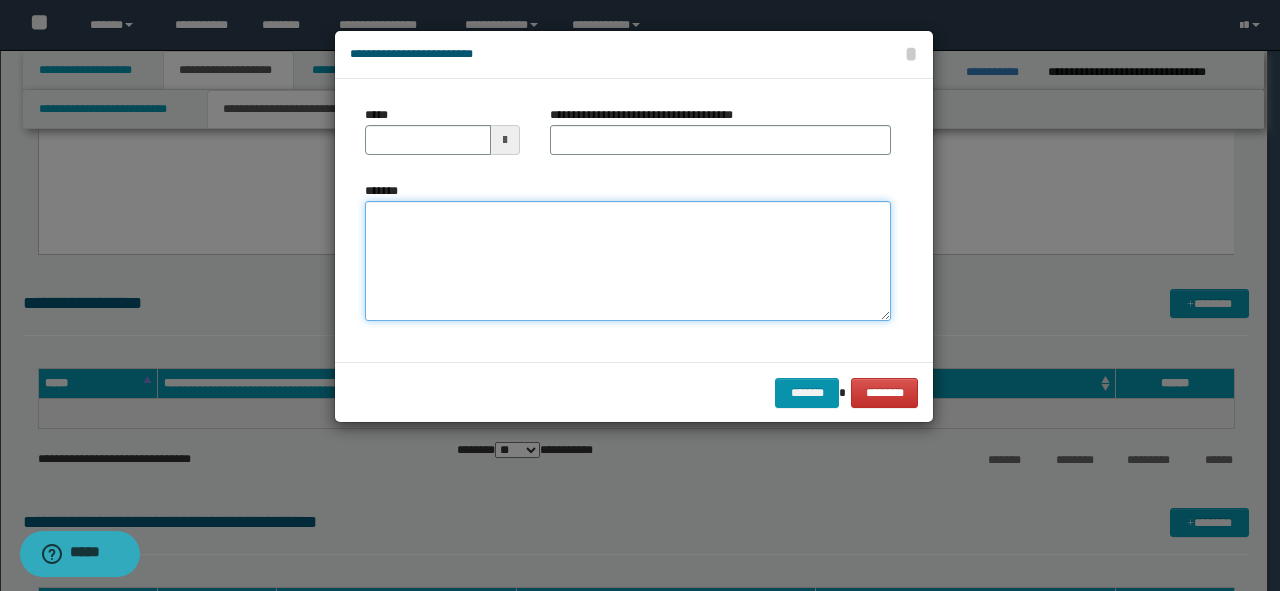 click on "*******" at bounding box center [628, 261] 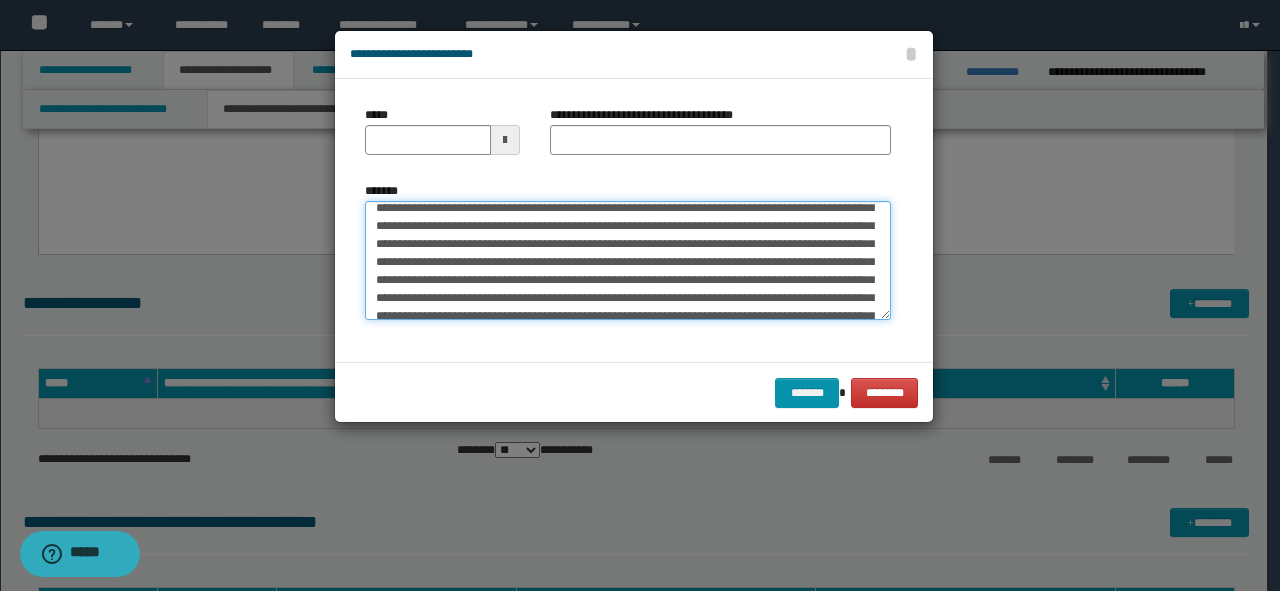 scroll, scrollTop: 0, scrollLeft: 0, axis: both 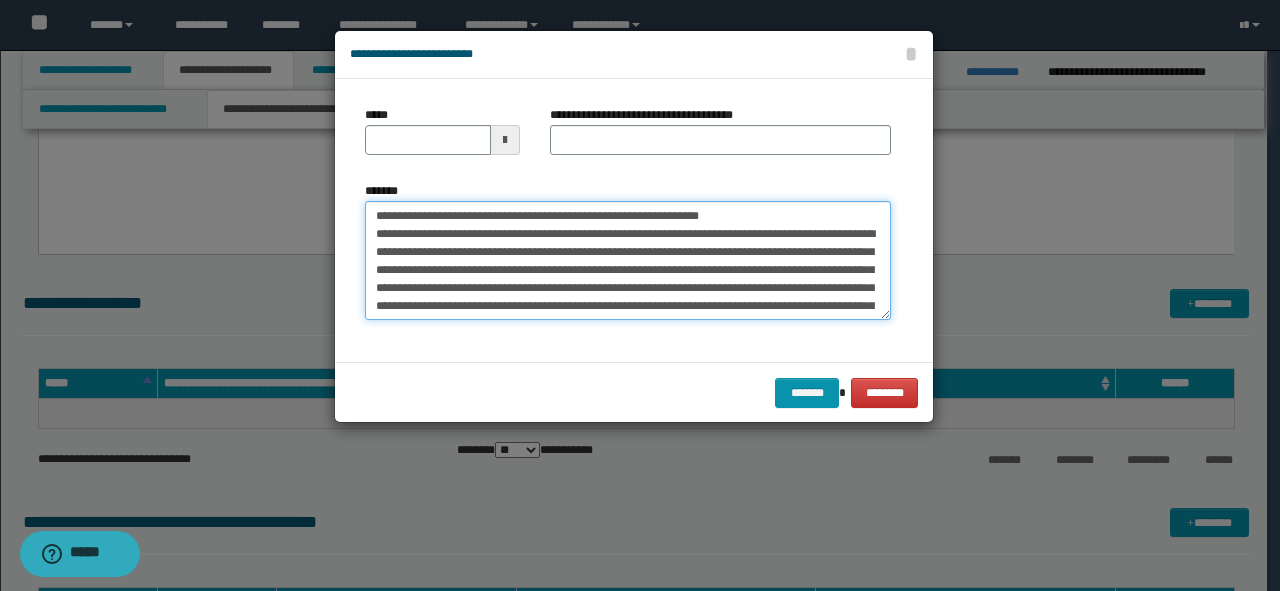 drag, startPoint x: 748, startPoint y: 216, endPoint x: 124, endPoint y: 209, distance: 624.03925 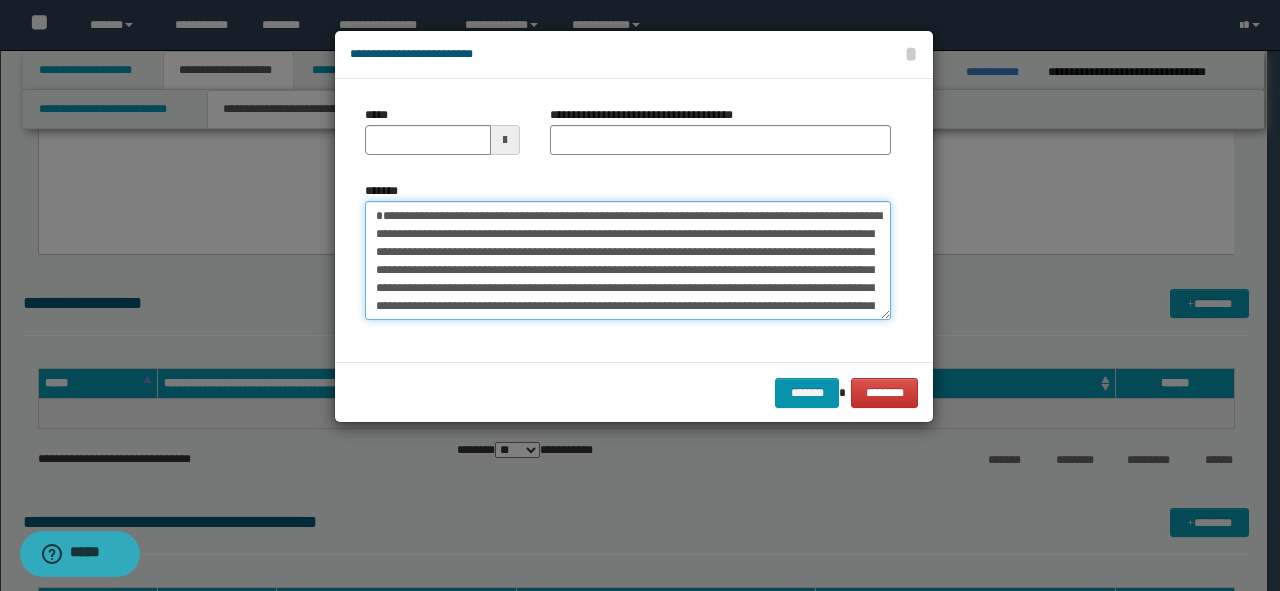 type on "**********" 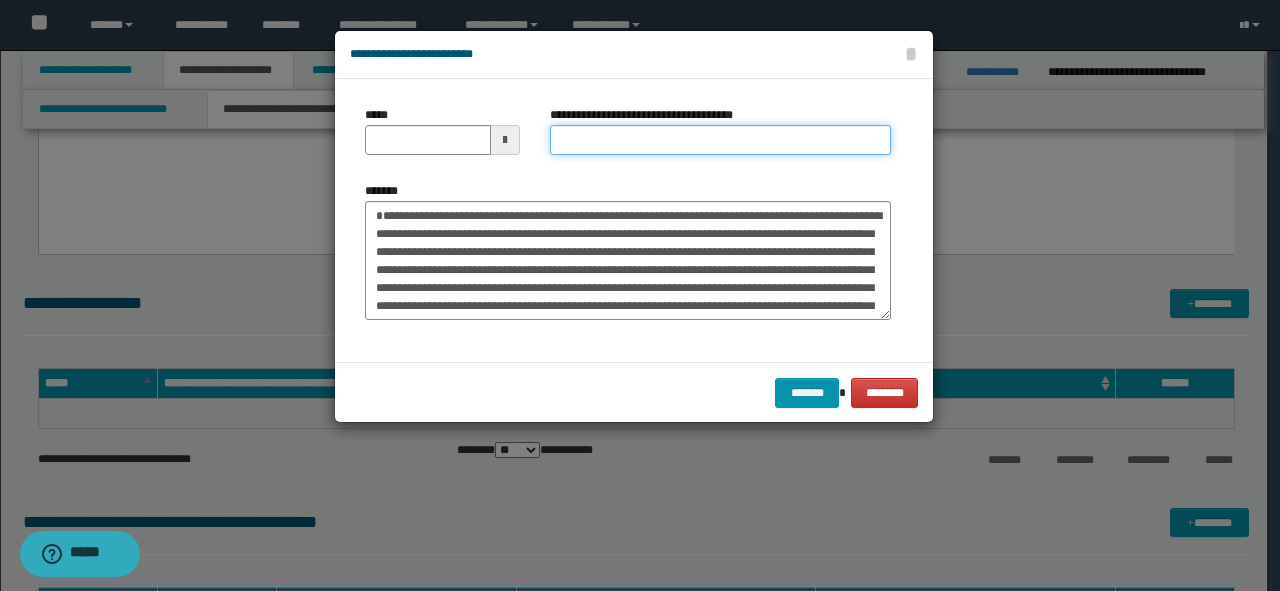 click on "**********" at bounding box center [720, 140] 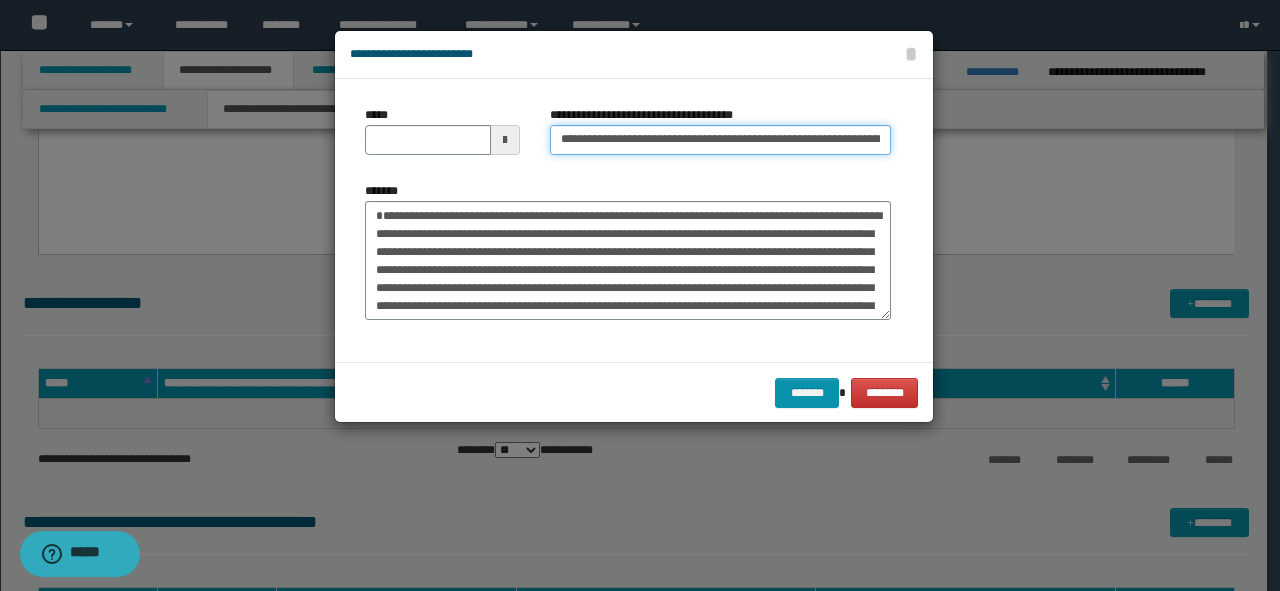 scroll, scrollTop: 0, scrollLeft: 30, axis: horizontal 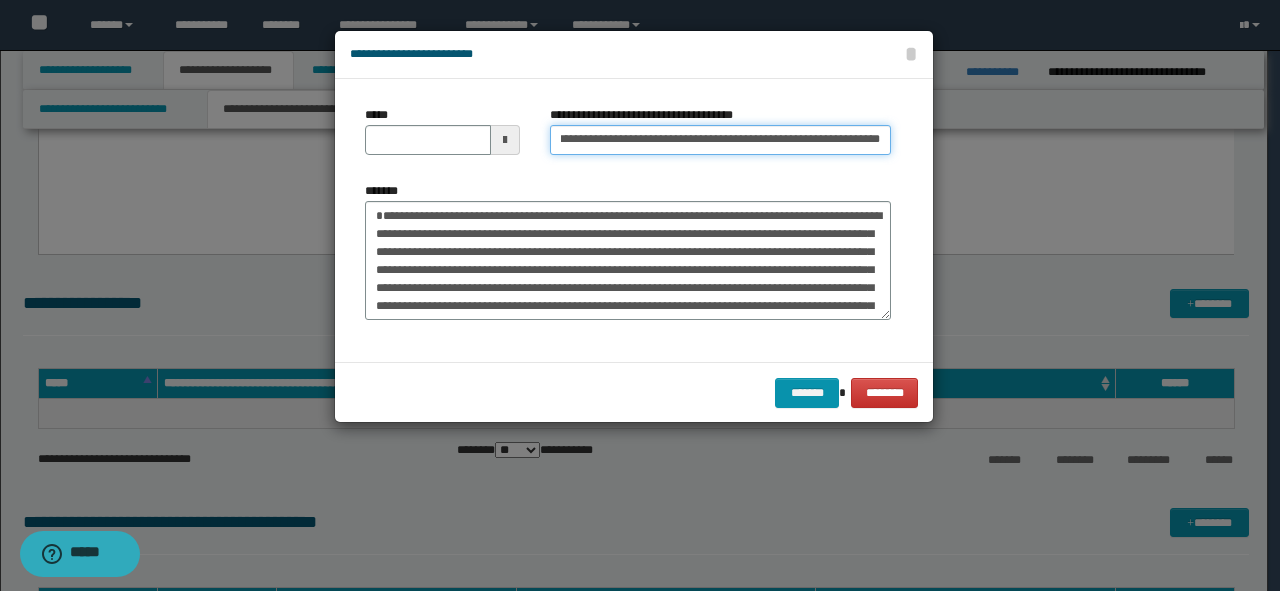 drag, startPoint x: 808, startPoint y: 138, endPoint x: 912, endPoint y: 146, distance: 104.307236 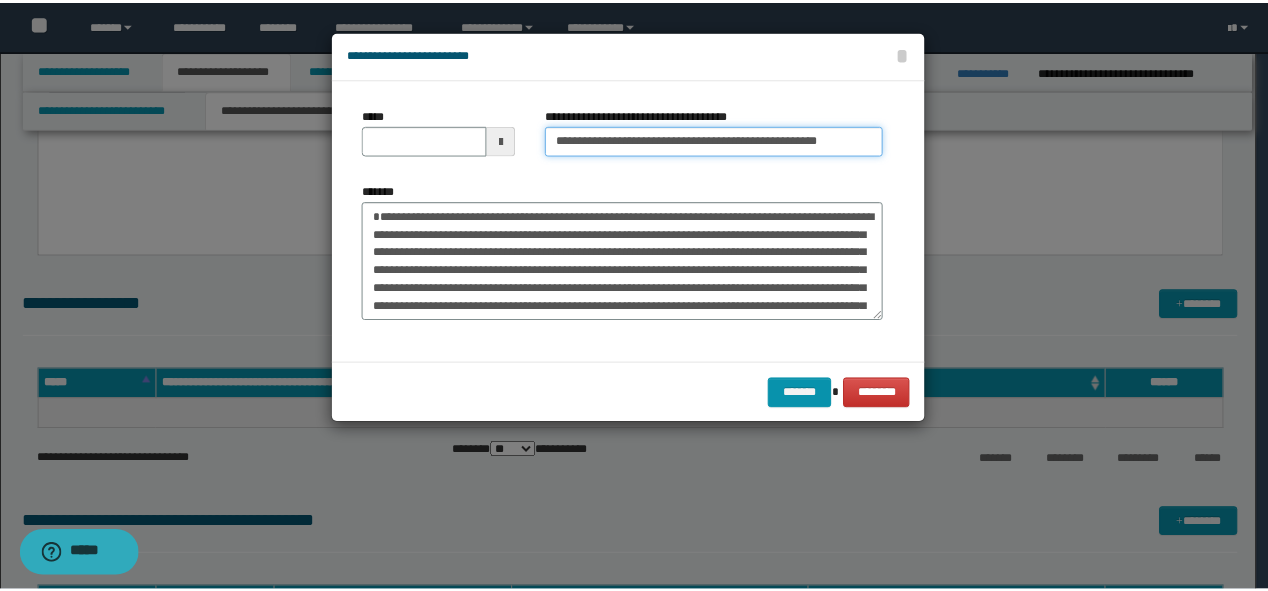 scroll, scrollTop: 0, scrollLeft: 0, axis: both 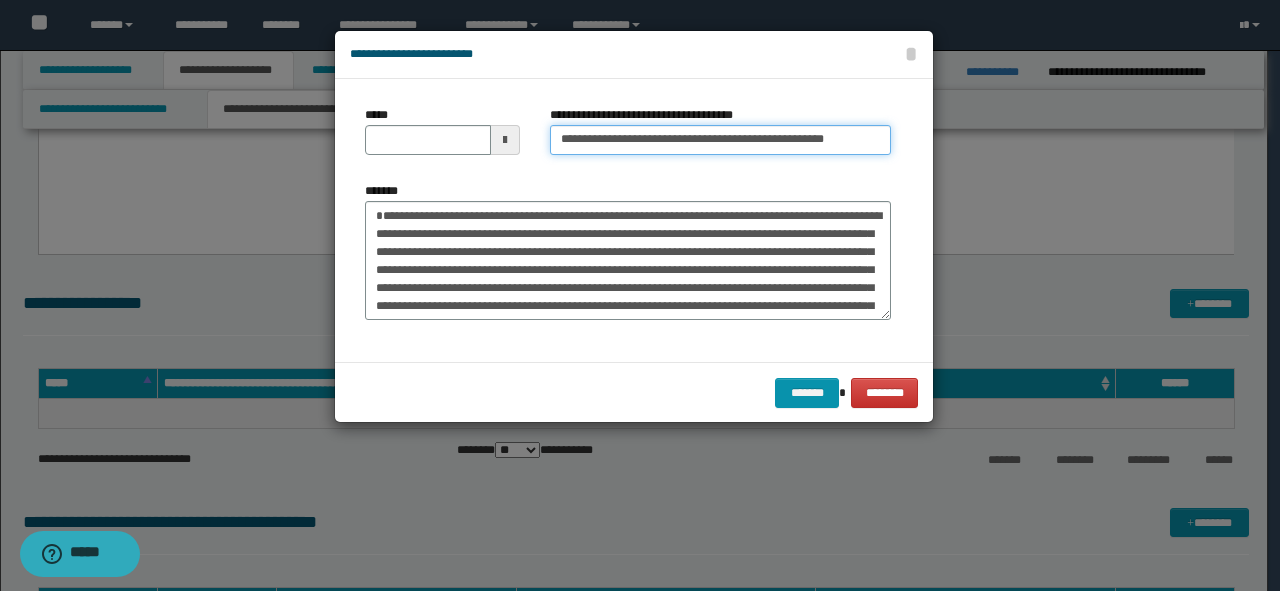 type 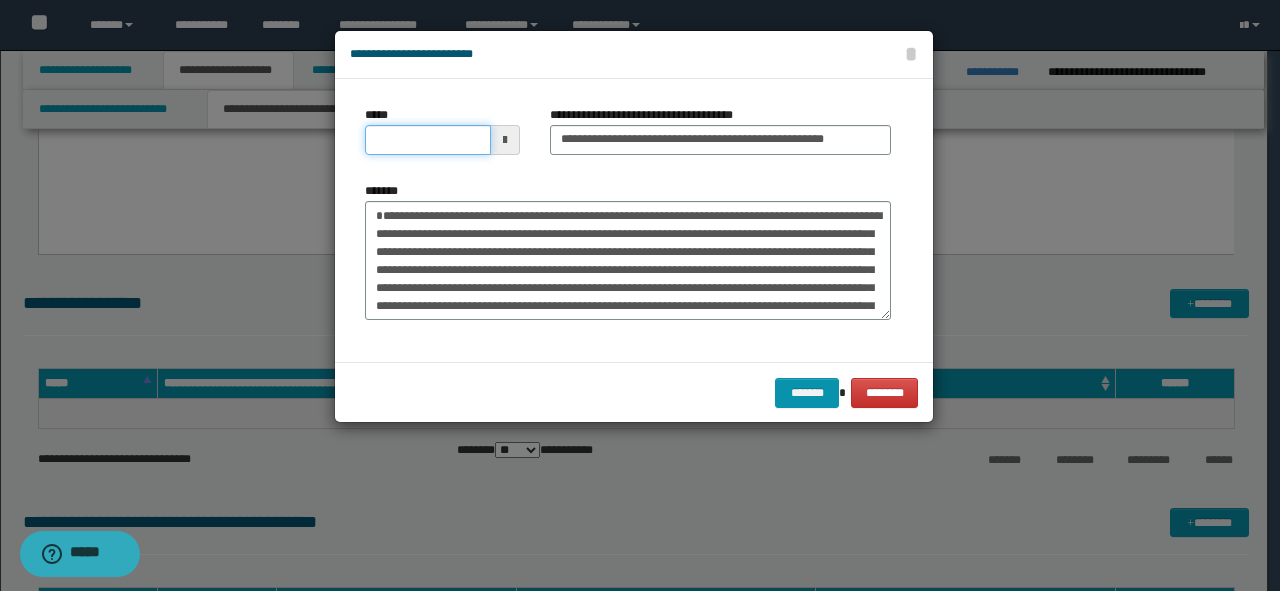 click on "*****" at bounding box center (428, 140) 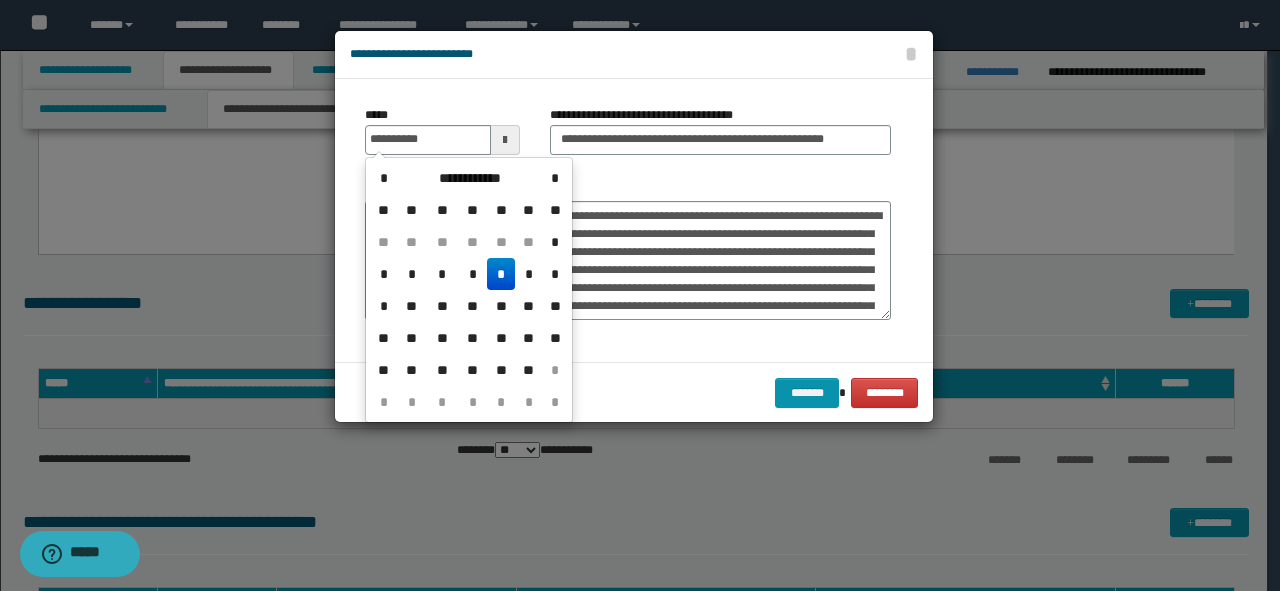 type on "**********" 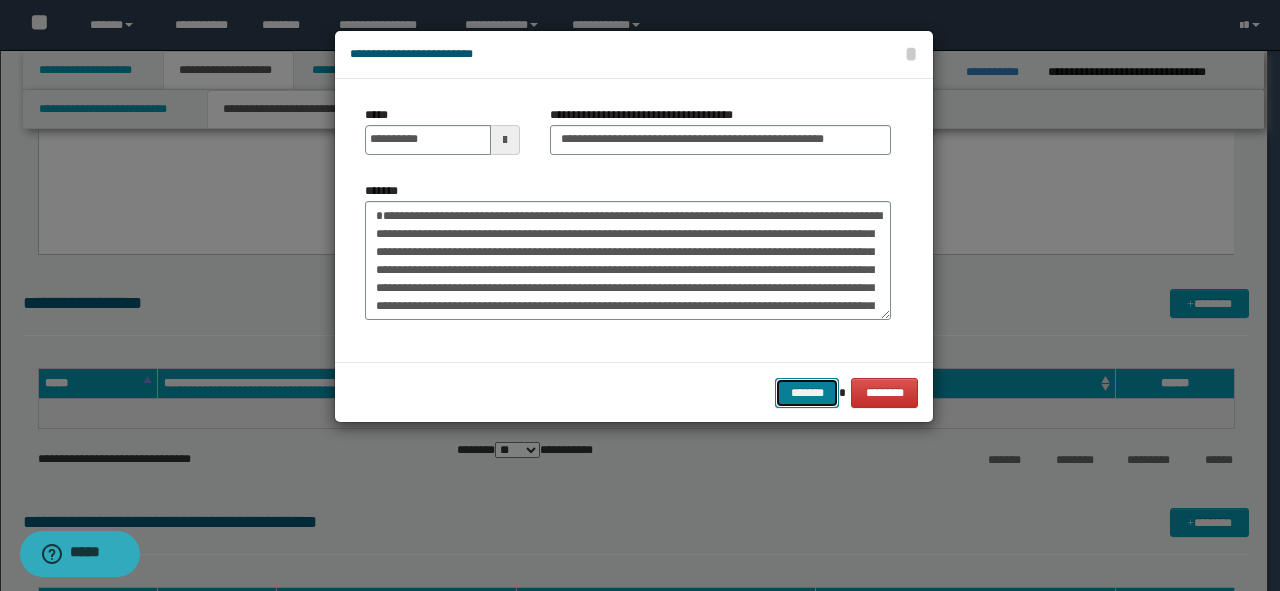 click on "*******" at bounding box center (807, 393) 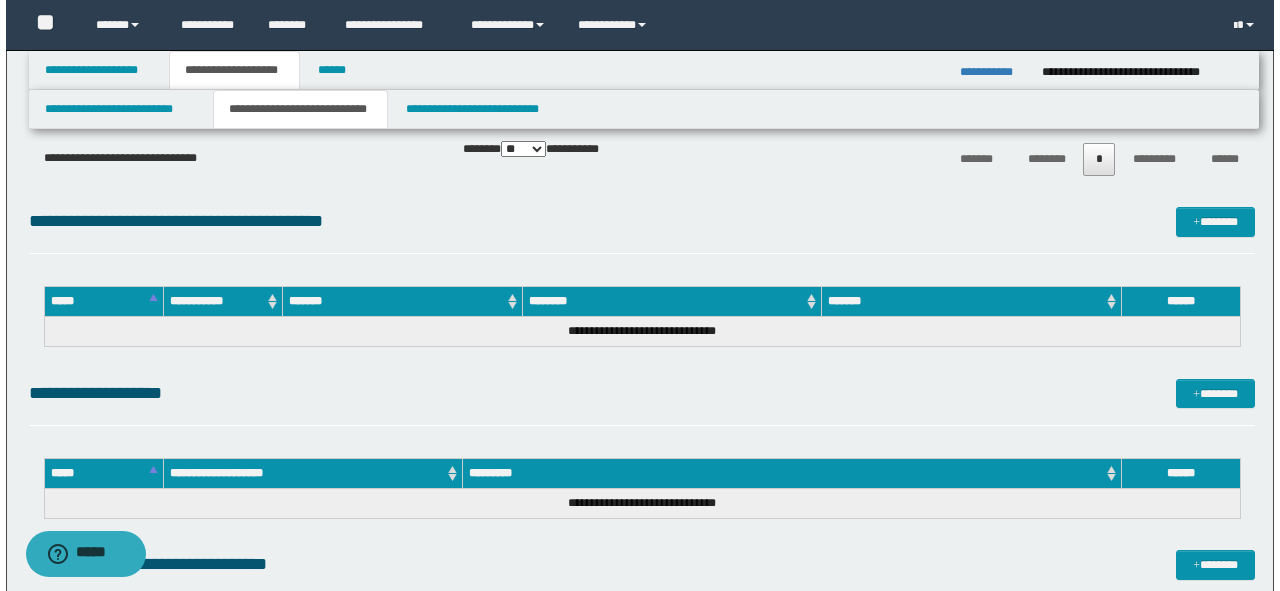 scroll, scrollTop: 2000, scrollLeft: 0, axis: vertical 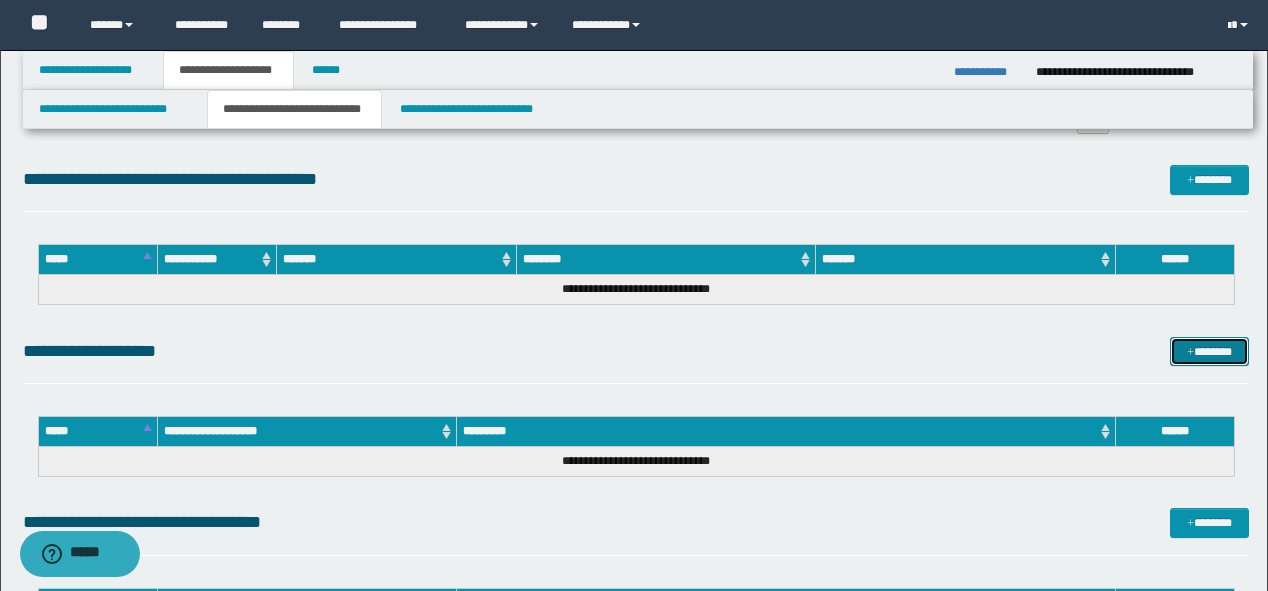 click on "*******" at bounding box center [1209, 352] 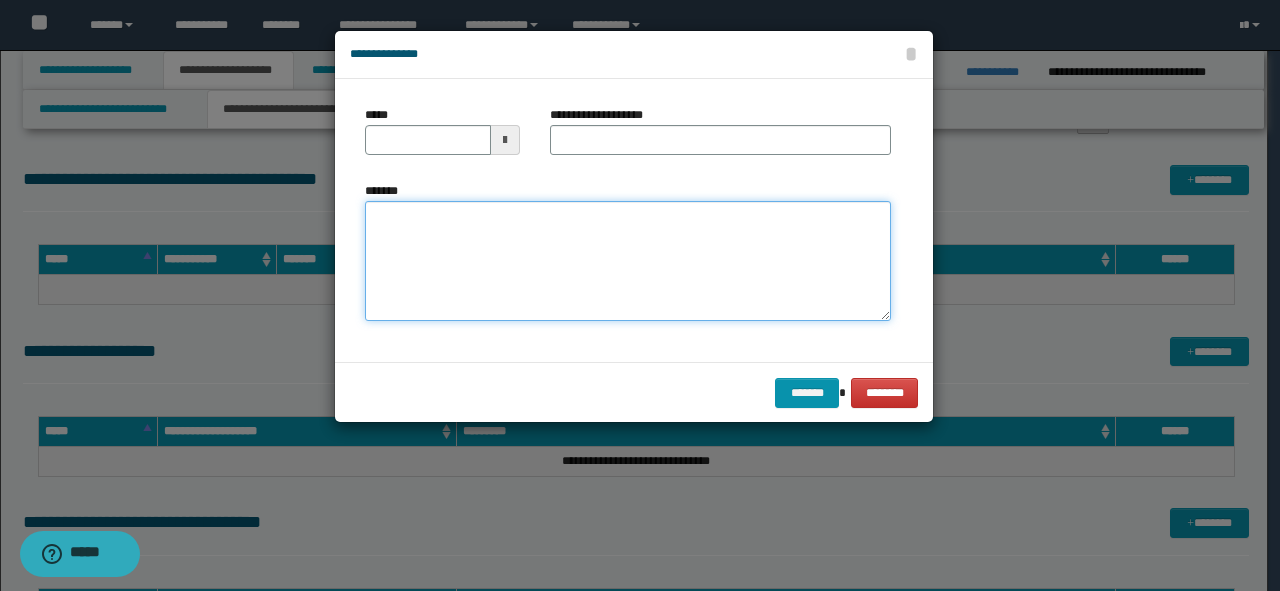 click on "*******" at bounding box center (628, 261) 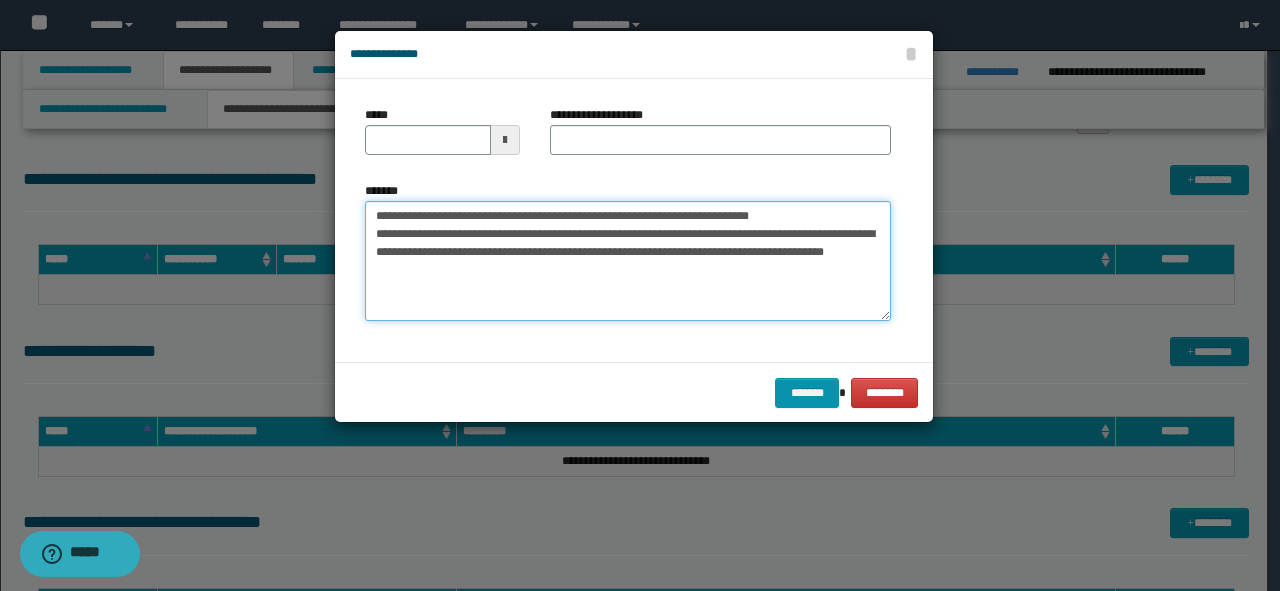 drag, startPoint x: 808, startPoint y: 205, endPoint x: 158, endPoint y: 207, distance: 650.00305 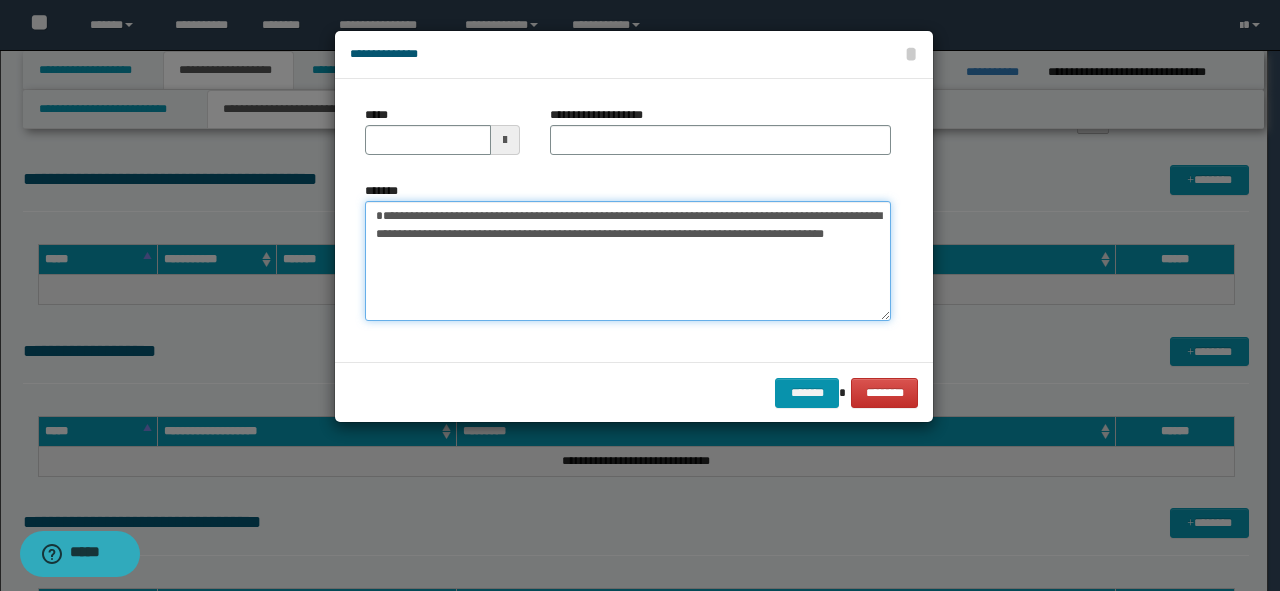 type on "**********" 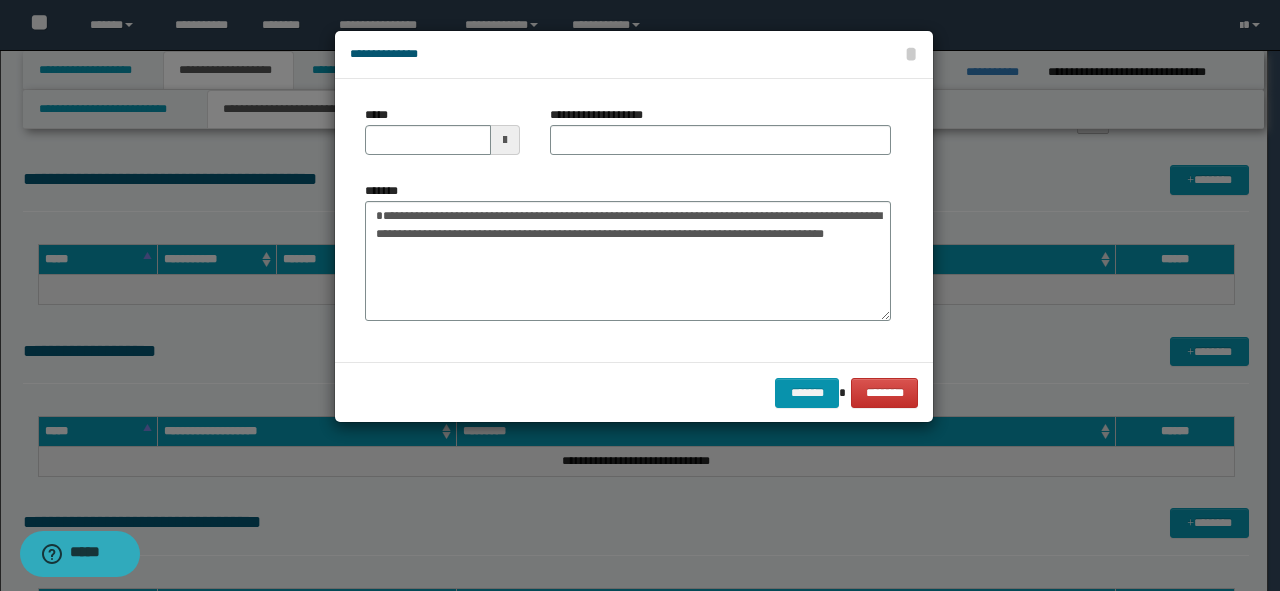click on "**********" at bounding box center [720, 138] 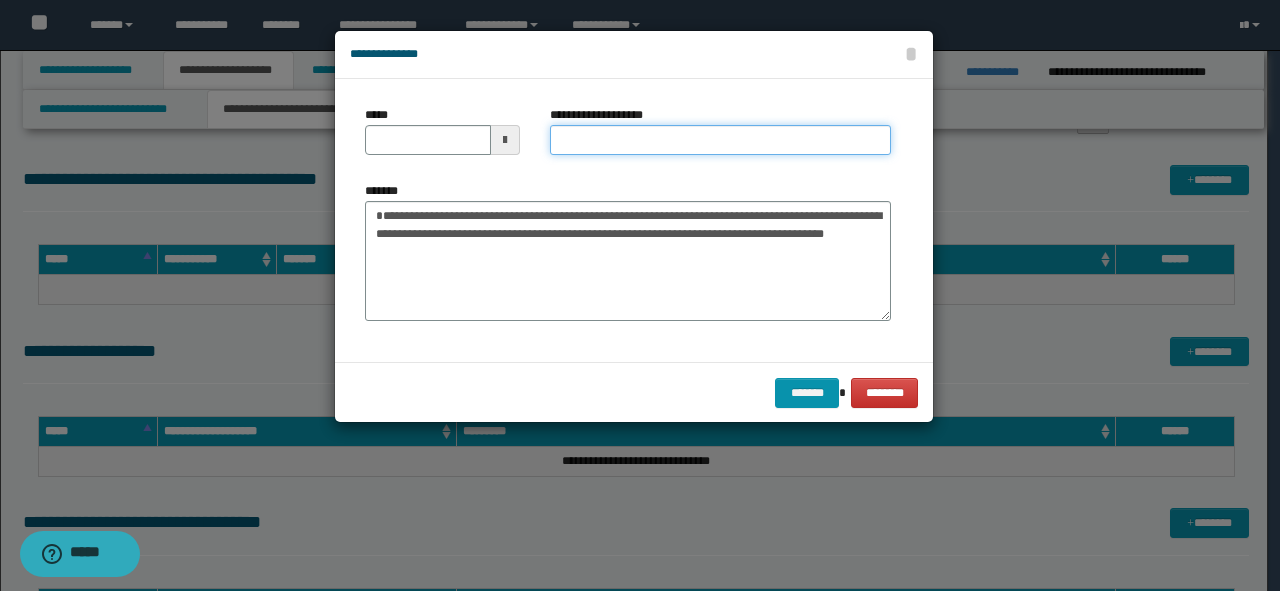 click on "**********" at bounding box center [720, 140] 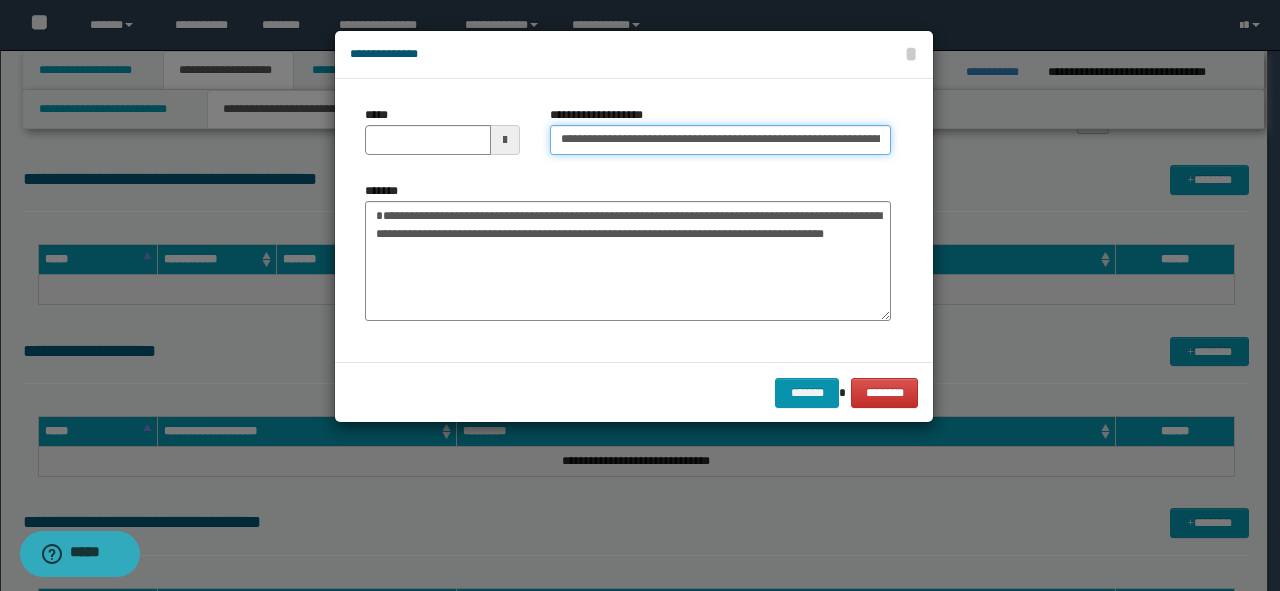 scroll, scrollTop: 0, scrollLeft: 80, axis: horizontal 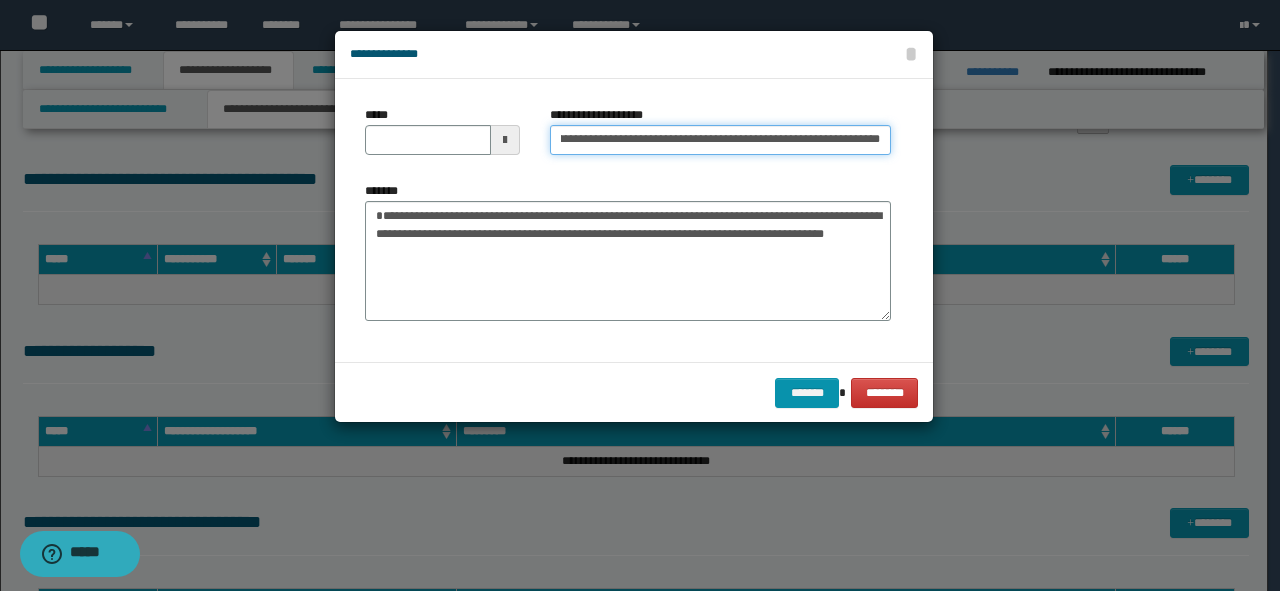 drag, startPoint x: 811, startPoint y: 136, endPoint x: 883, endPoint y: 136, distance: 72 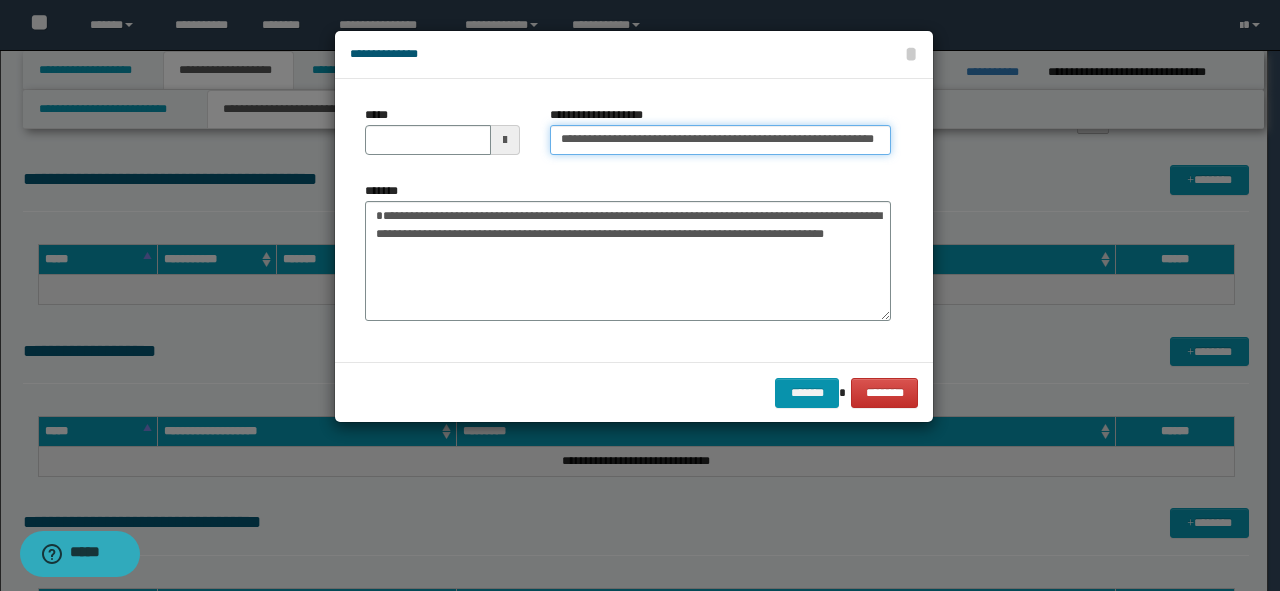 scroll, scrollTop: 0, scrollLeft: 10, axis: horizontal 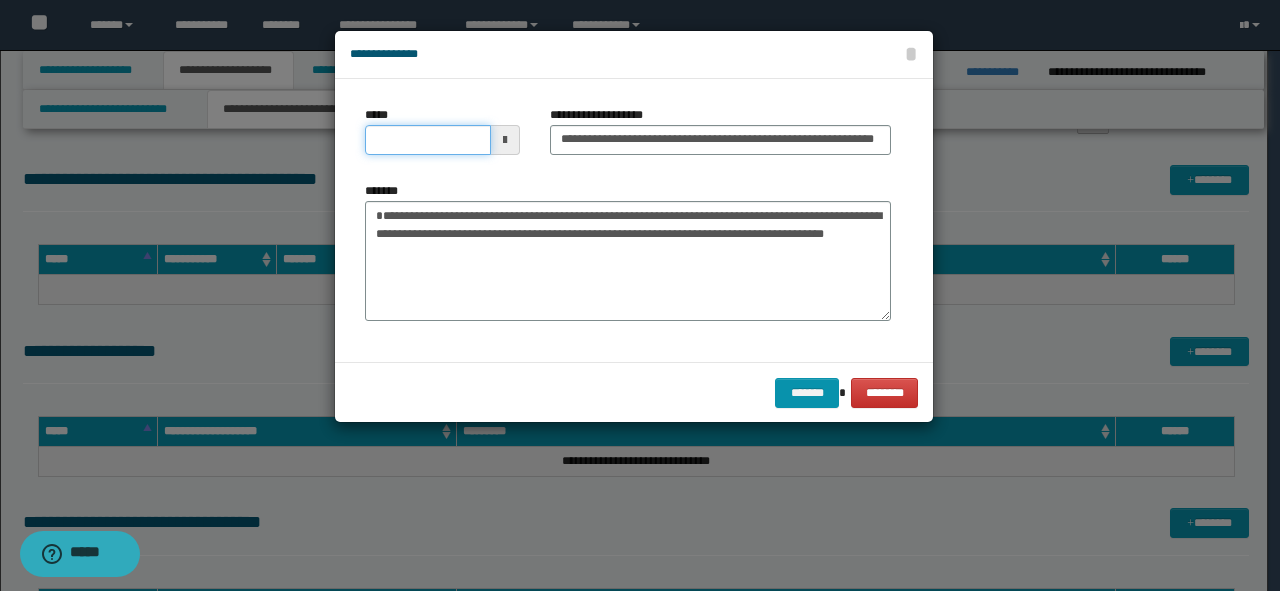 click on "*****" at bounding box center [428, 140] 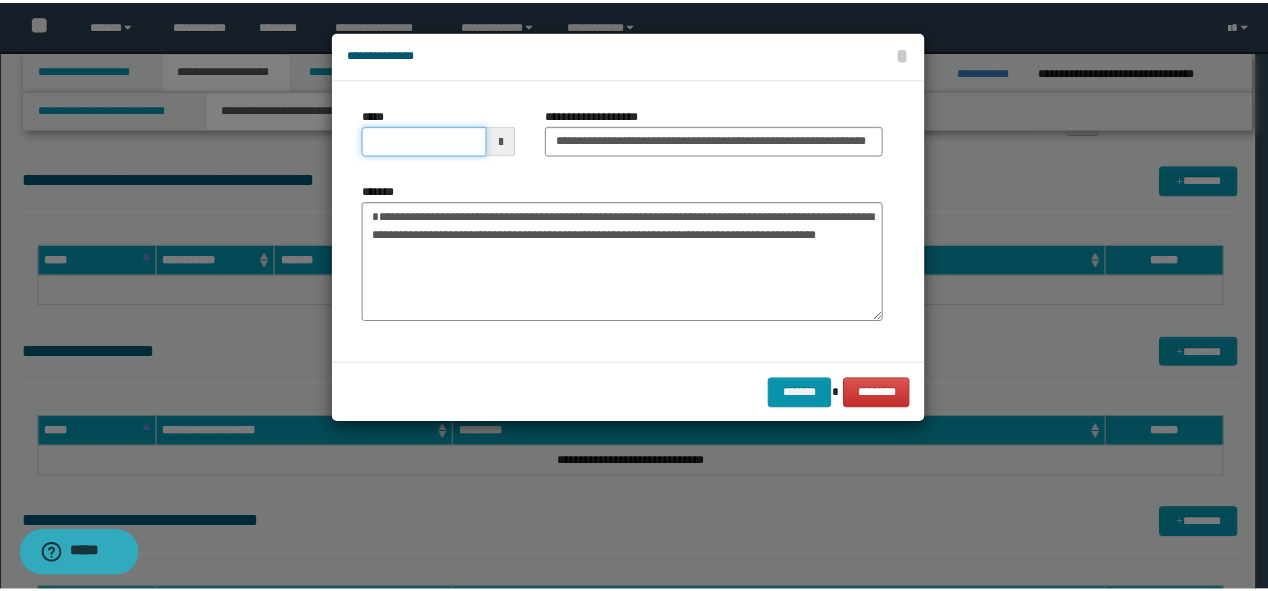 scroll, scrollTop: 0, scrollLeft: 0, axis: both 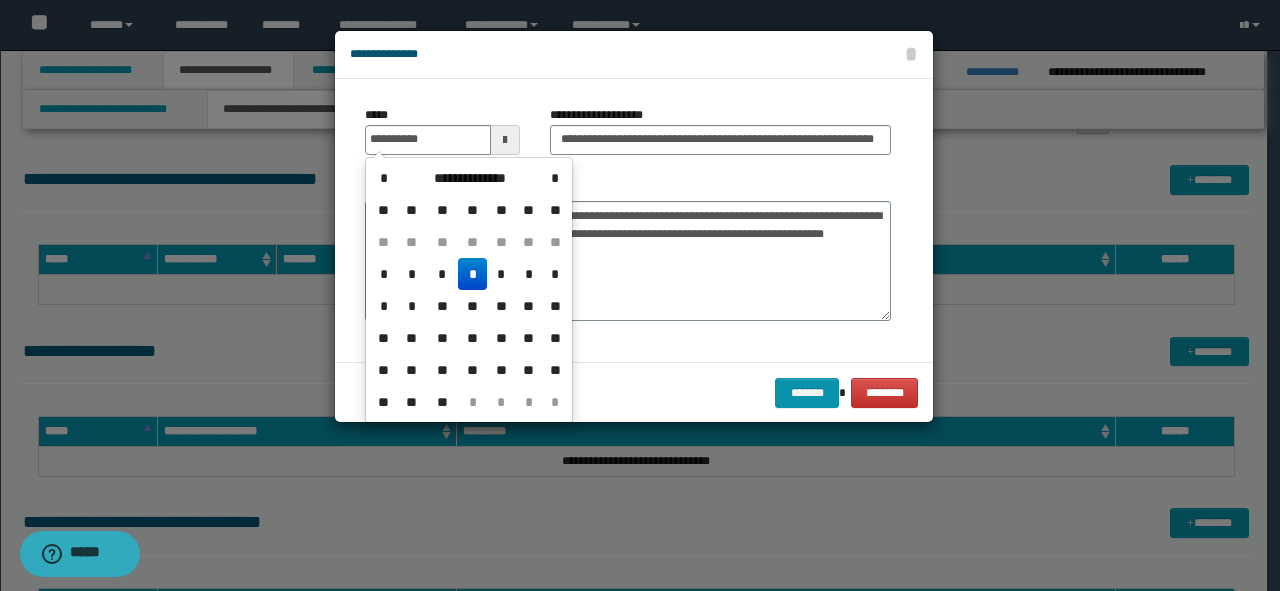 type on "**********" 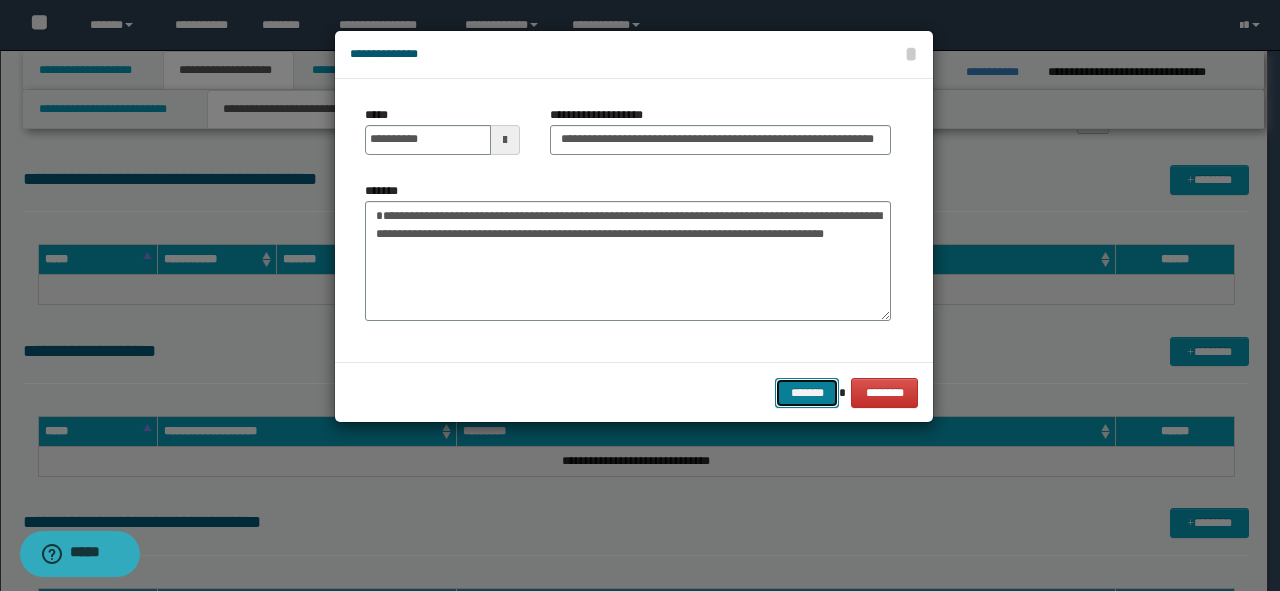 click on "*******" at bounding box center (807, 393) 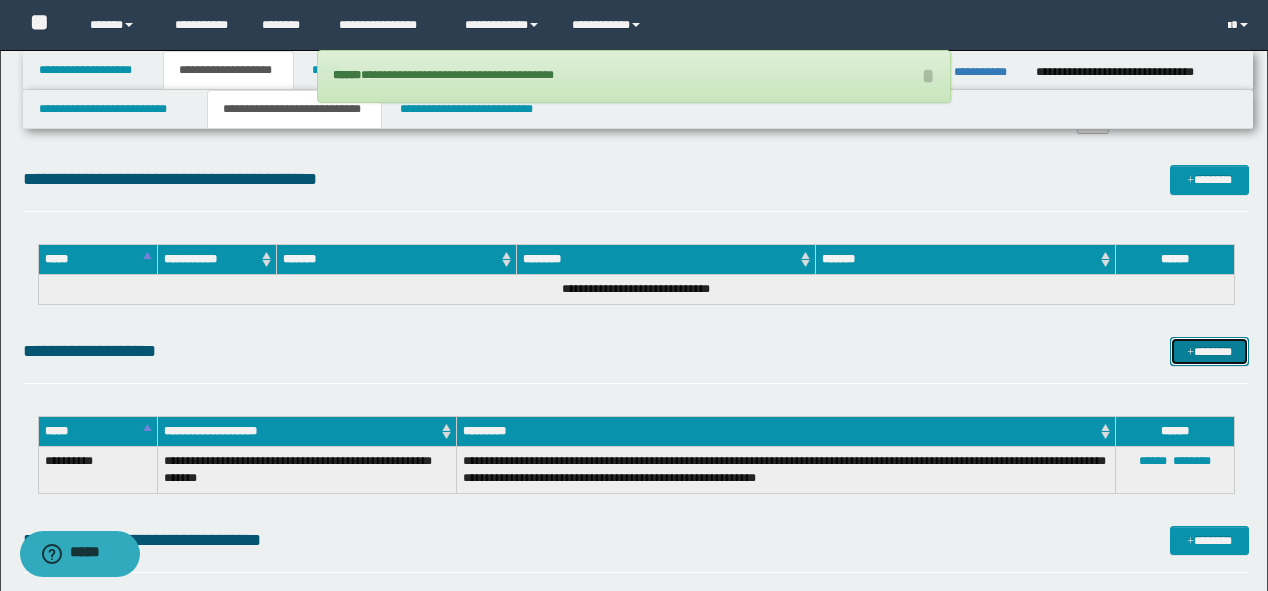 scroll, scrollTop: 1840, scrollLeft: 0, axis: vertical 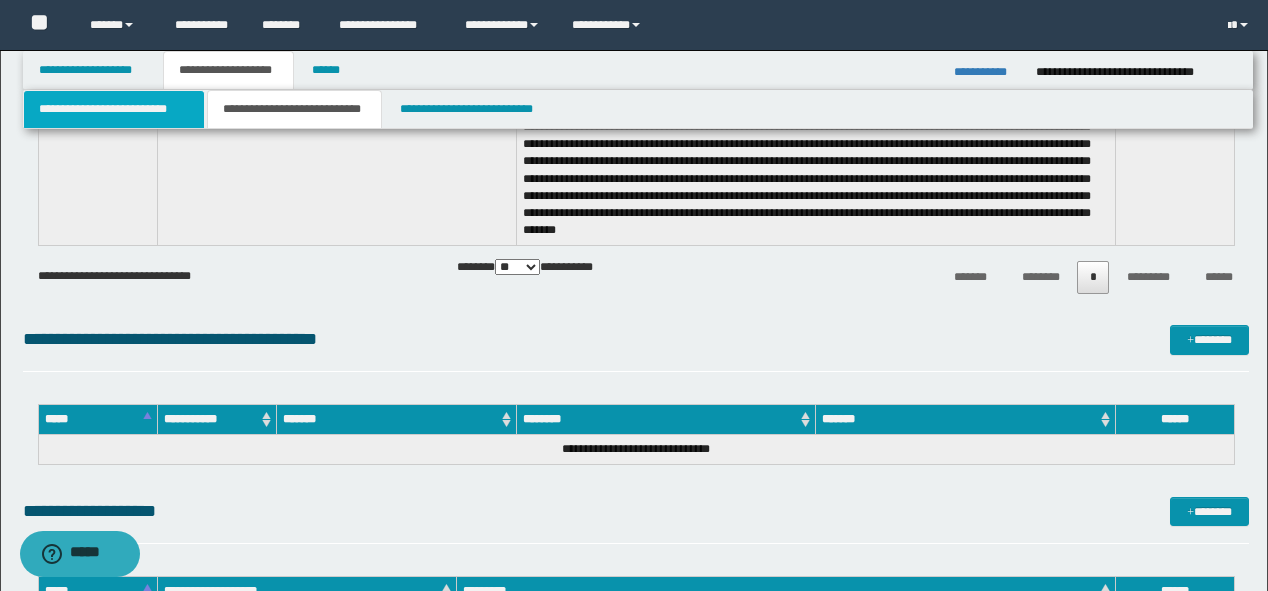click on "**********" at bounding box center [114, 109] 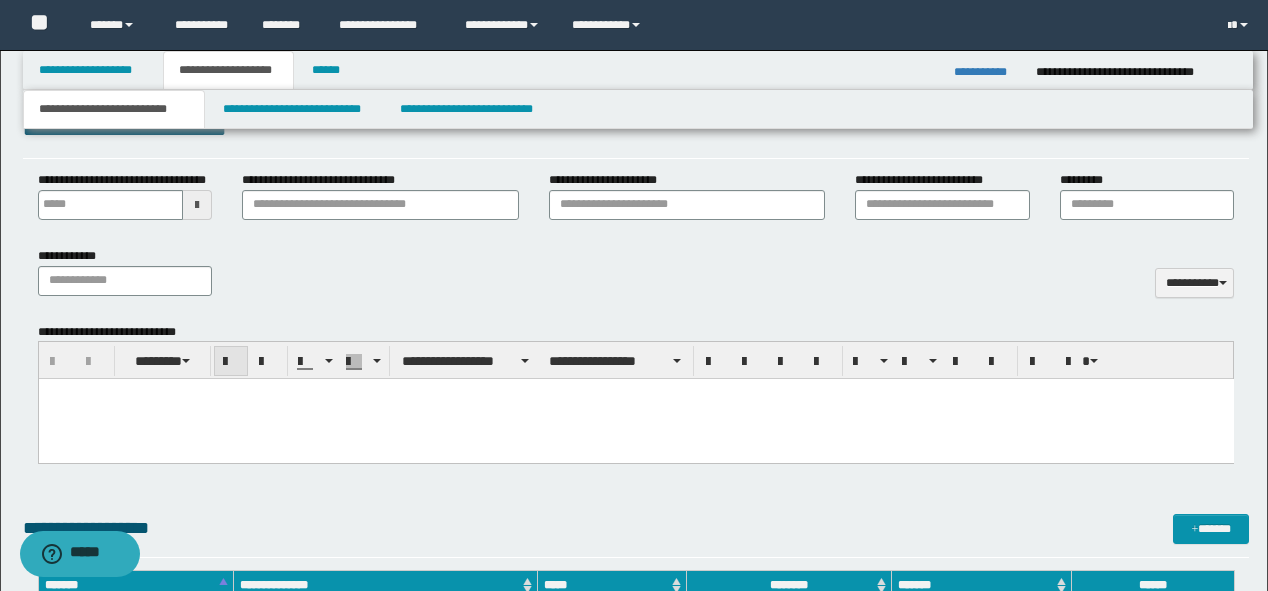 scroll, scrollTop: 759, scrollLeft: 0, axis: vertical 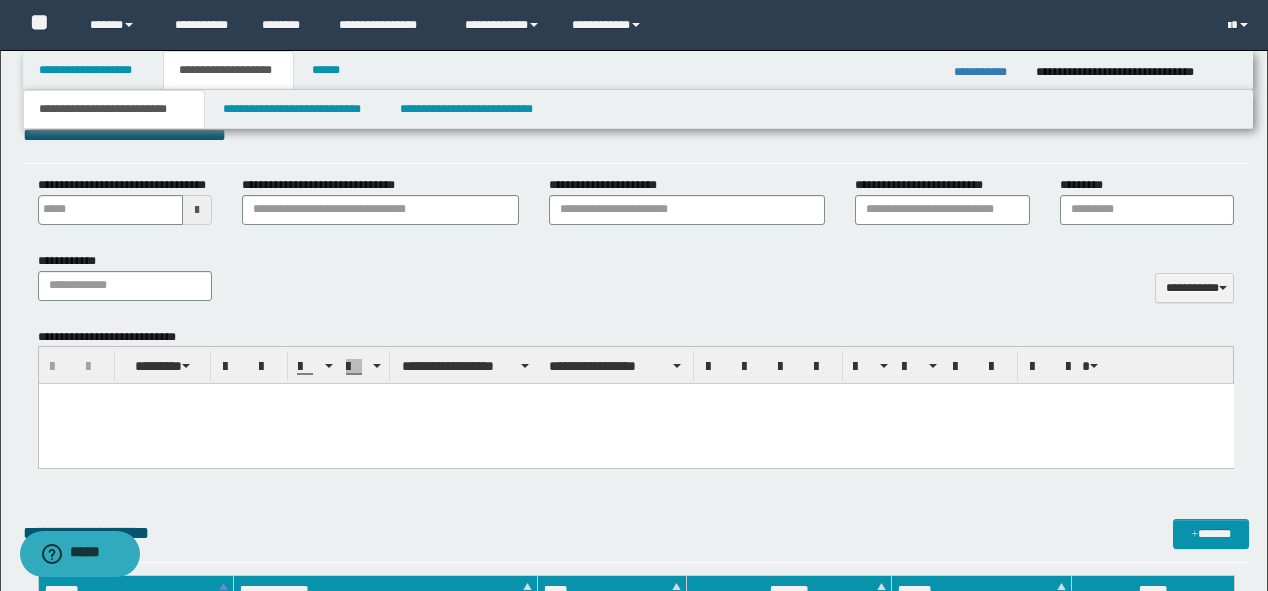 click at bounding box center [635, 399] 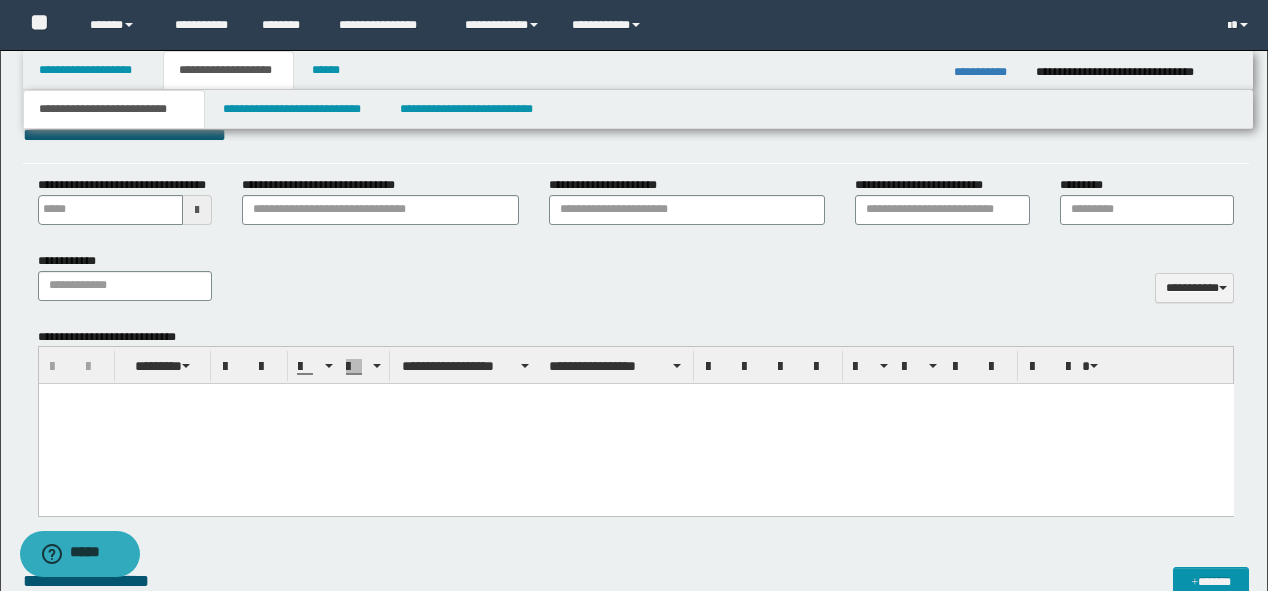 type 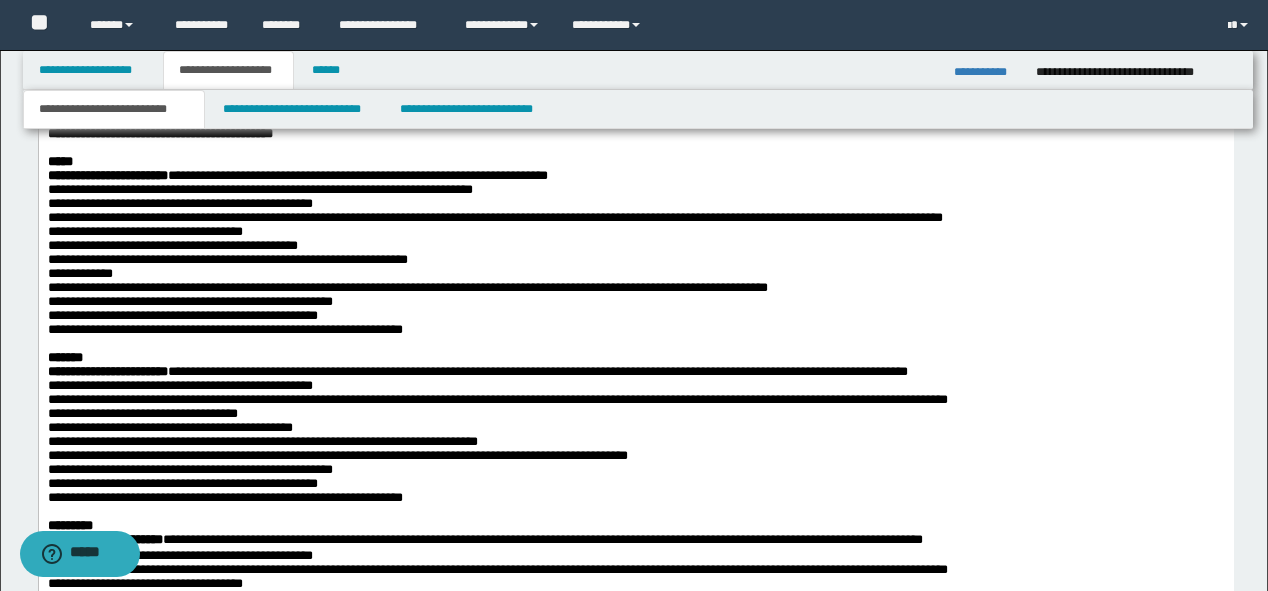 scroll, scrollTop: 1479, scrollLeft: 0, axis: vertical 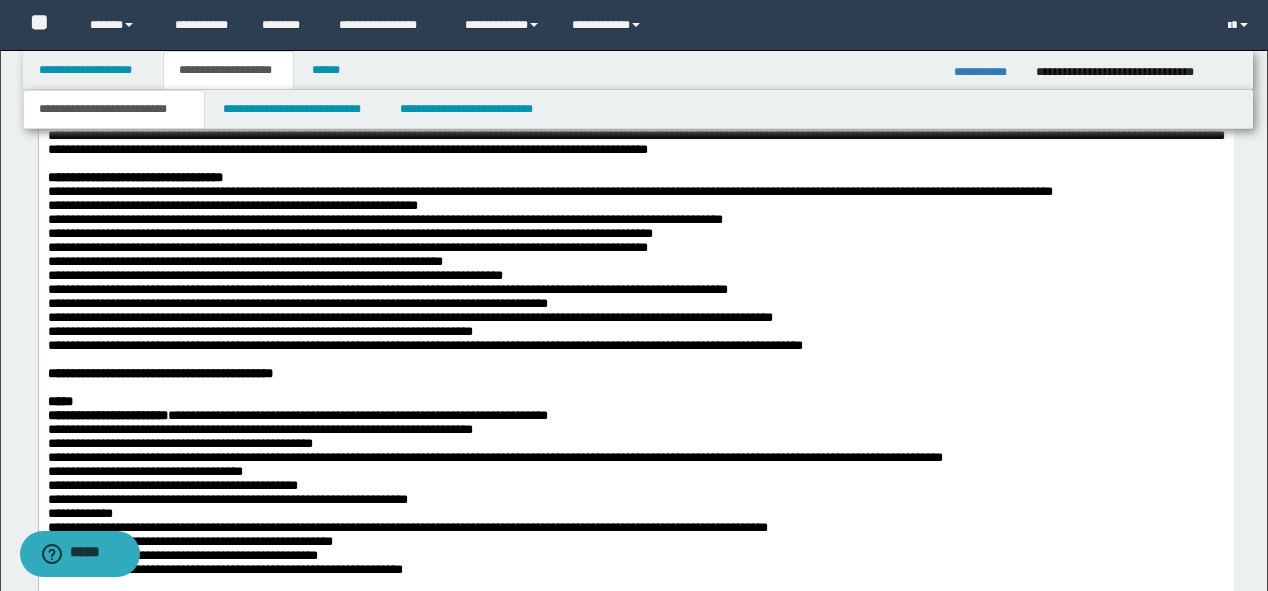 click on "**********" at bounding box center [159, 374] 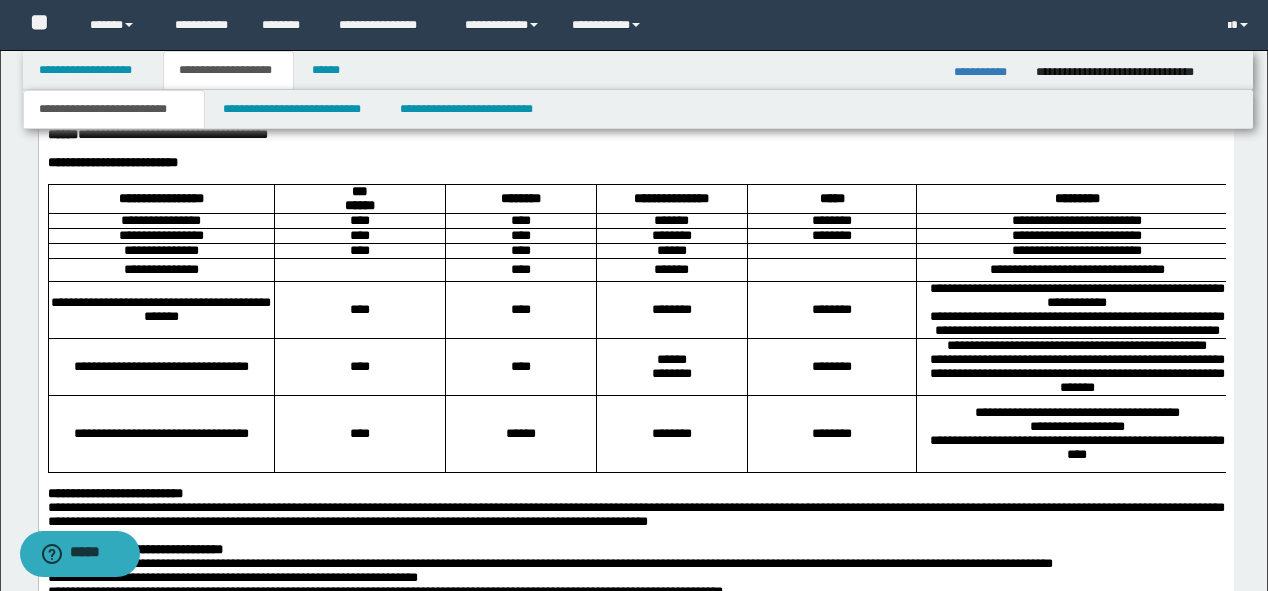 scroll, scrollTop: 1159, scrollLeft: 0, axis: vertical 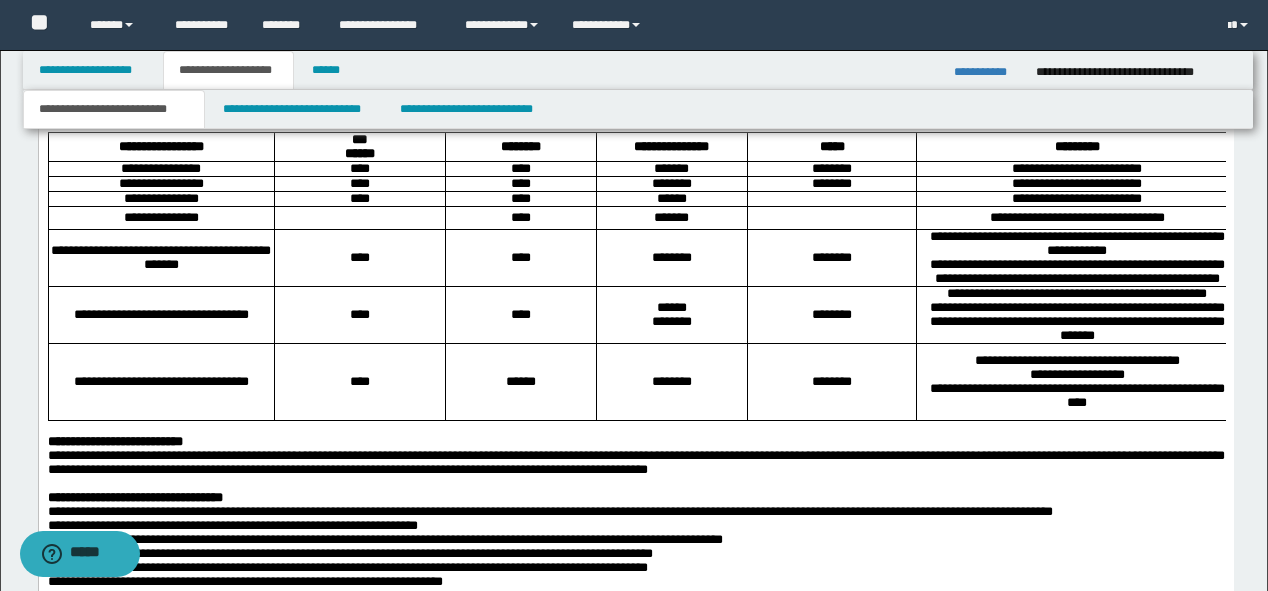 drag, startPoint x: 43, startPoint y: 147, endPoint x: 193, endPoint y: 242, distance: 177.55281 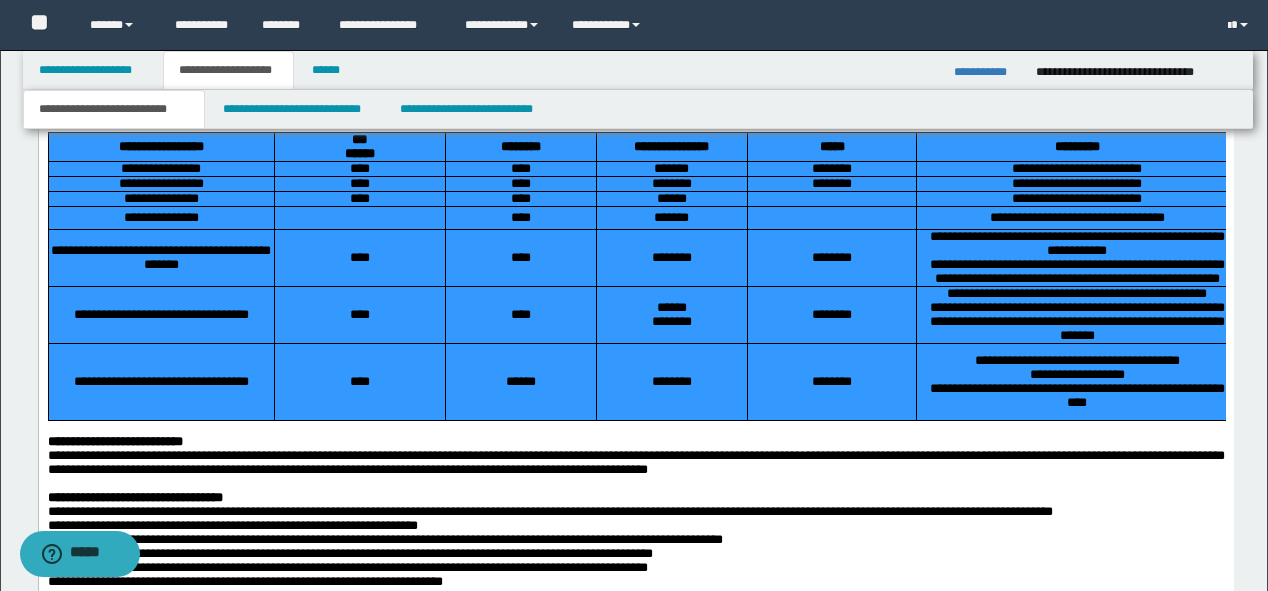 drag, startPoint x: 1214, startPoint y: 480, endPoint x: 86, endPoint y: 159, distance: 1172.7852 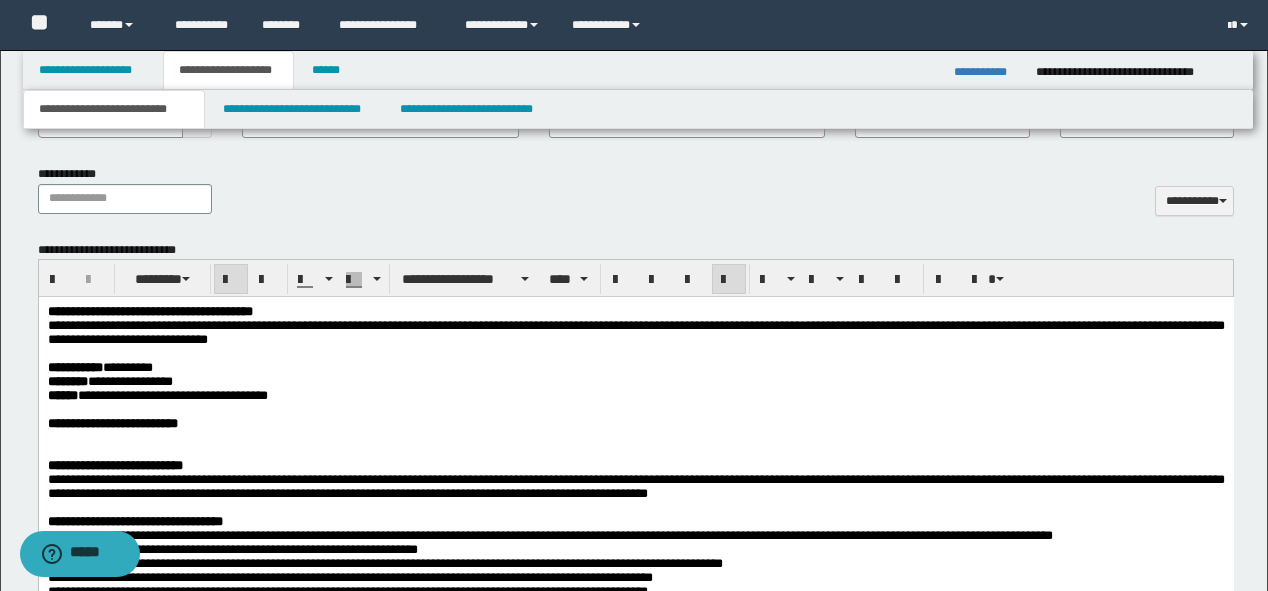 scroll, scrollTop: 839, scrollLeft: 0, axis: vertical 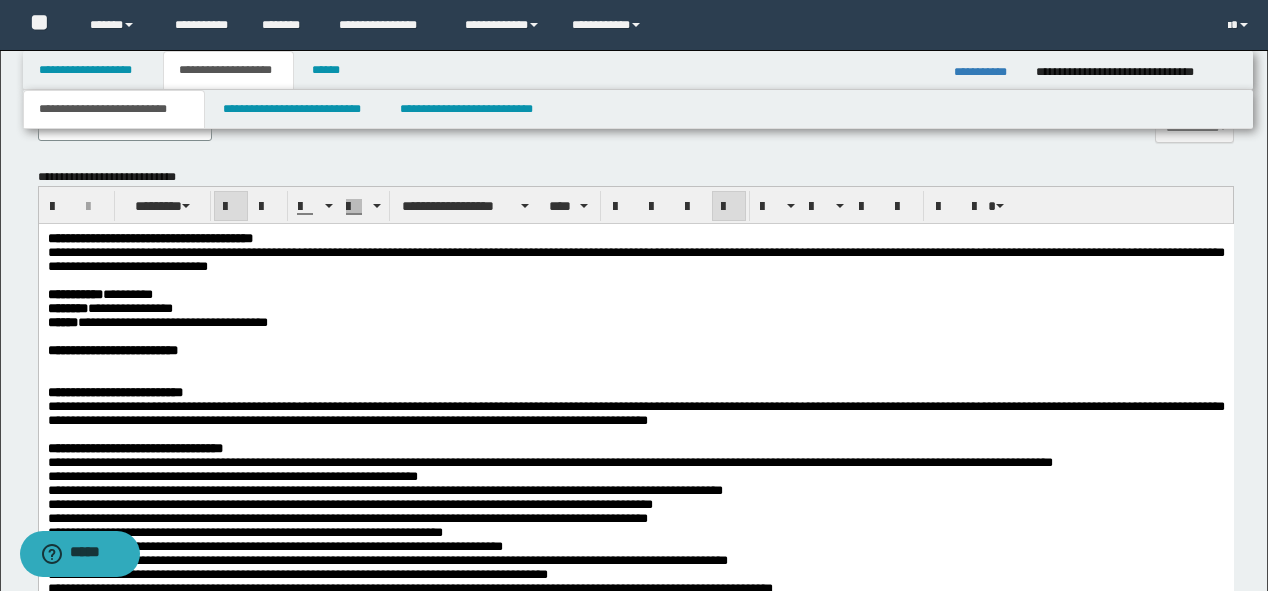 click at bounding box center [635, 365] 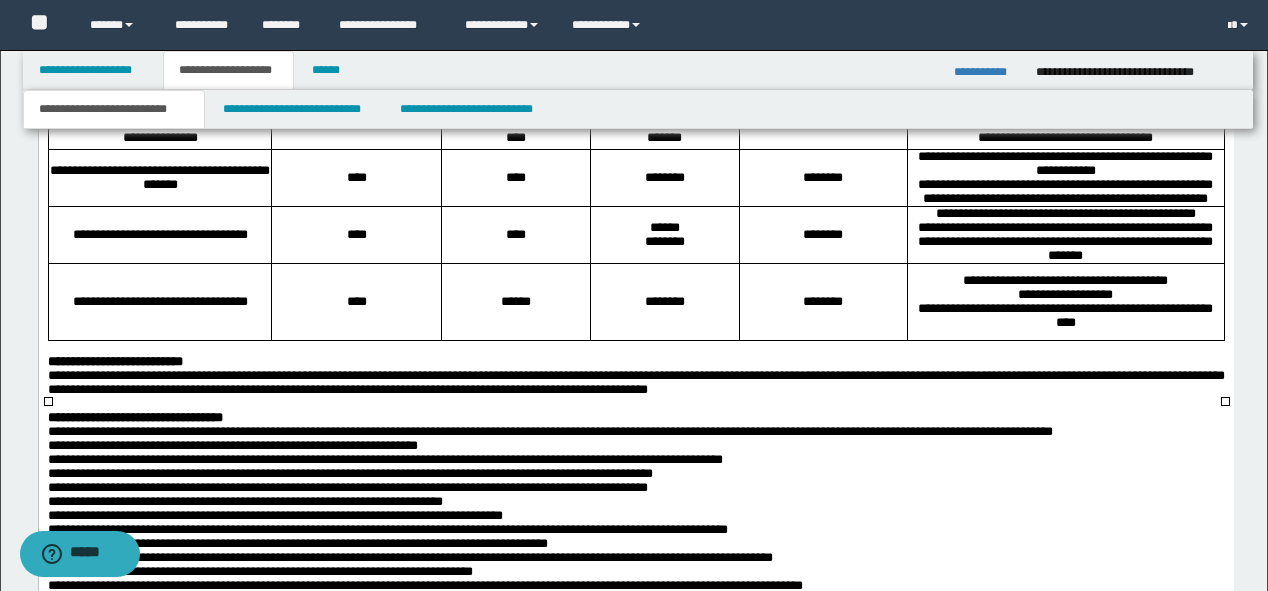 scroll, scrollTop: 1159, scrollLeft: 0, axis: vertical 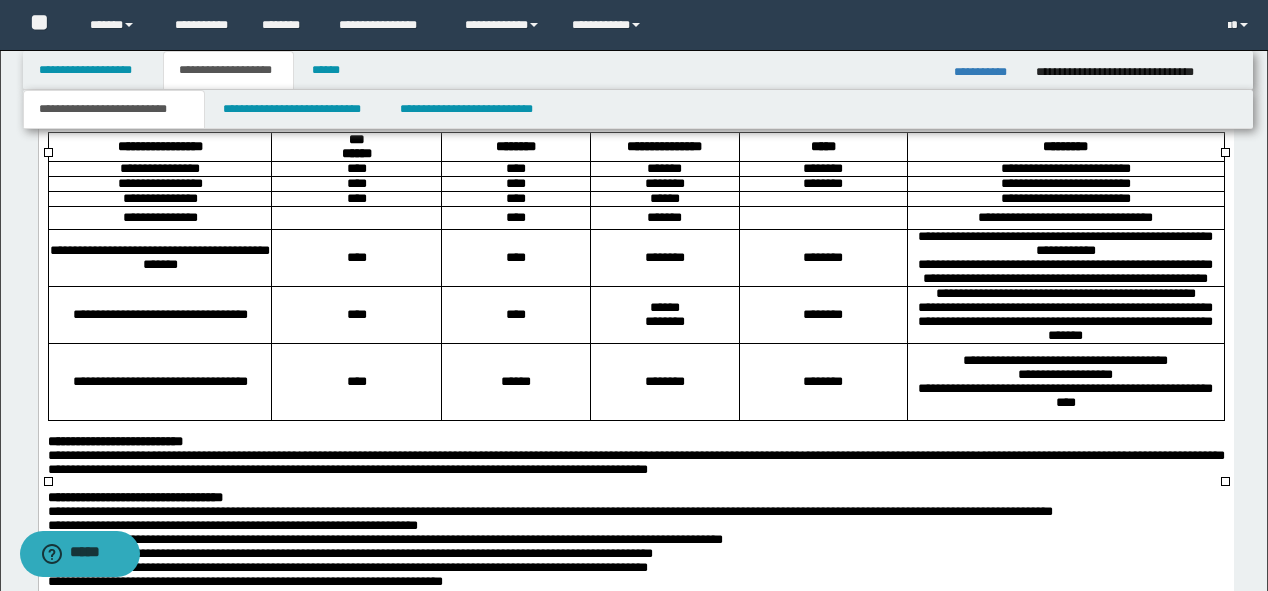 click on "**********" at bounding box center [1065, 245] 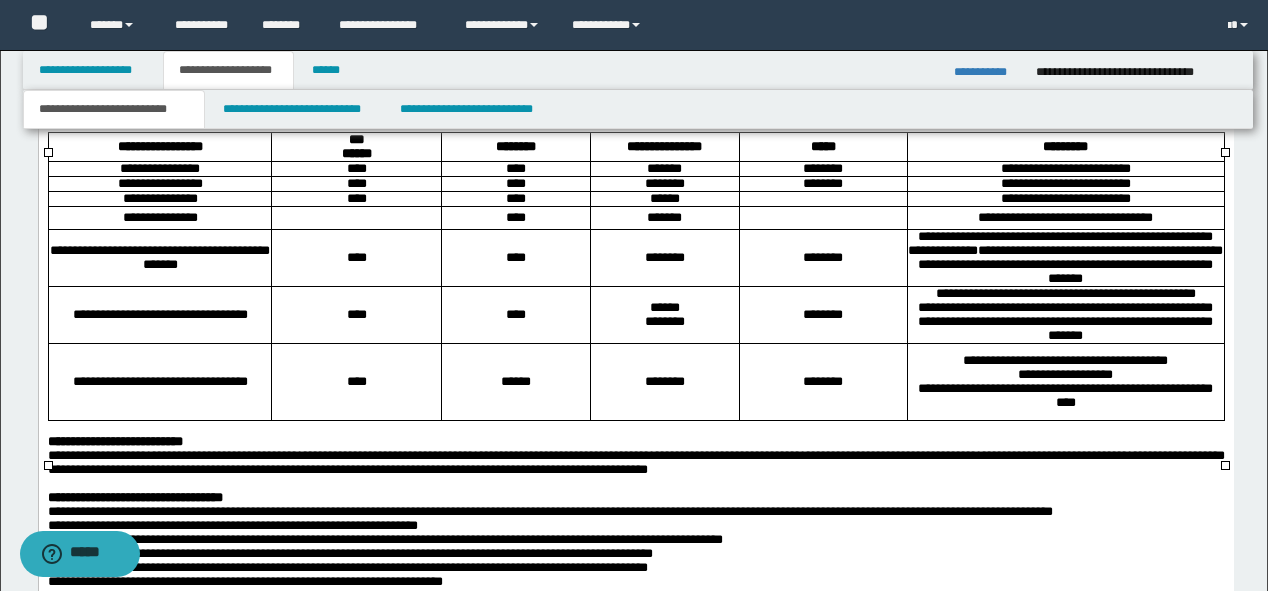 click on "**********" at bounding box center (1064, 361) 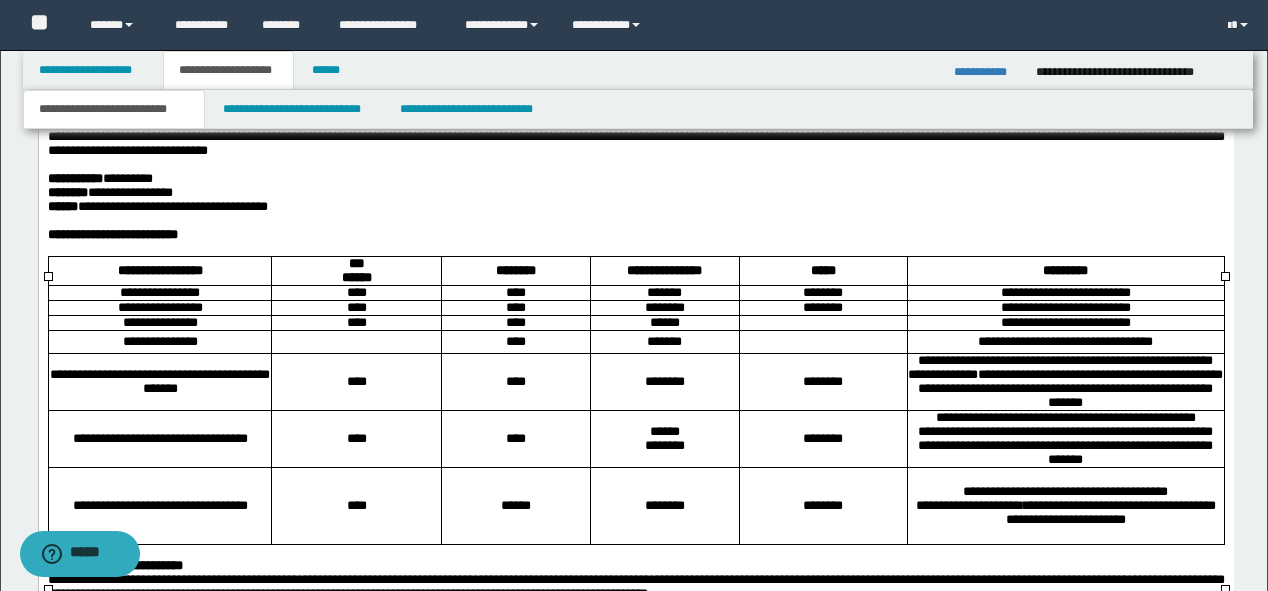 scroll, scrollTop: 999, scrollLeft: 0, axis: vertical 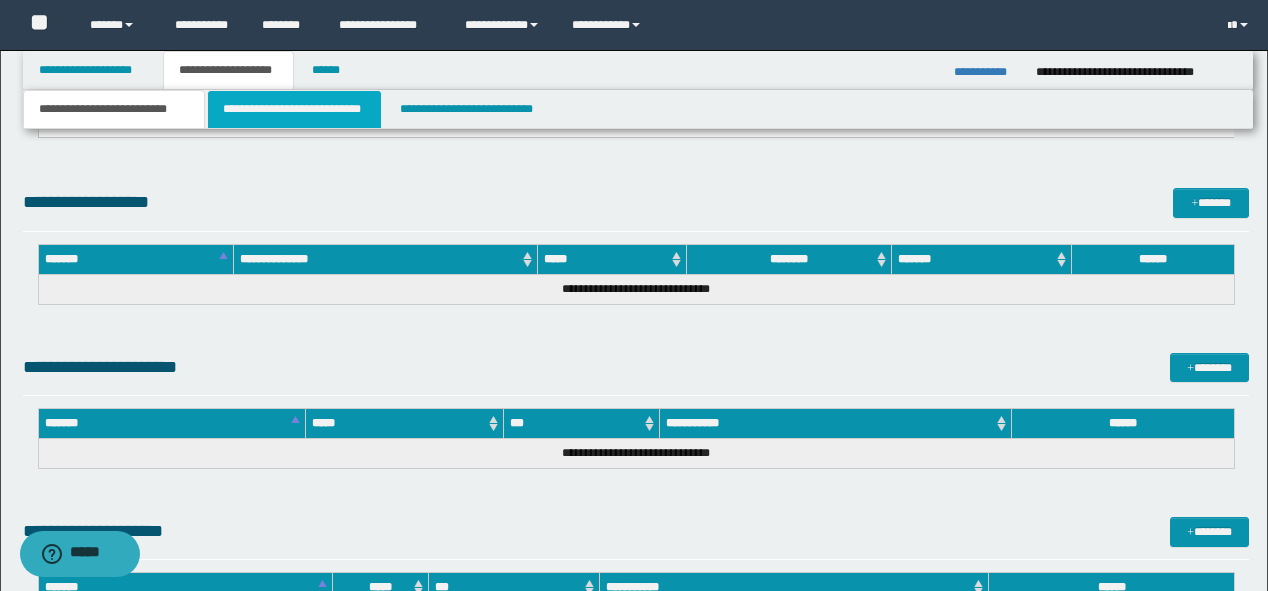 click on "**********" at bounding box center [294, 109] 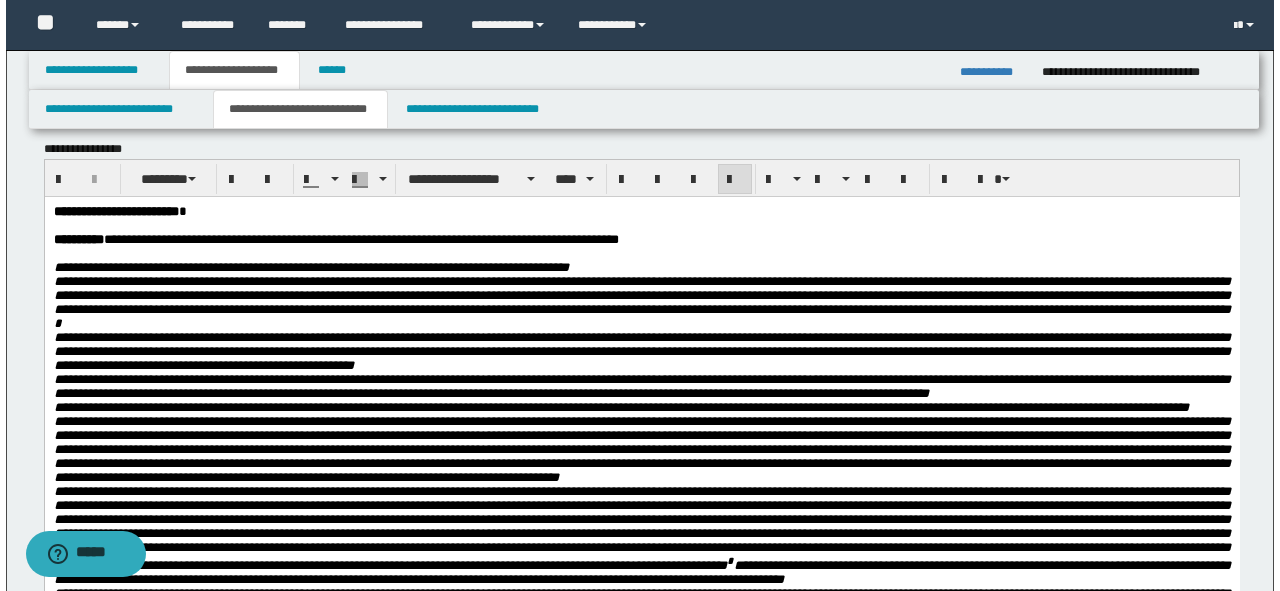 scroll, scrollTop: 0, scrollLeft: 0, axis: both 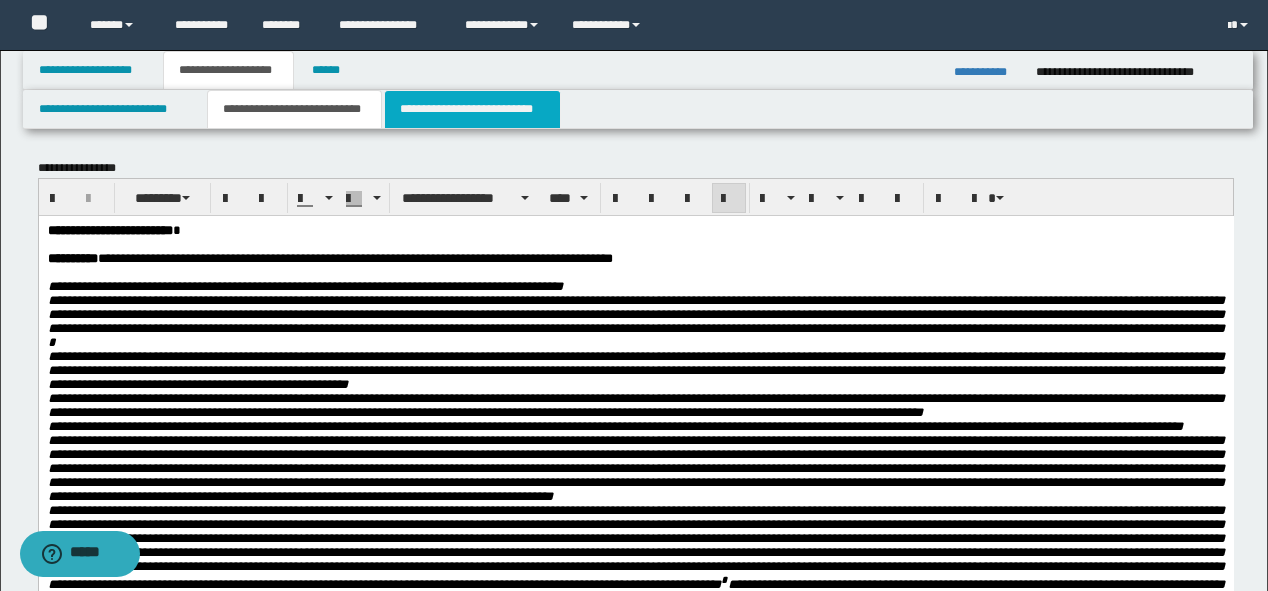 click on "**********" at bounding box center [472, 109] 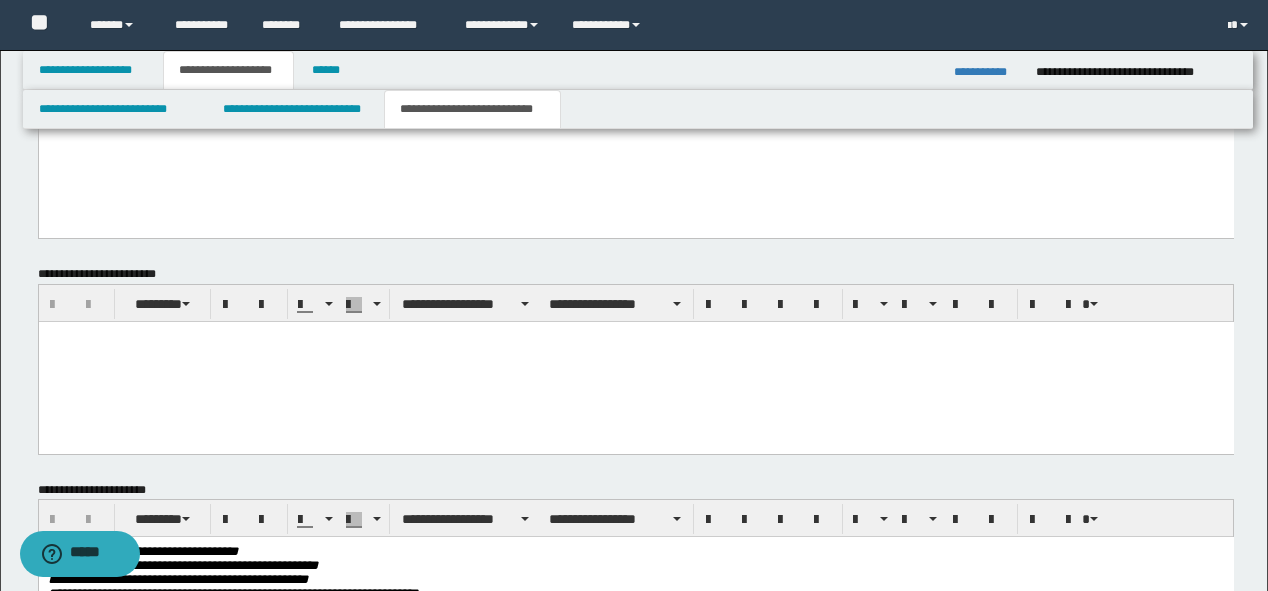 scroll, scrollTop: 560, scrollLeft: 0, axis: vertical 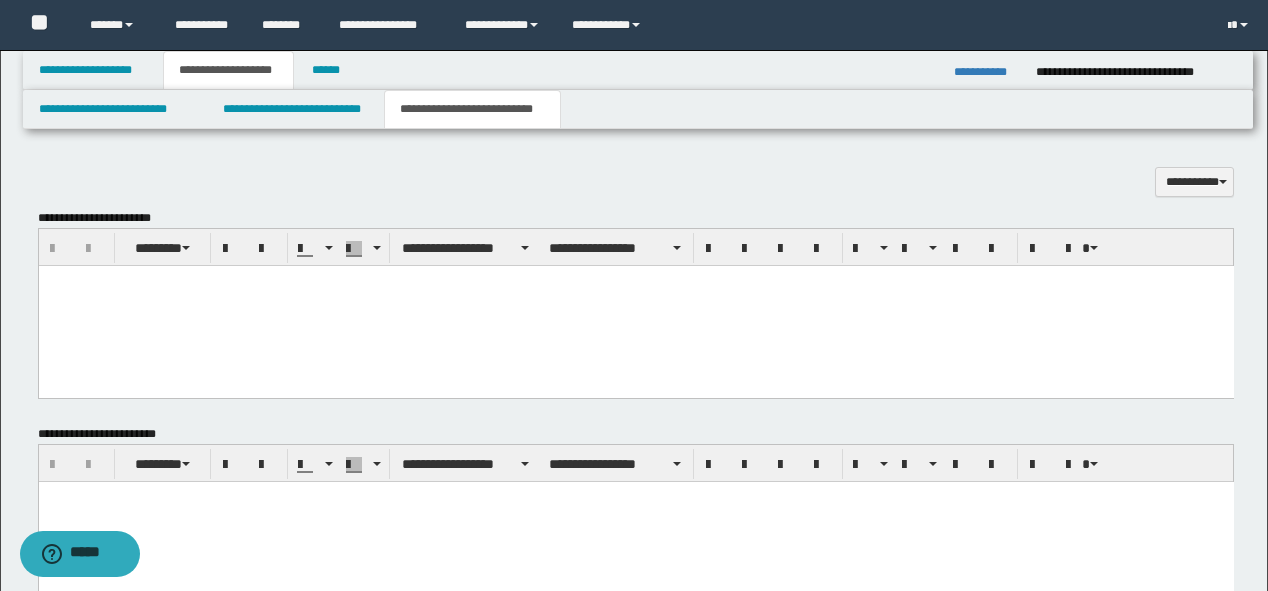 click at bounding box center (635, 305) 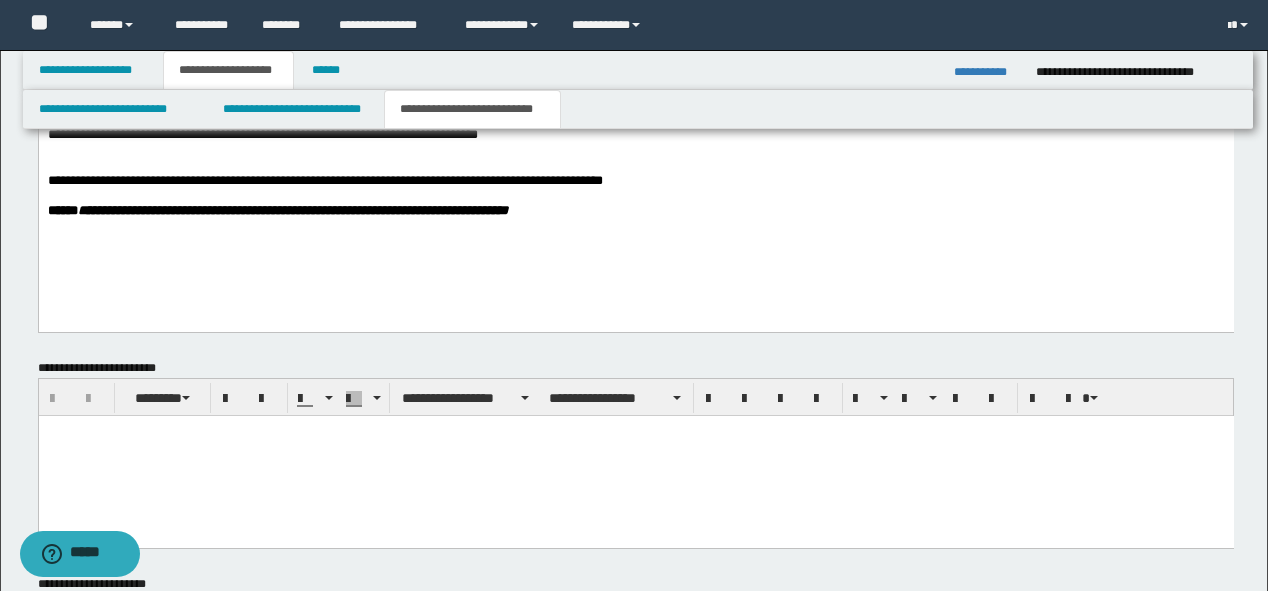 scroll, scrollTop: 960, scrollLeft: 0, axis: vertical 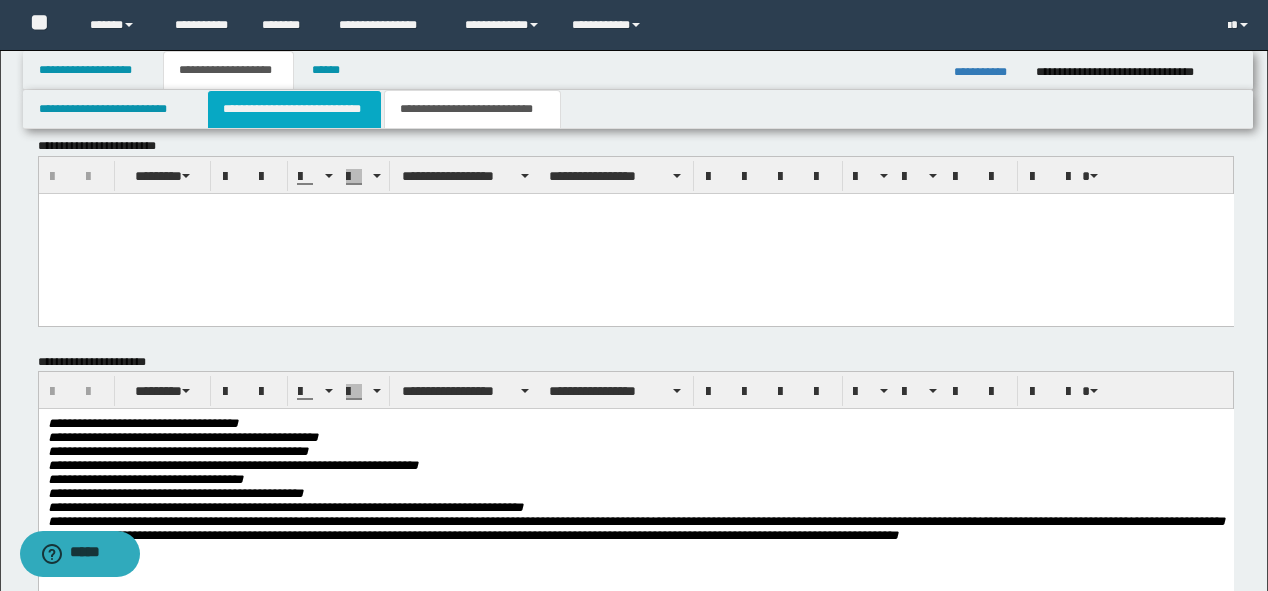 click on "**********" at bounding box center [294, 109] 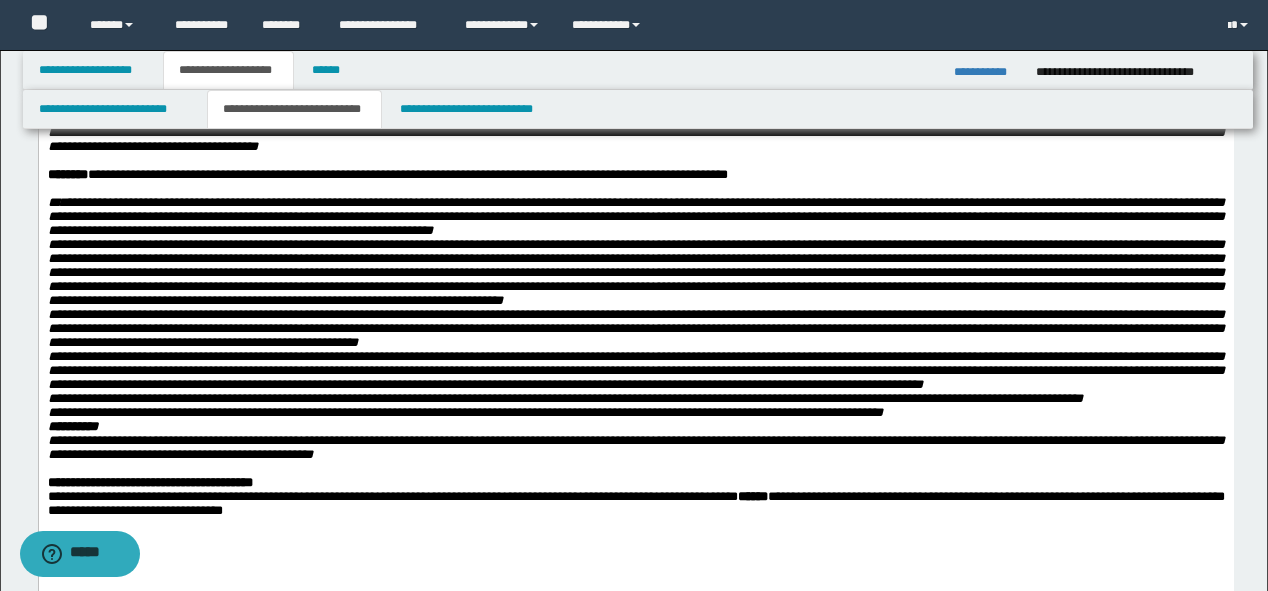 scroll, scrollTop: 480, scrollLeft: 0, axis: vertical 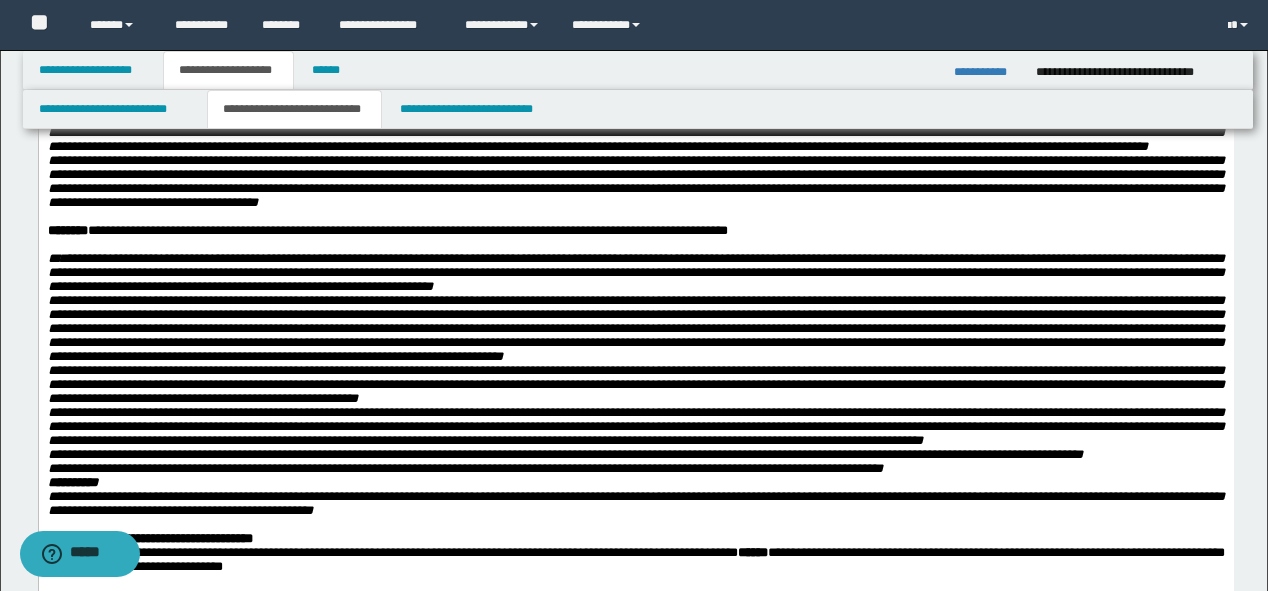 click on "**********" at bounding box center [407, 230] 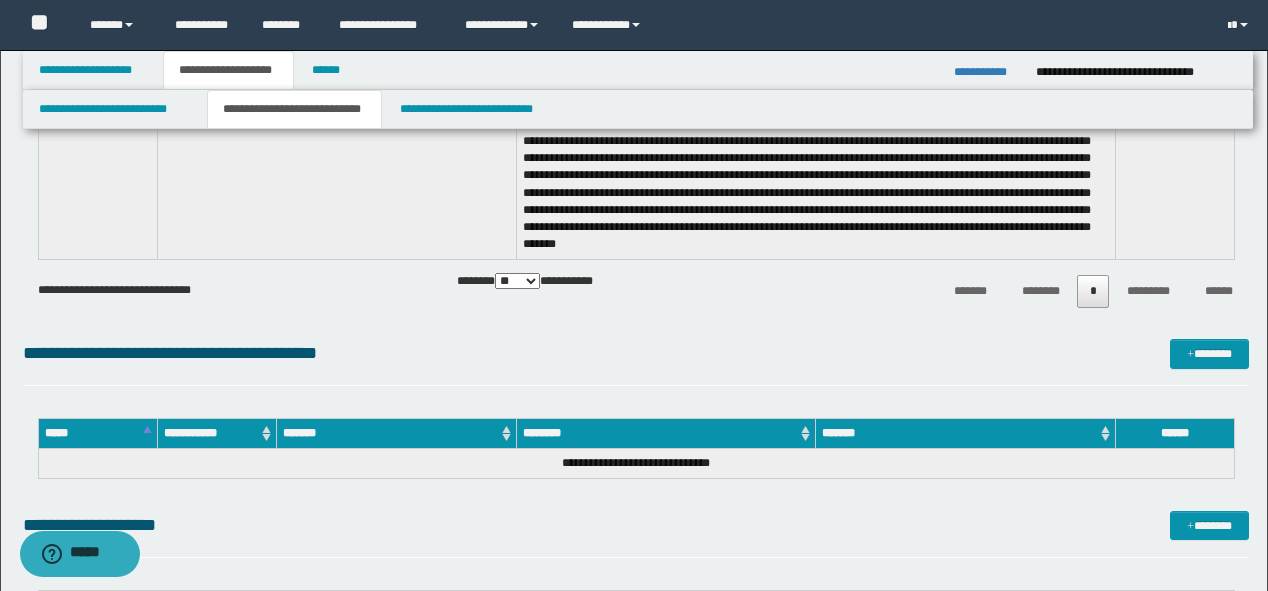 scroll, scrollTop: 1840, scrollLeft: 0, axis: vertical 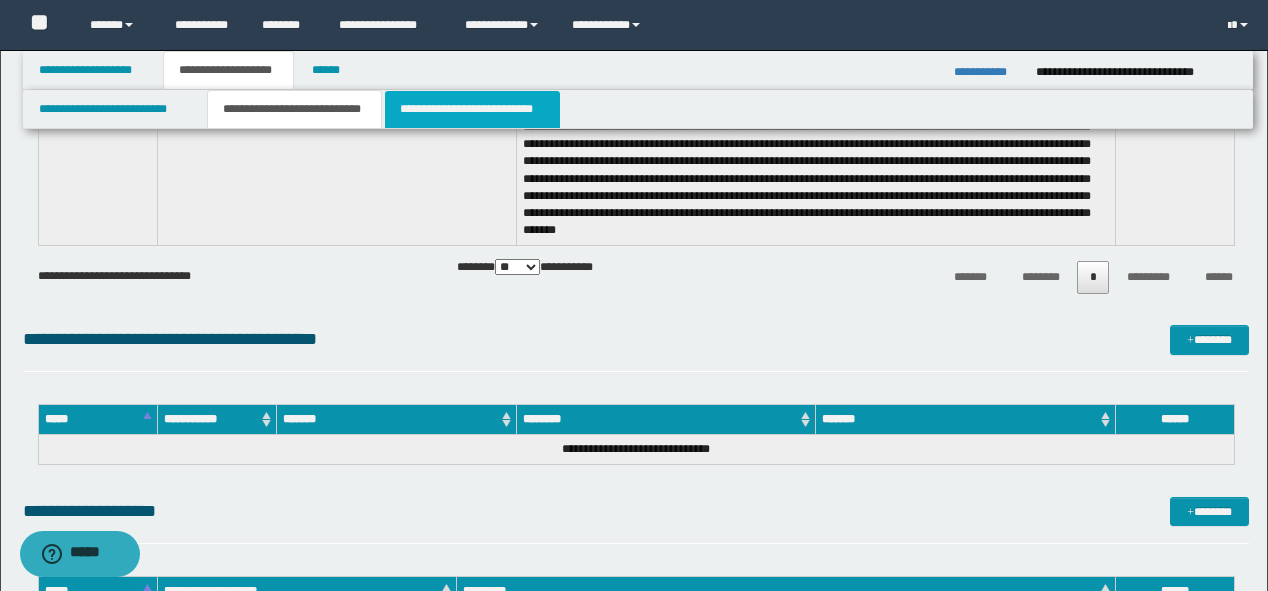 click on "**********" at bounding box center (472, 109) 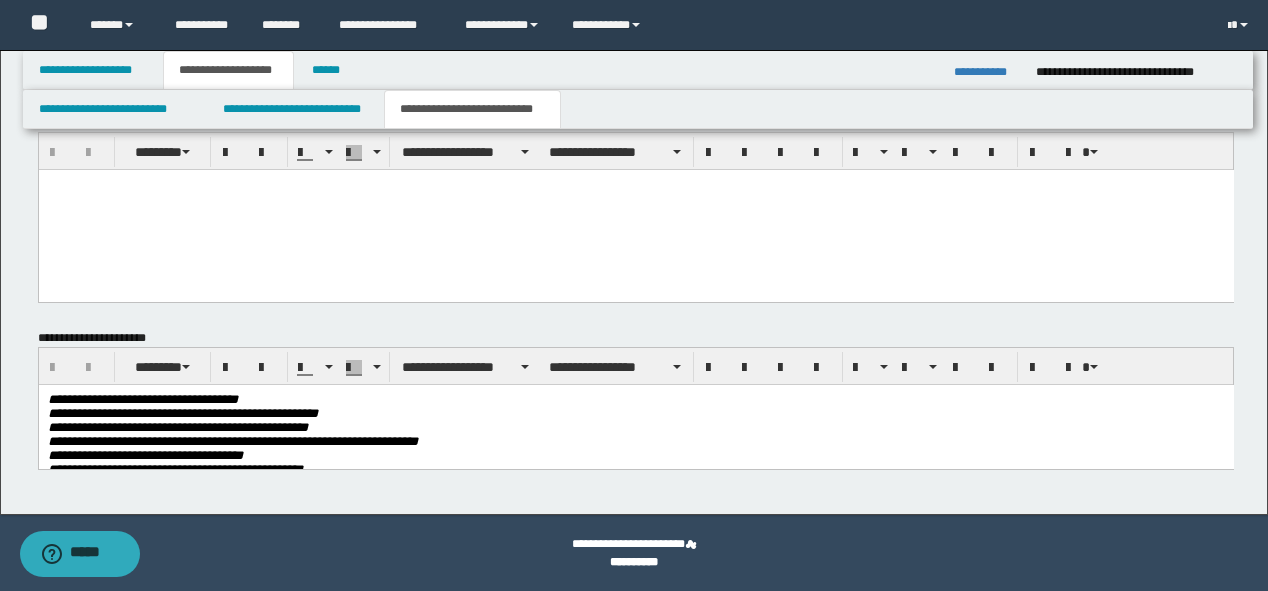 click on "**********" at bounding box center (635, 428) 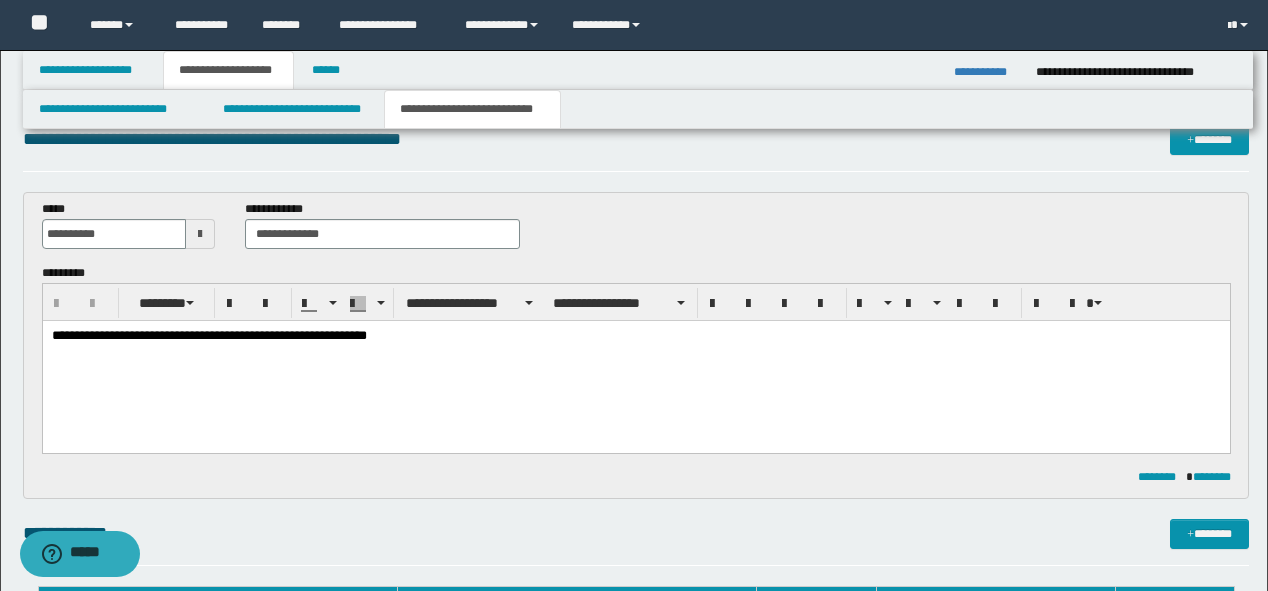 scroll, scrollTop: 24, scrollLeft: 0, axis: vertical 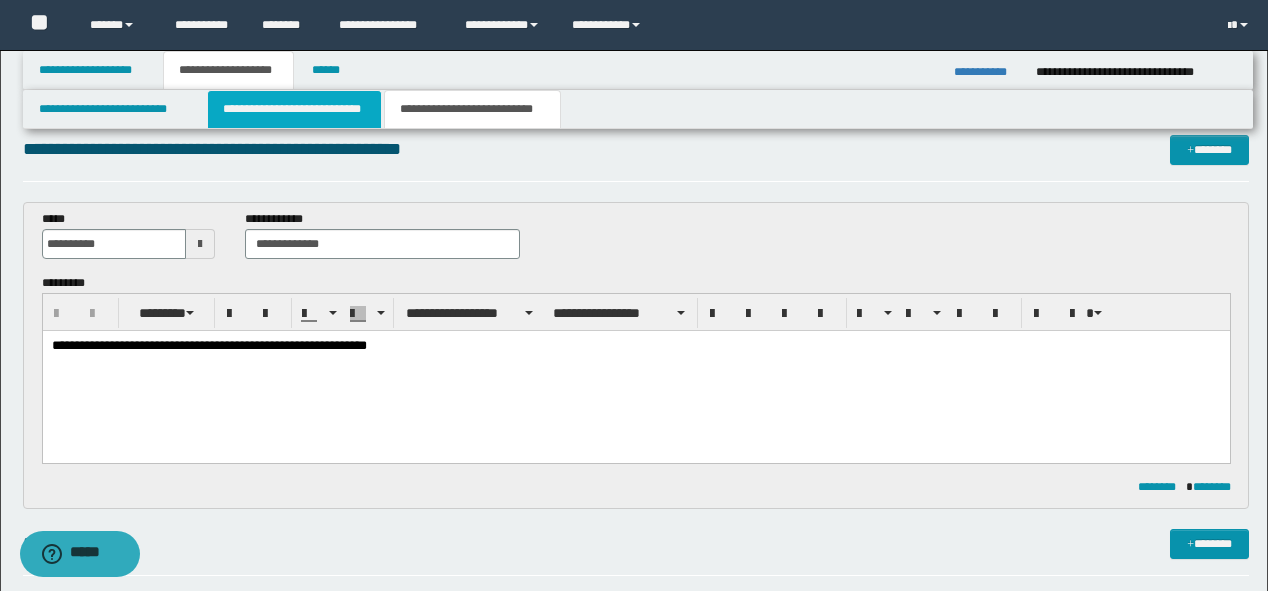 click on "**********" at bounding box center (294, 109) 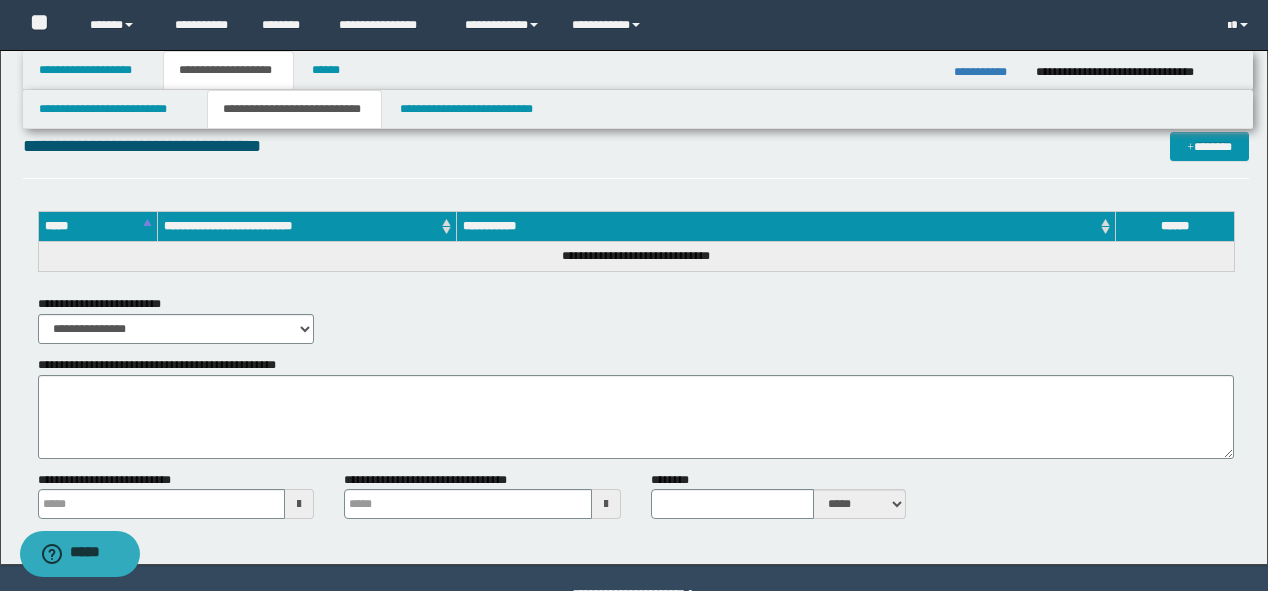 scroll, scrollTop: 2445, scrollLeft: 0, axis: vertical 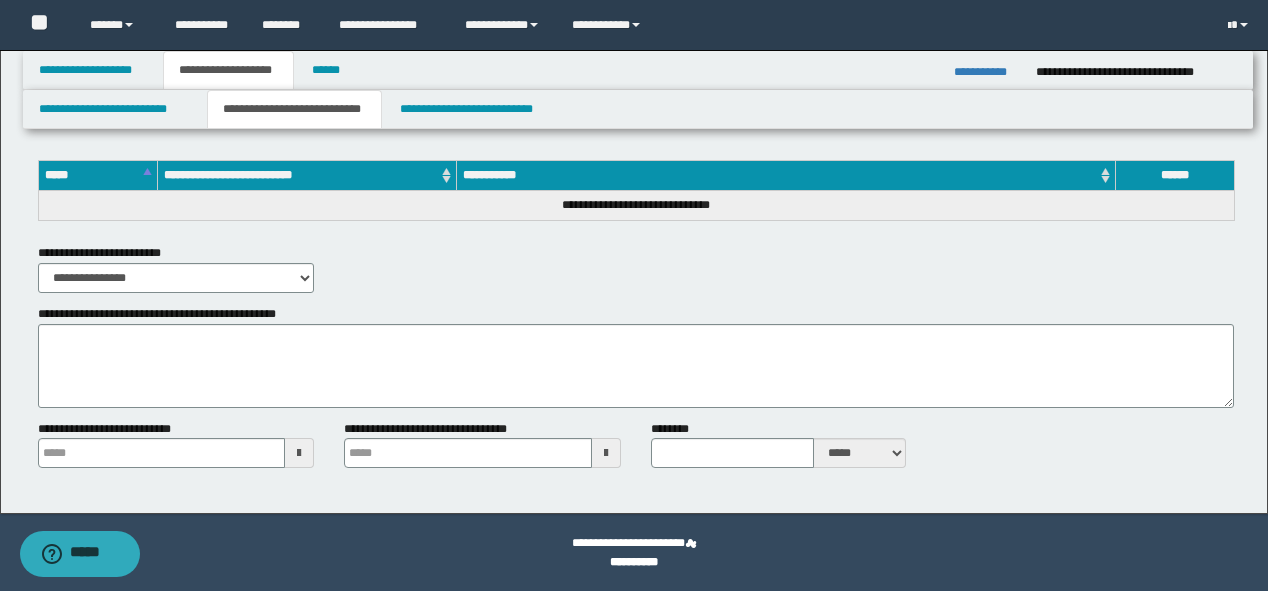 click on "**********" at bounding box center (987, 72) 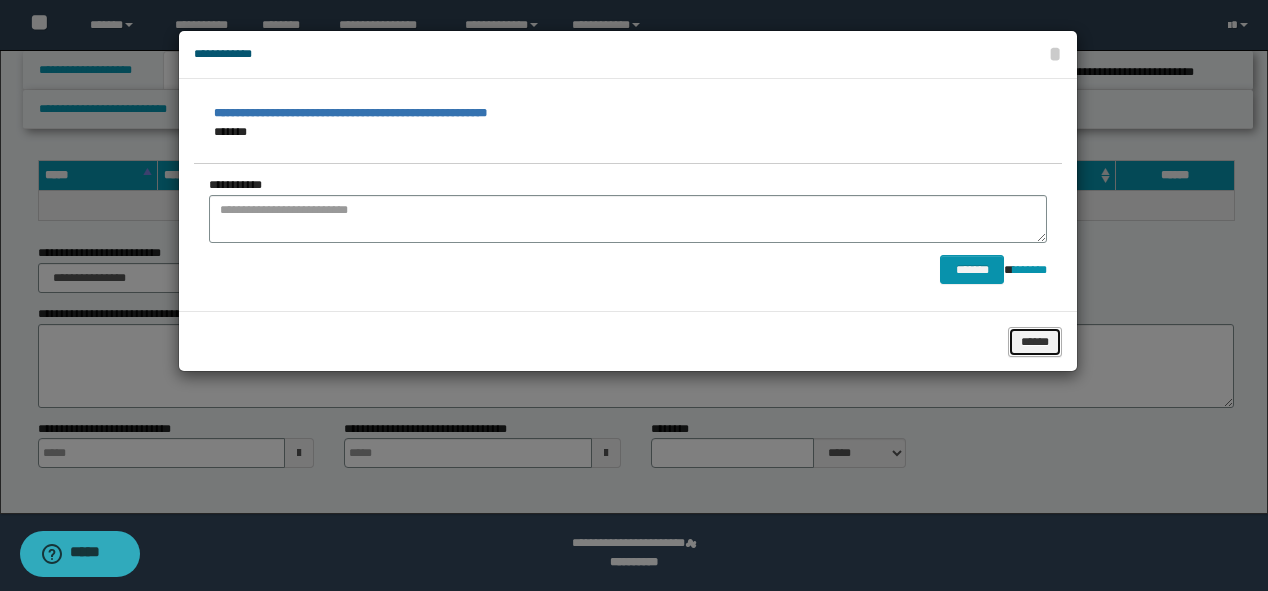 click on "******" at bounding box center (1035, 342) 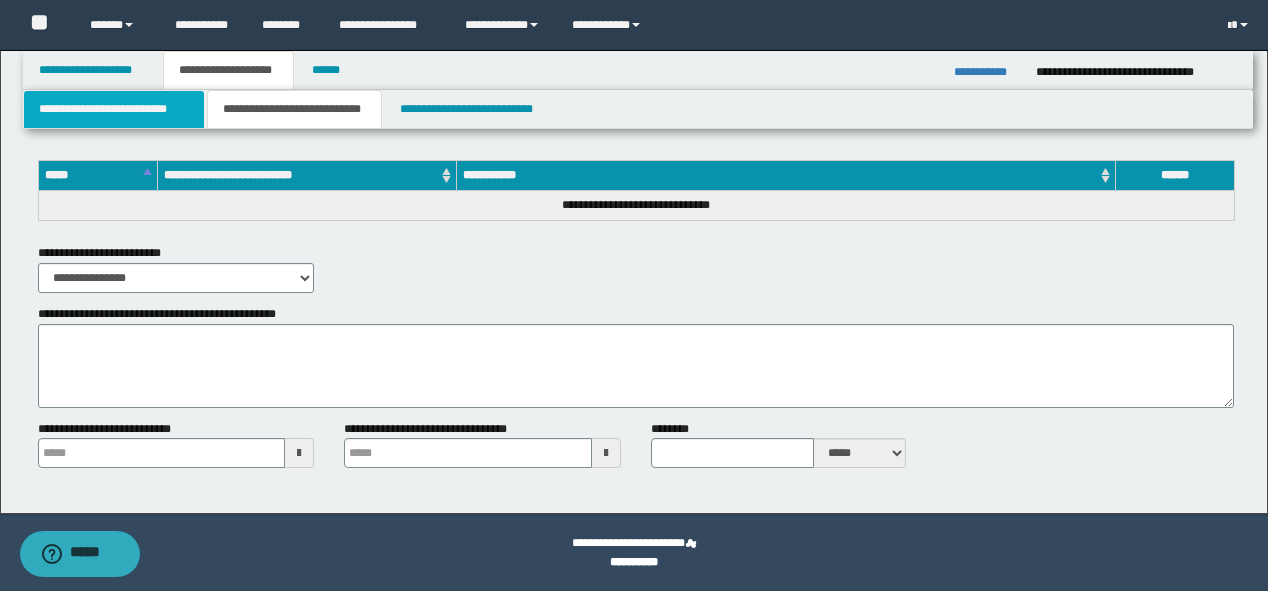 click on "**********" at bounding box center [114, 109] 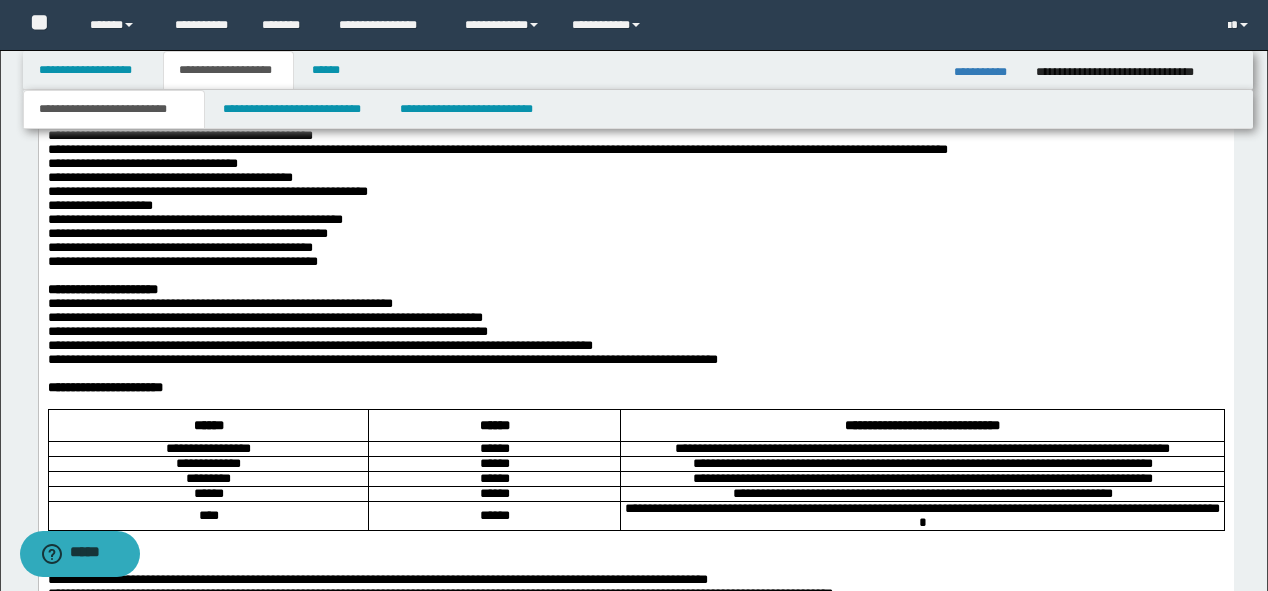 scroll, scrollTop: 2525, scrollLeft: 0, axis: vertical 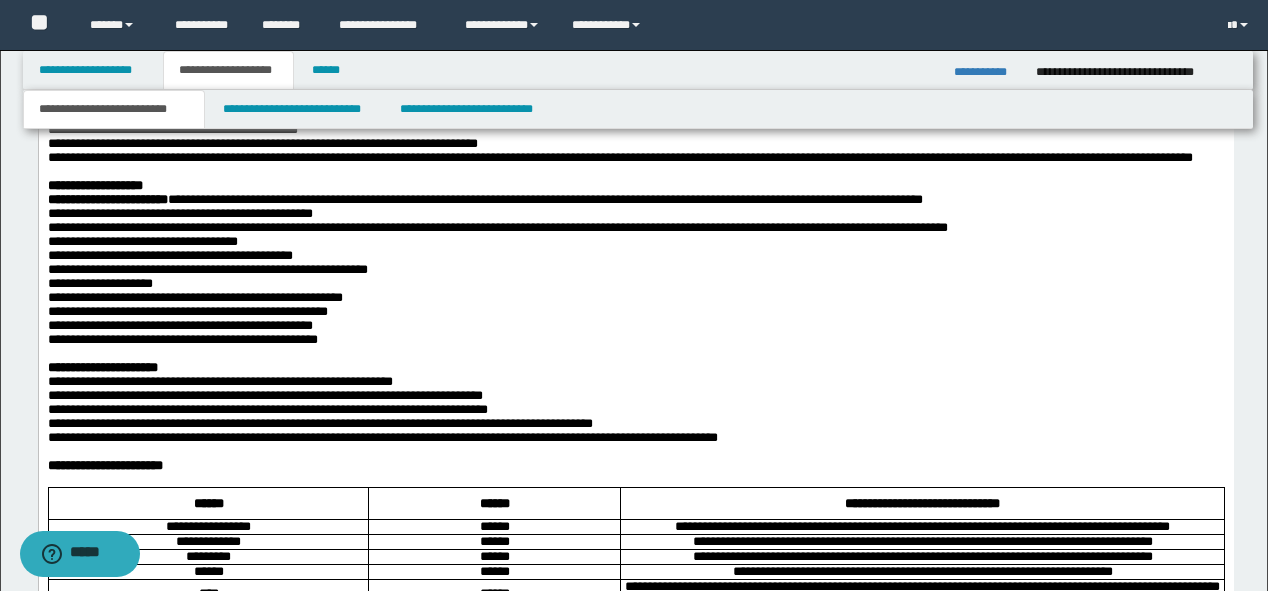 click on "**********" at bounding box center [107, 74] 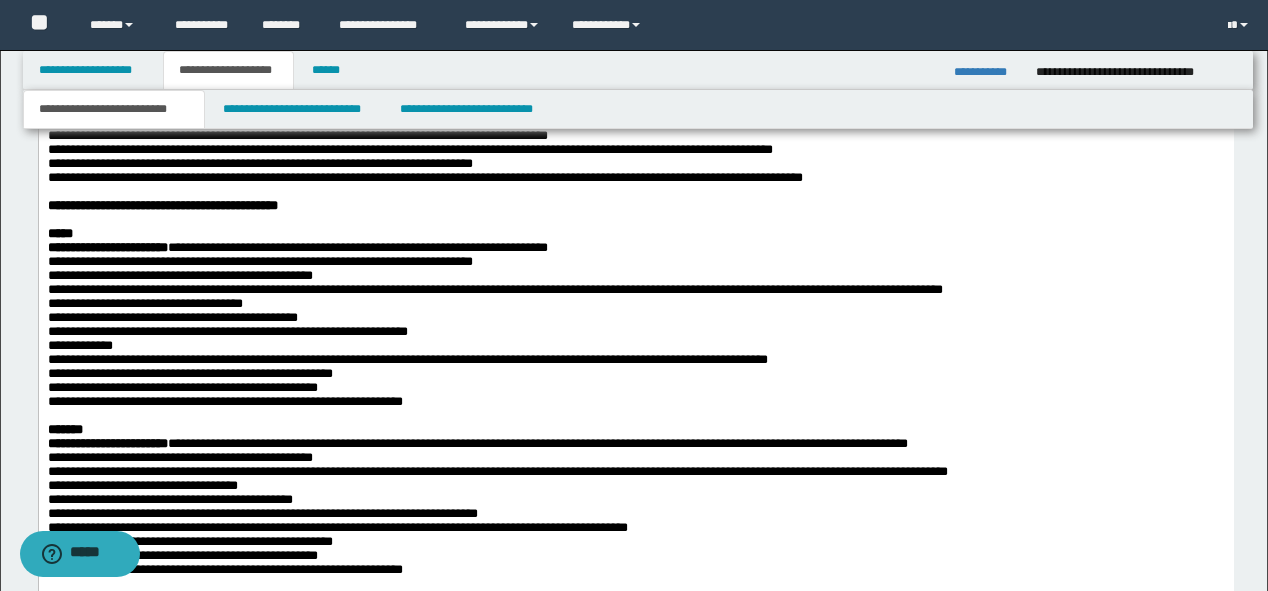 scroll, scrollTop: 1645, scrollLeft: 0, axis: vertical 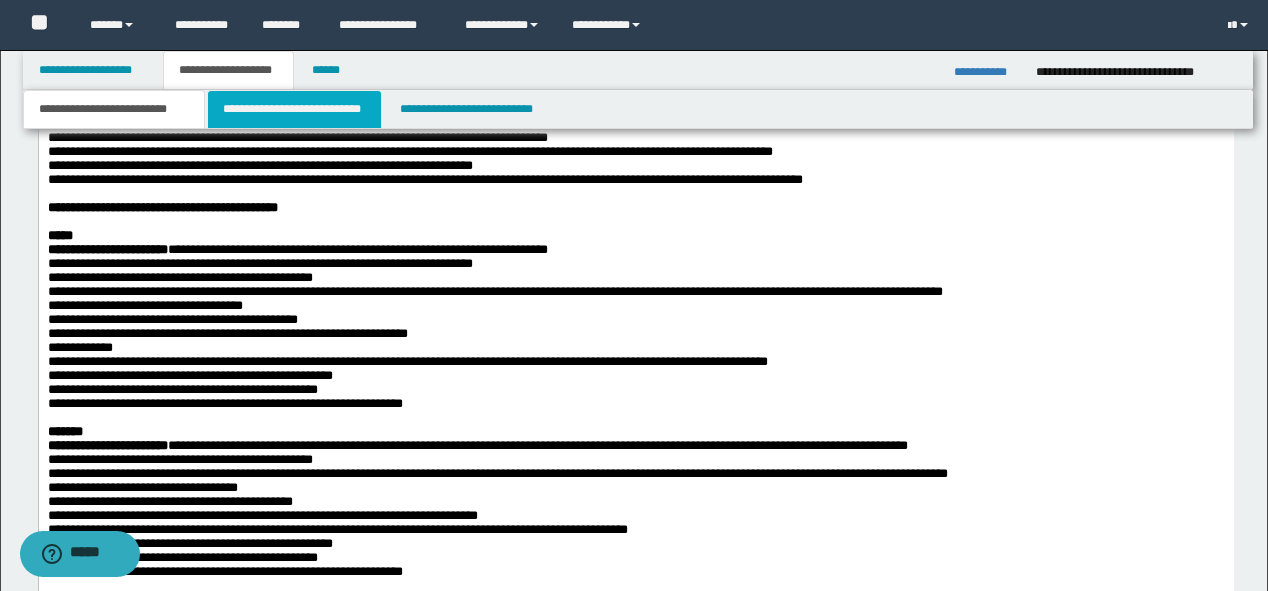 click on "**********" at bounding box center [294, 109] 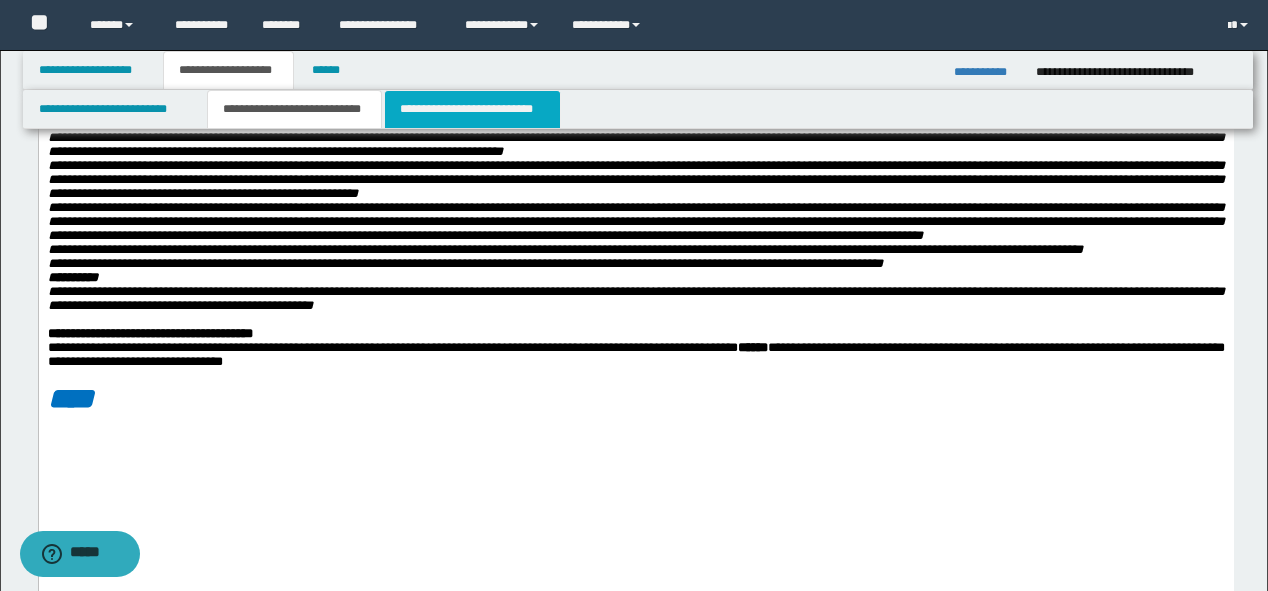 click on "**********" at bounding box center (472, 109) 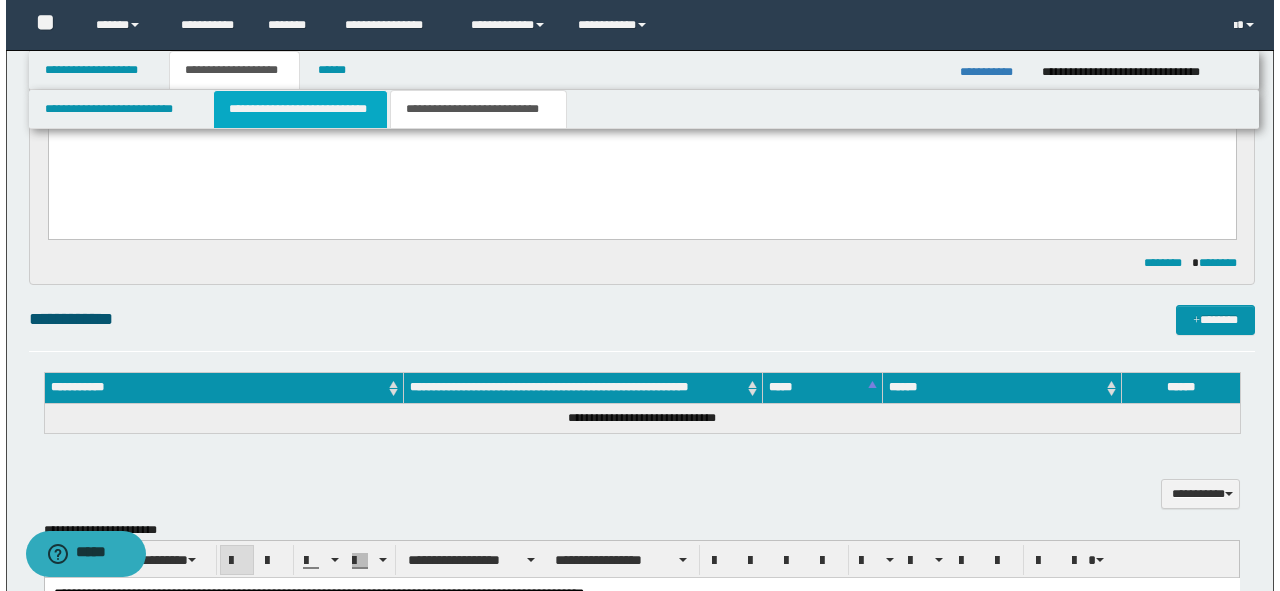 scroll, scrollTop: 24, scrollLeft: 0, axis: vertical 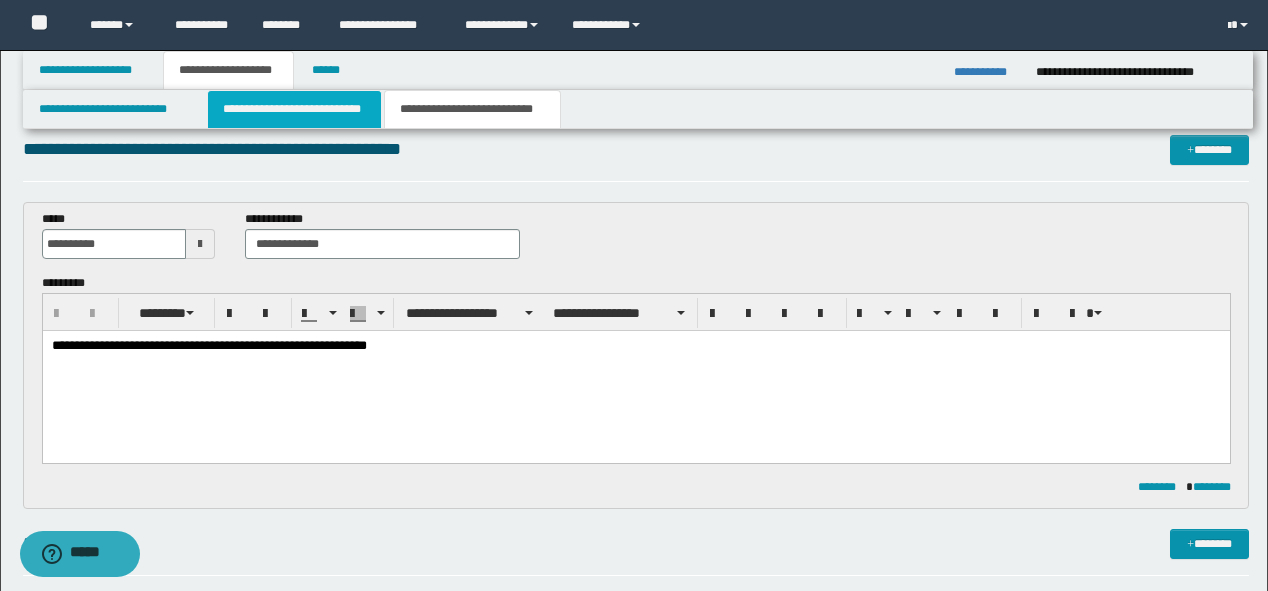 click on "**********" at bounding box center [294, 109] 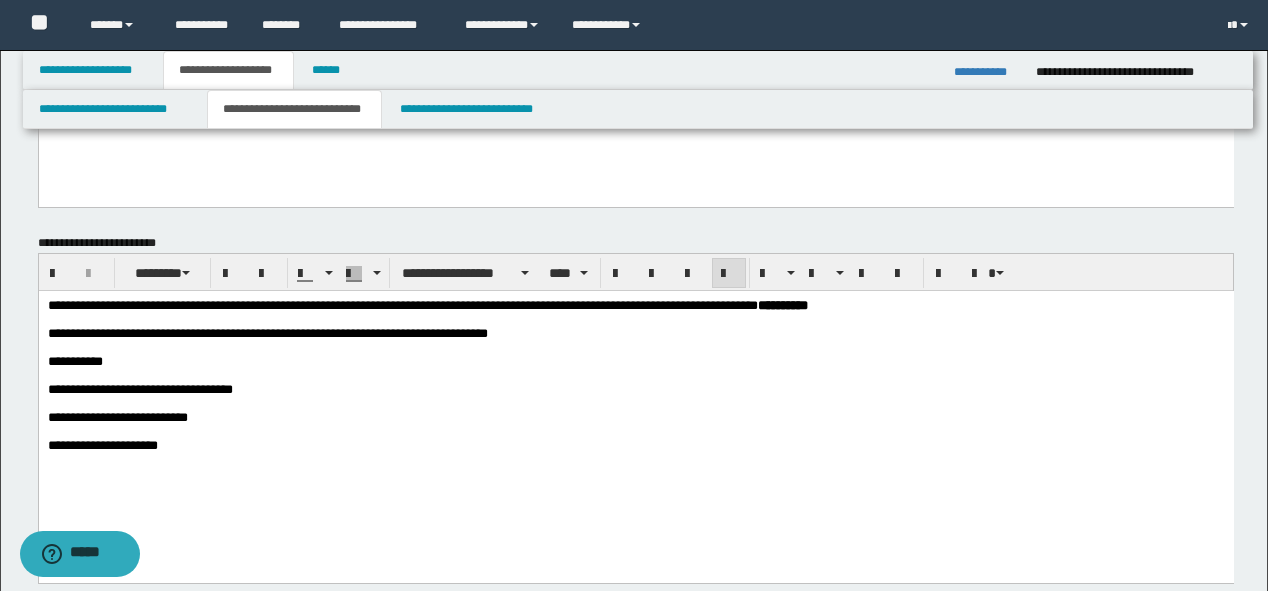 scroll, scrollTop: 1144, scrollLeft: 0, axis: vertical 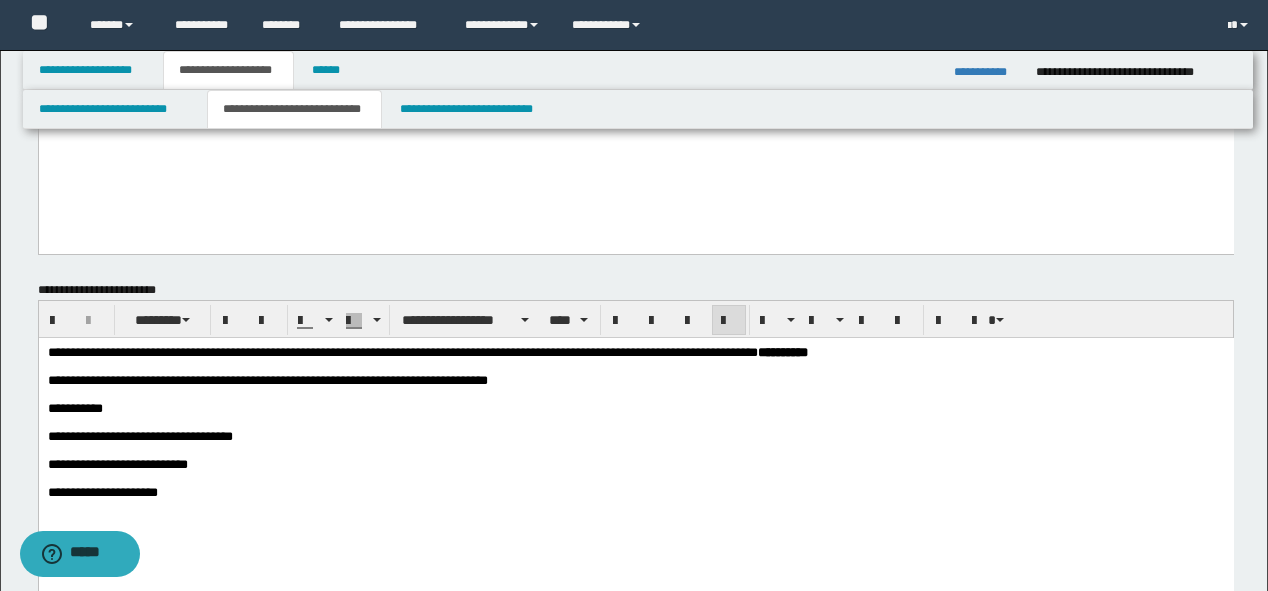 click on "**********" at bounding box center [267, 379] 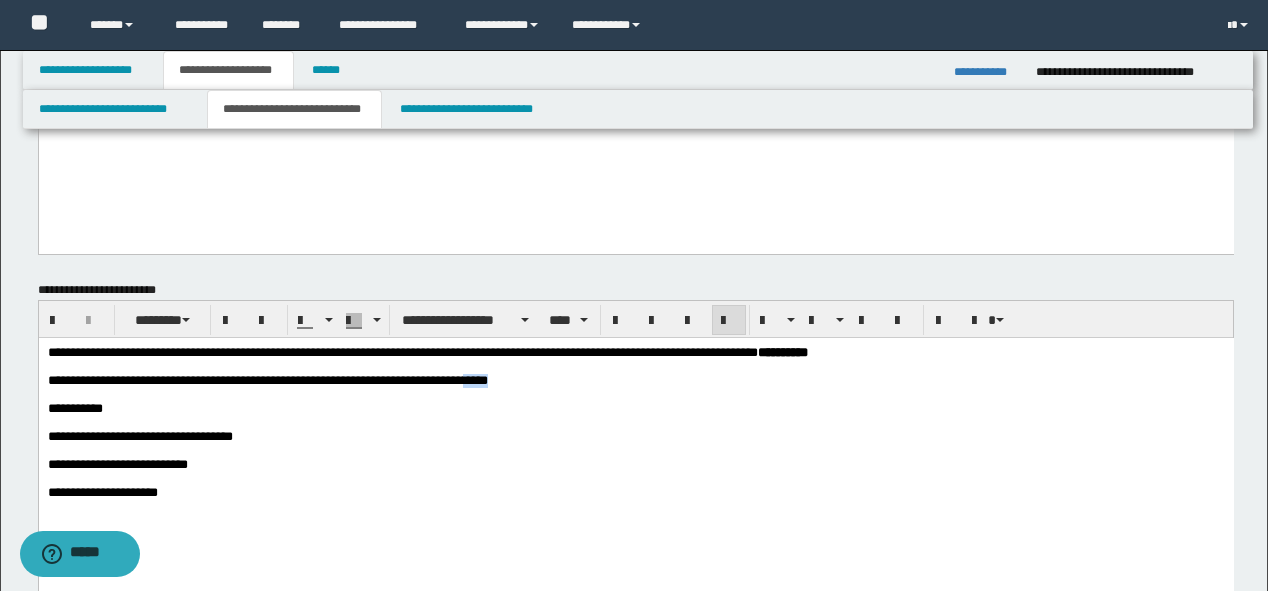 click on "**********" at bounding box center [267, 379] 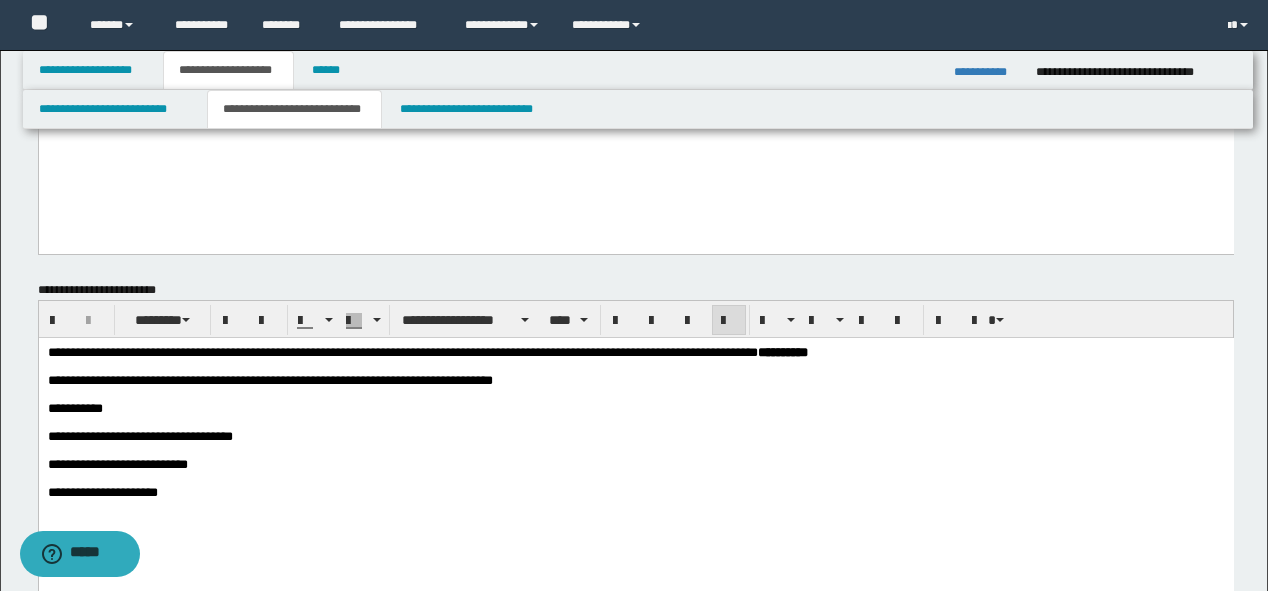 click on "**********" at bounding box center [269, 379] 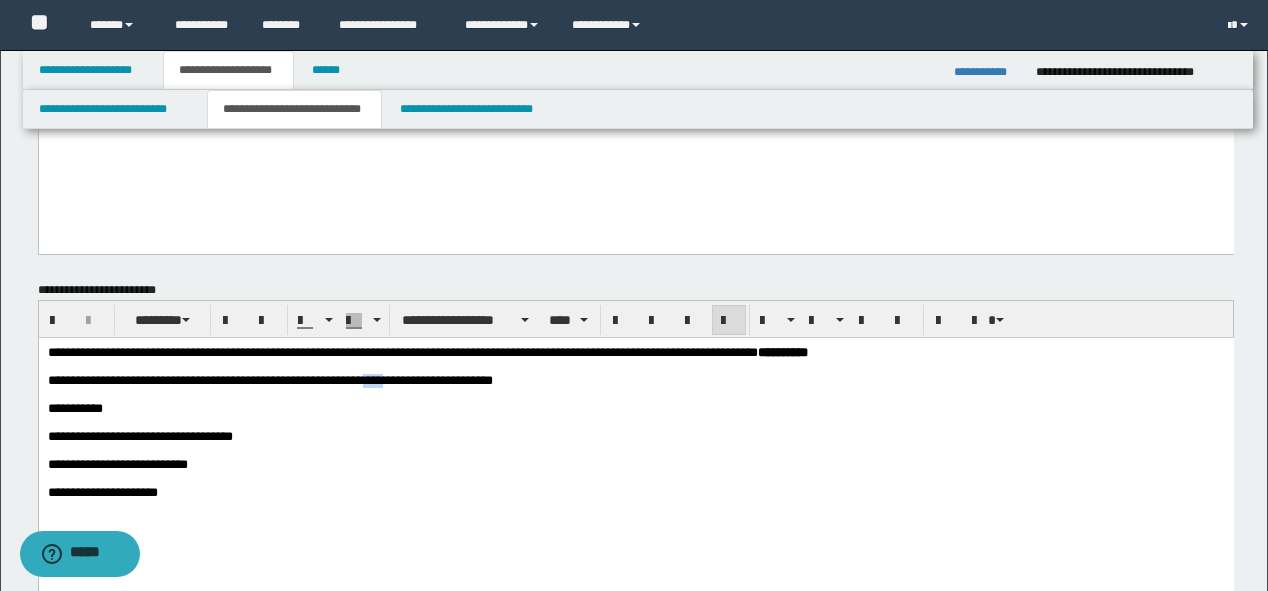 click on "**********" at bounding box center [269, 379] 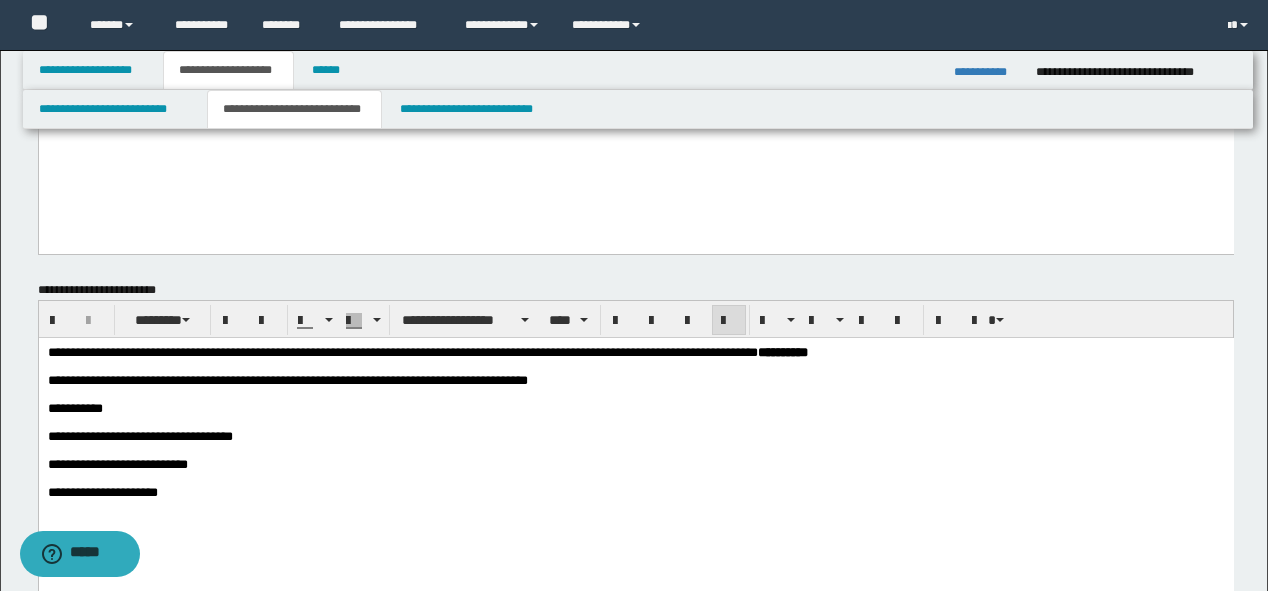 click on "**********" at bounding box center [287, 379] 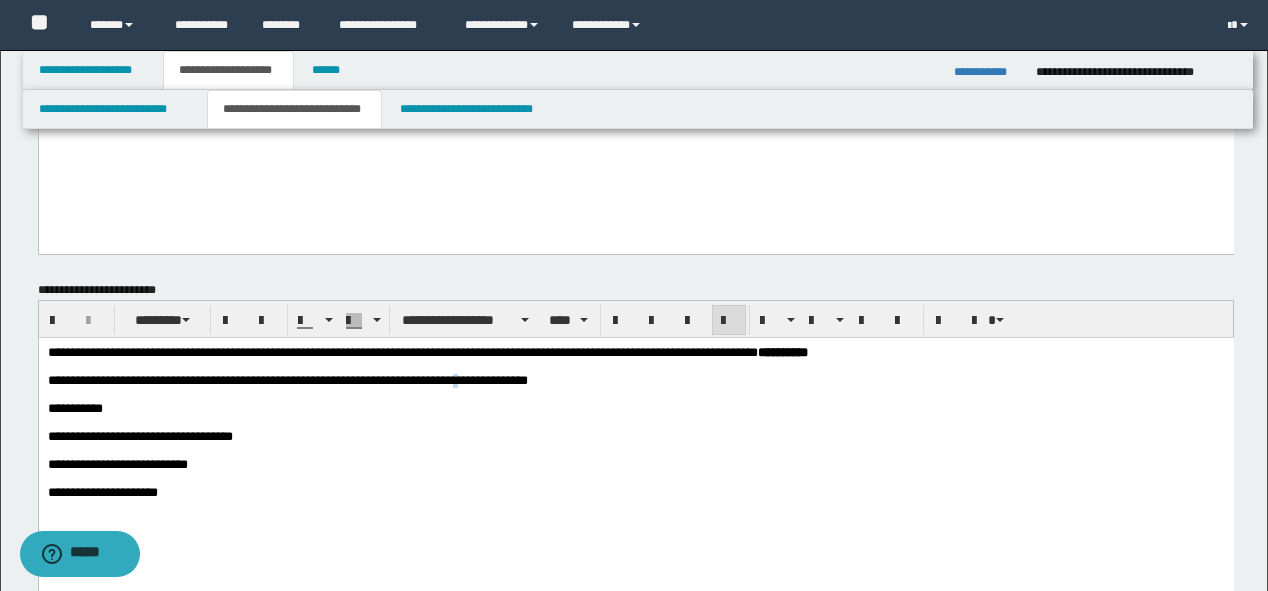 click on "**********" at bounding box center [287, 379] 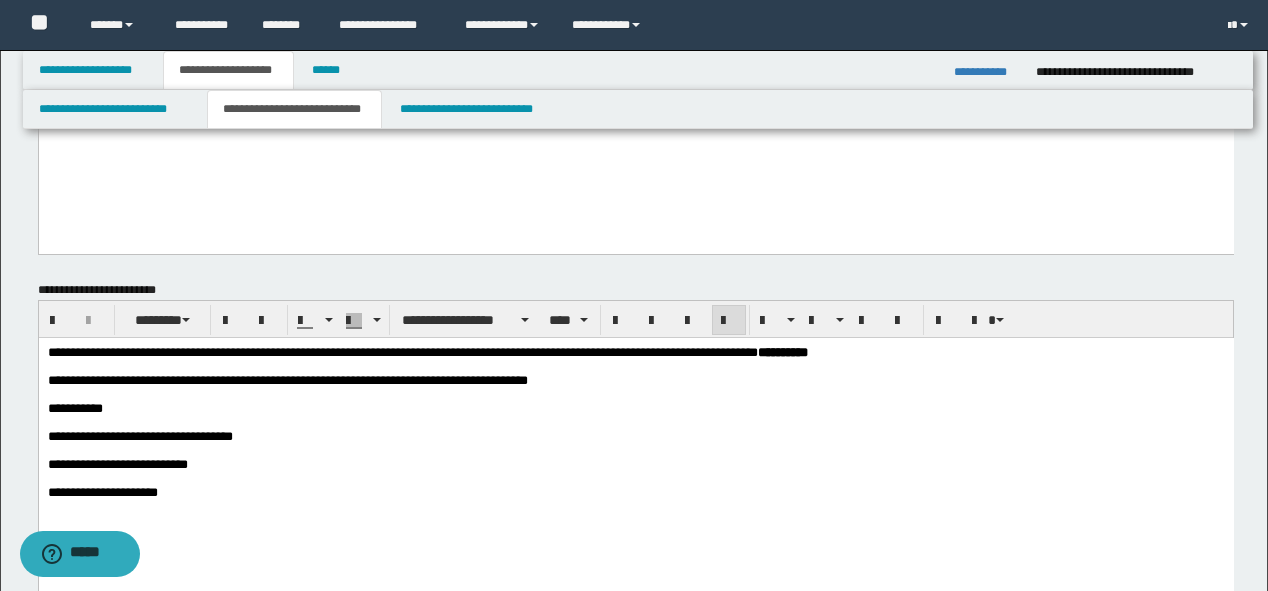 click on "**********" at bounding box center [287, 379] 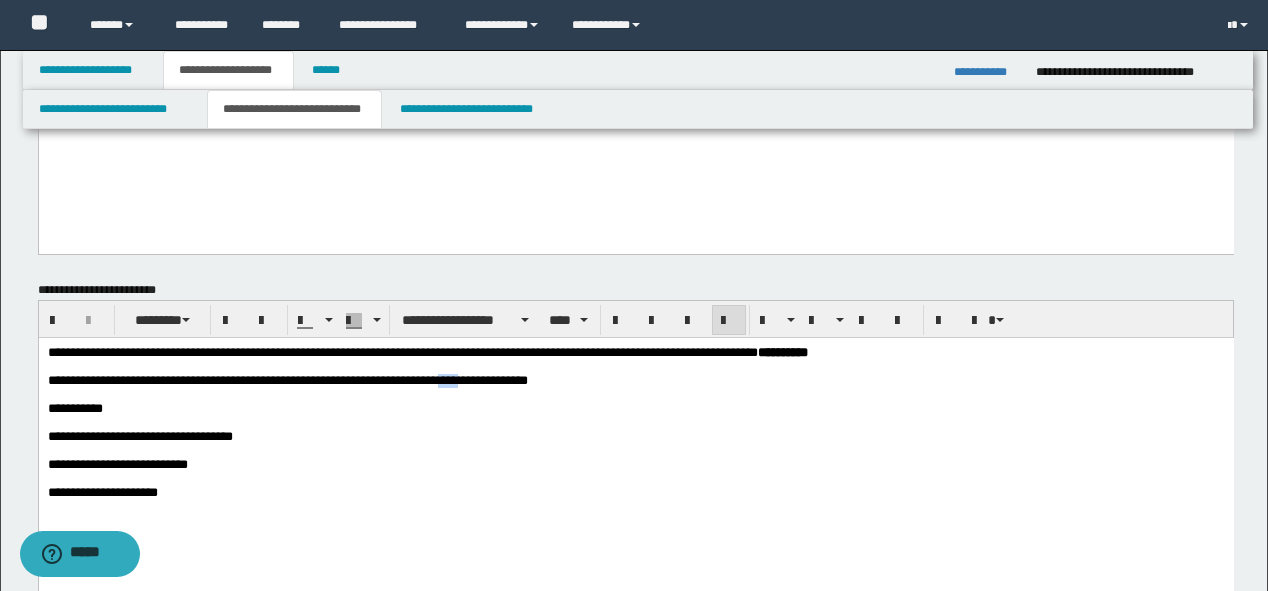 click on "**********" at bounding box center [287, 379] 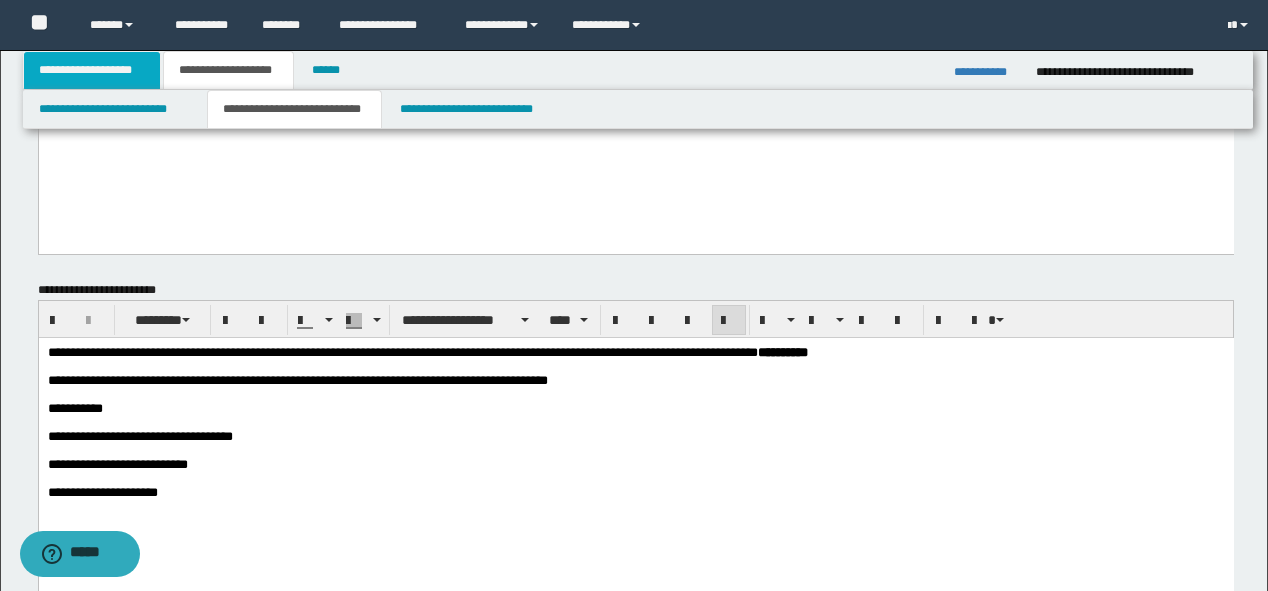 click on "**********" at bounding box center [92, 70] 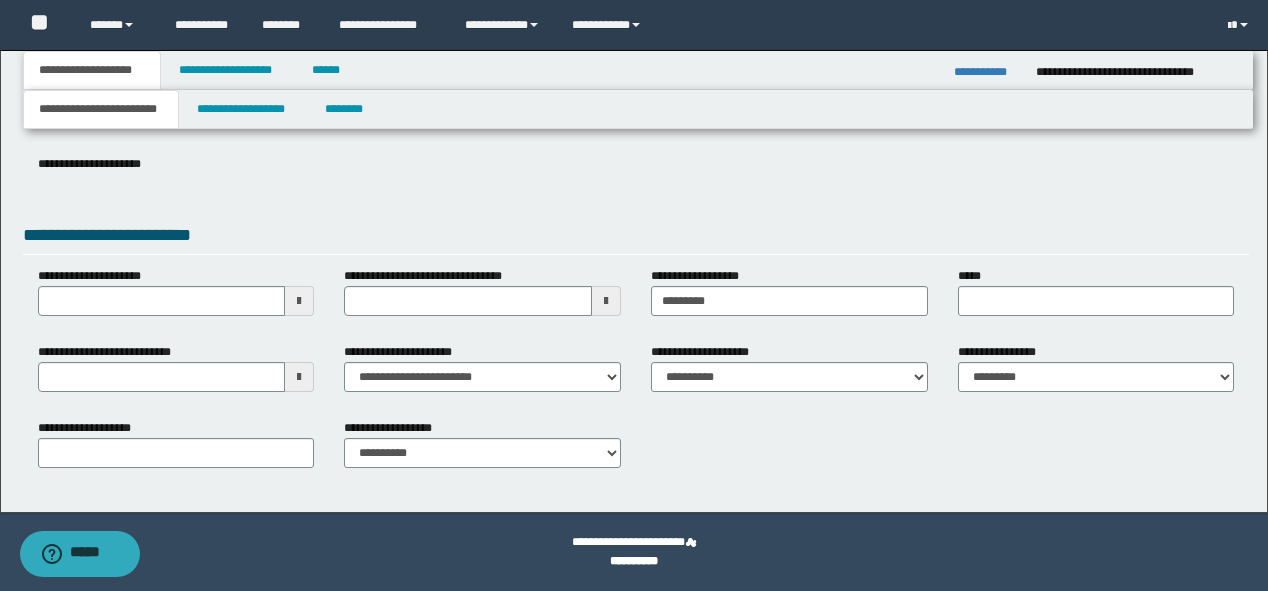 click on "**********" at bounding box center (101, 109) 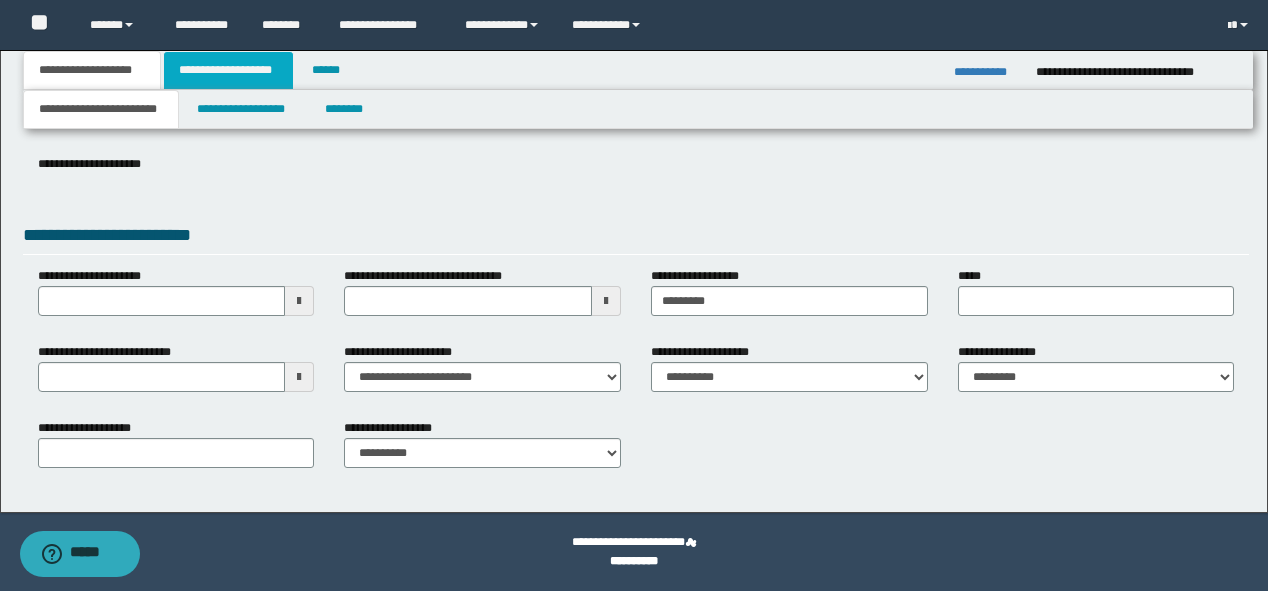 click on "**********" at bounding box center [228, 70] 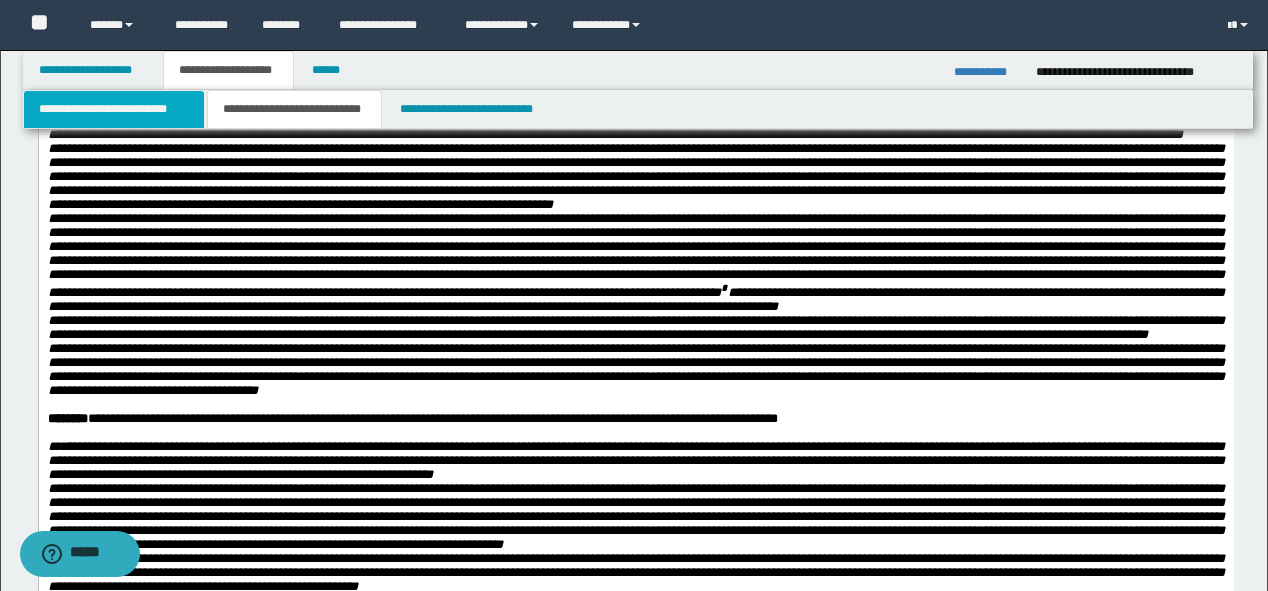 click on "**********" at bounding box center (114, 109) 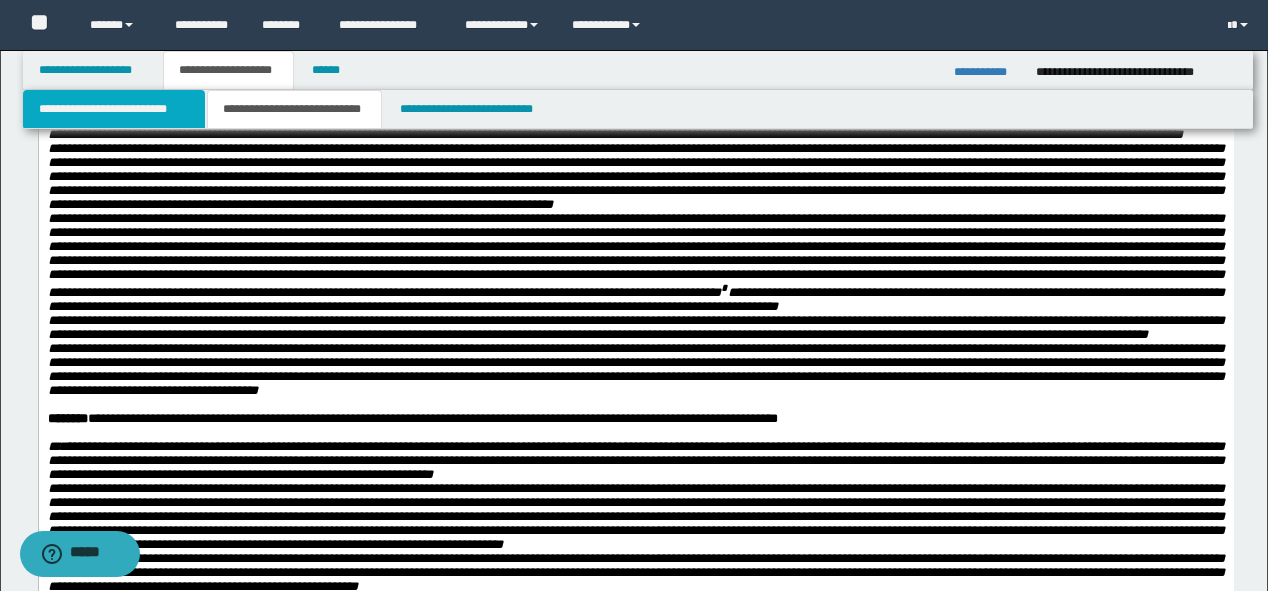 type 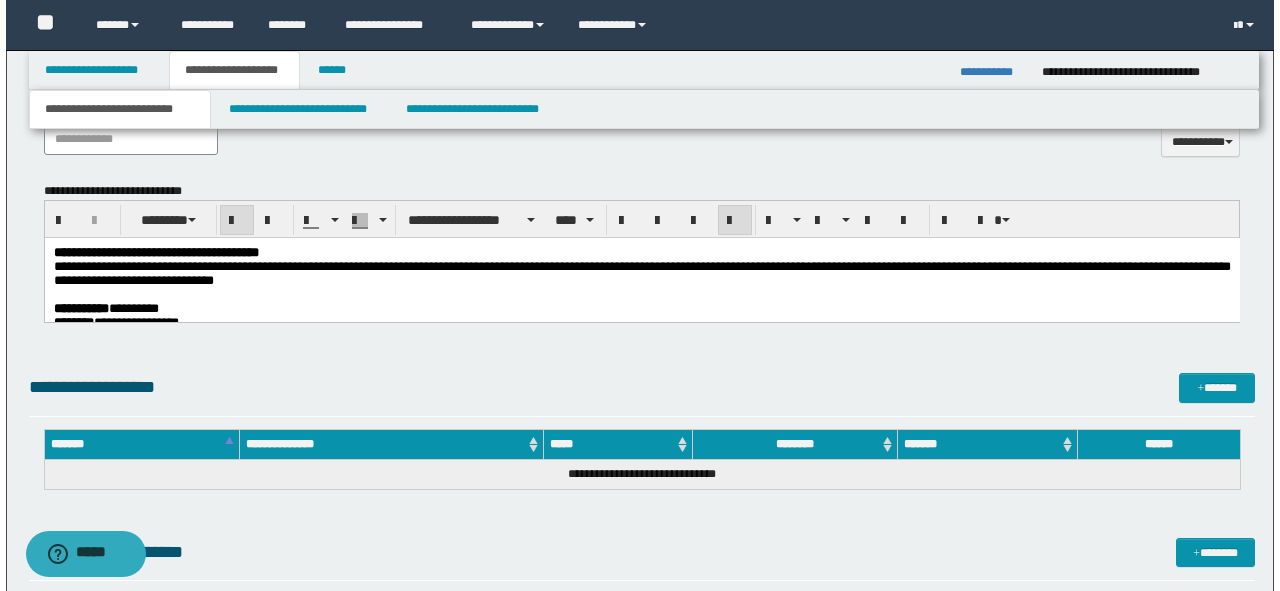 scroll, scrollTop: 932, scrollLeft: 0, axis: vertical 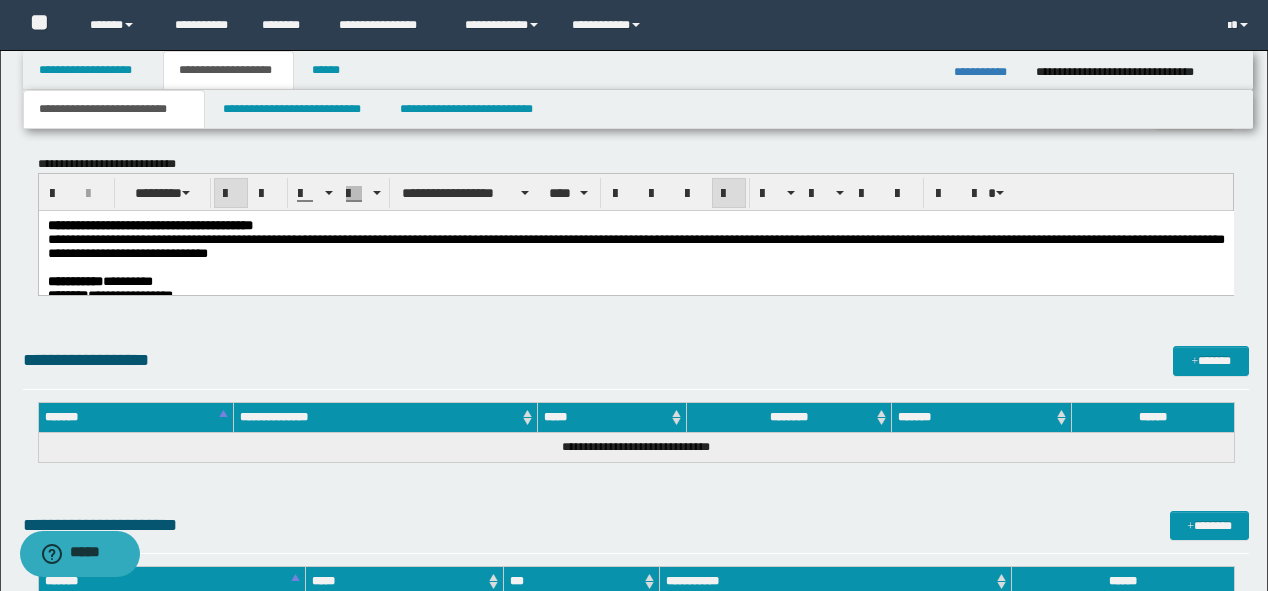 click at bounding box center [635, 268] 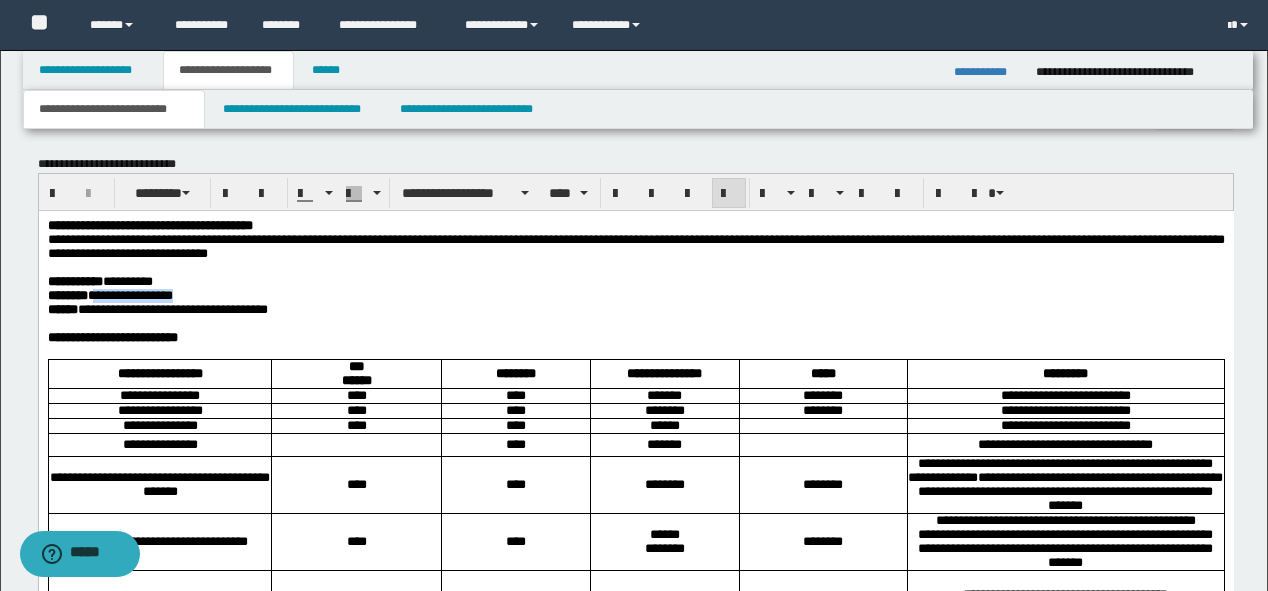 drag, startPoint x: 227, startPoint y: 306, endPoint x: 122, endPoint y: 304, distance: 105.01904 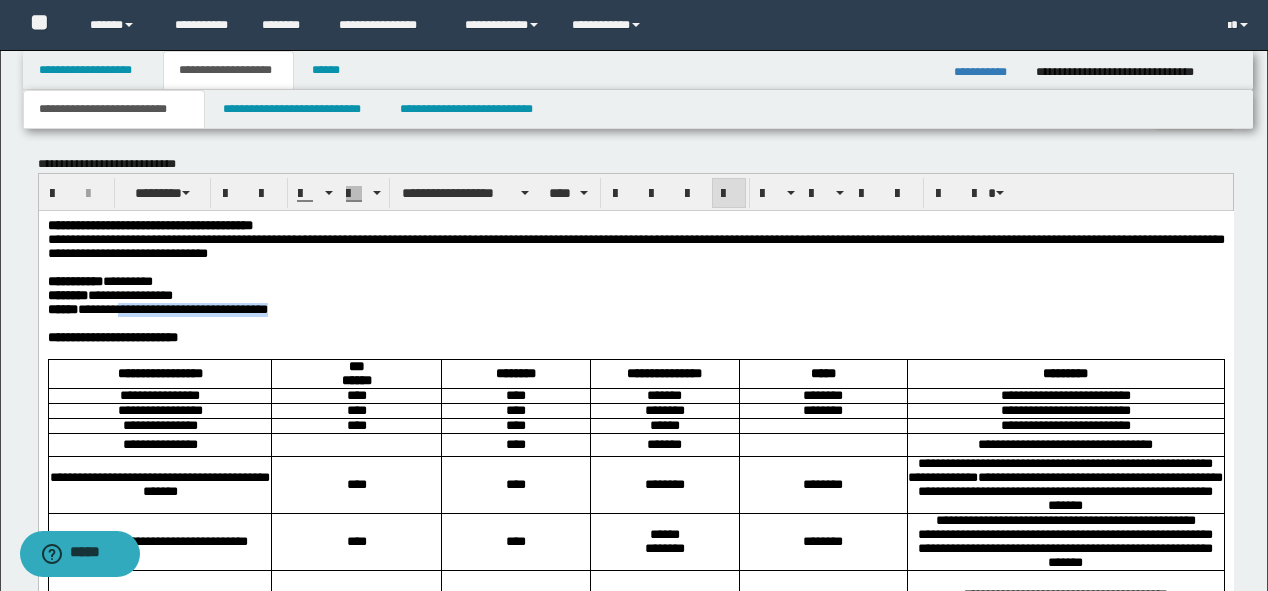 drag, startPoint x: 308, startPoint y: 325, endPoint x: 147, endPoint y: 326, distance: 161.00311 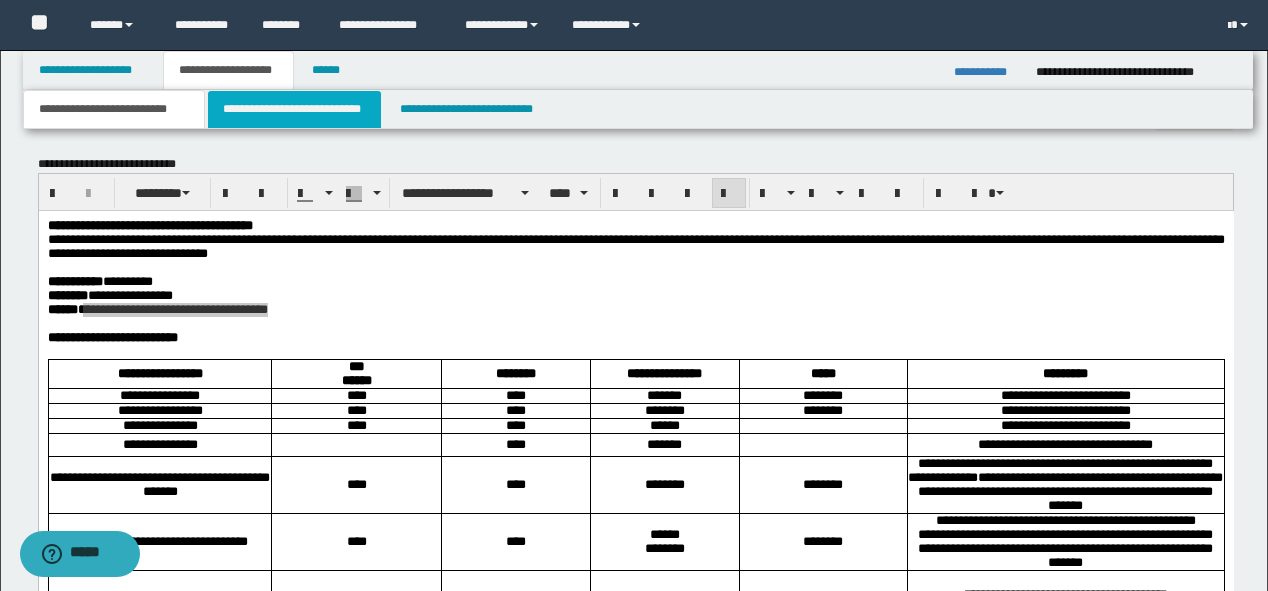 click on "**********" at bounding box center [294, 109] 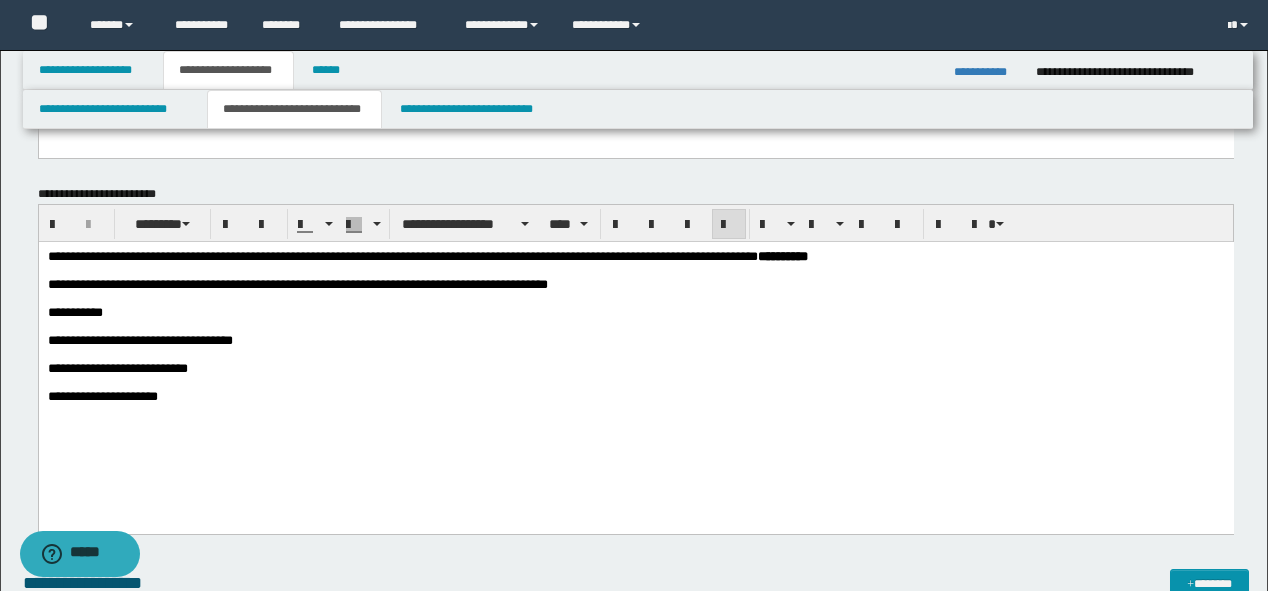 scroll, scrollTop: 1252, scrollLeft: 0, axis: vertical 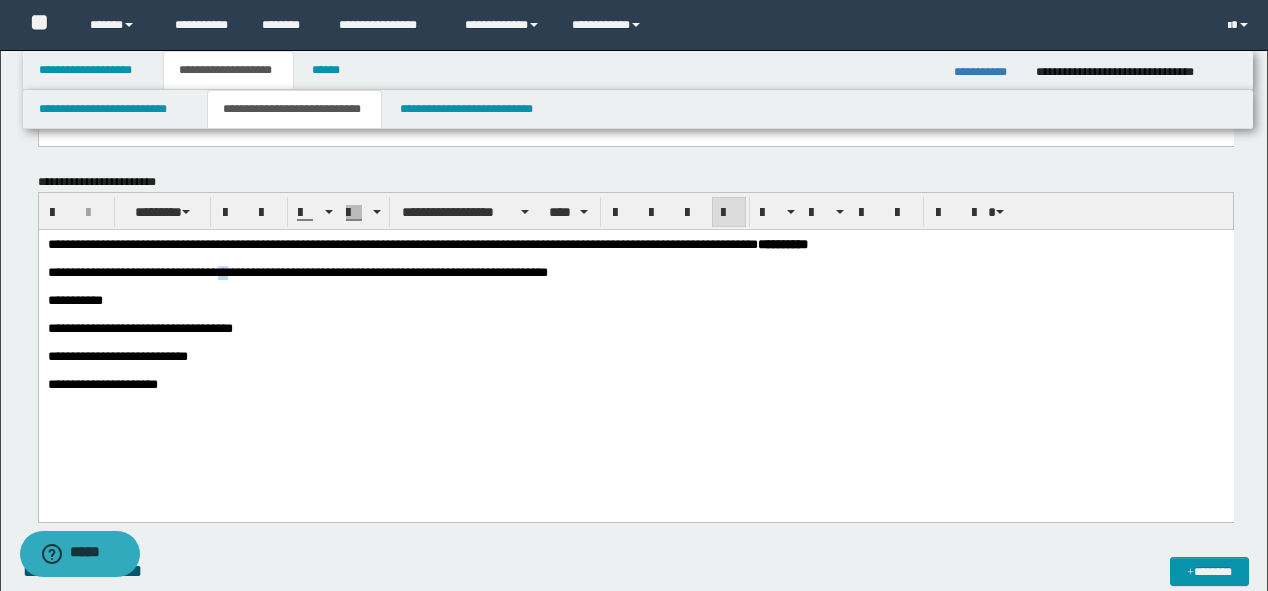 click on "**********" at bounding box center (297, 271) 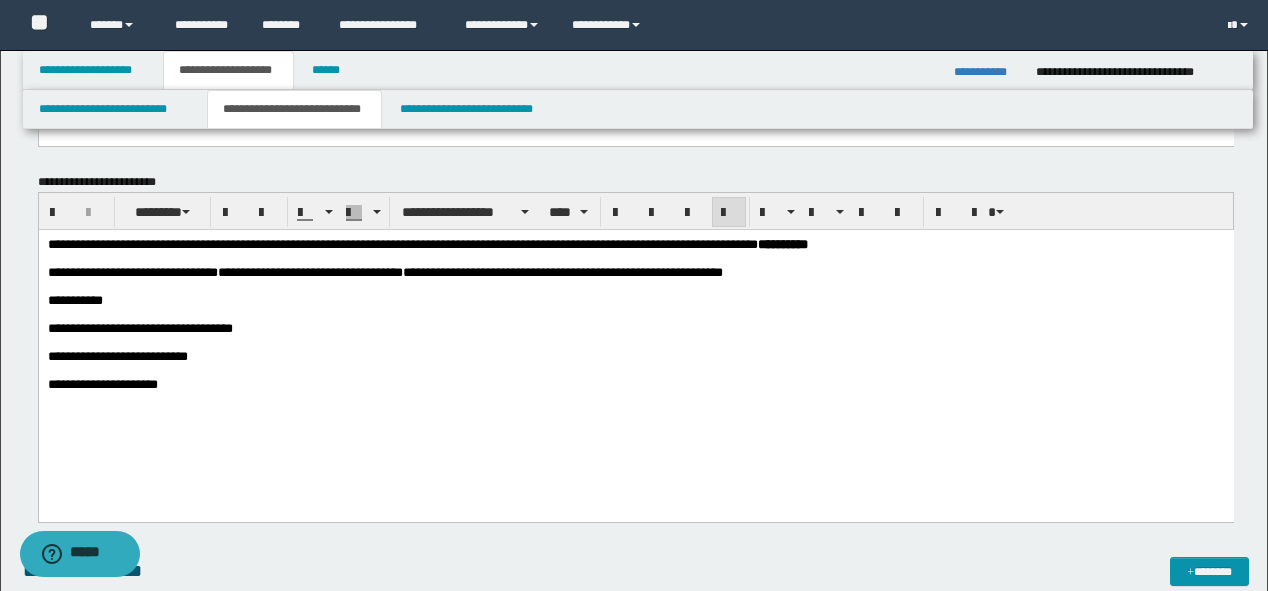 click on "**********" at bounding box center [309, 271] 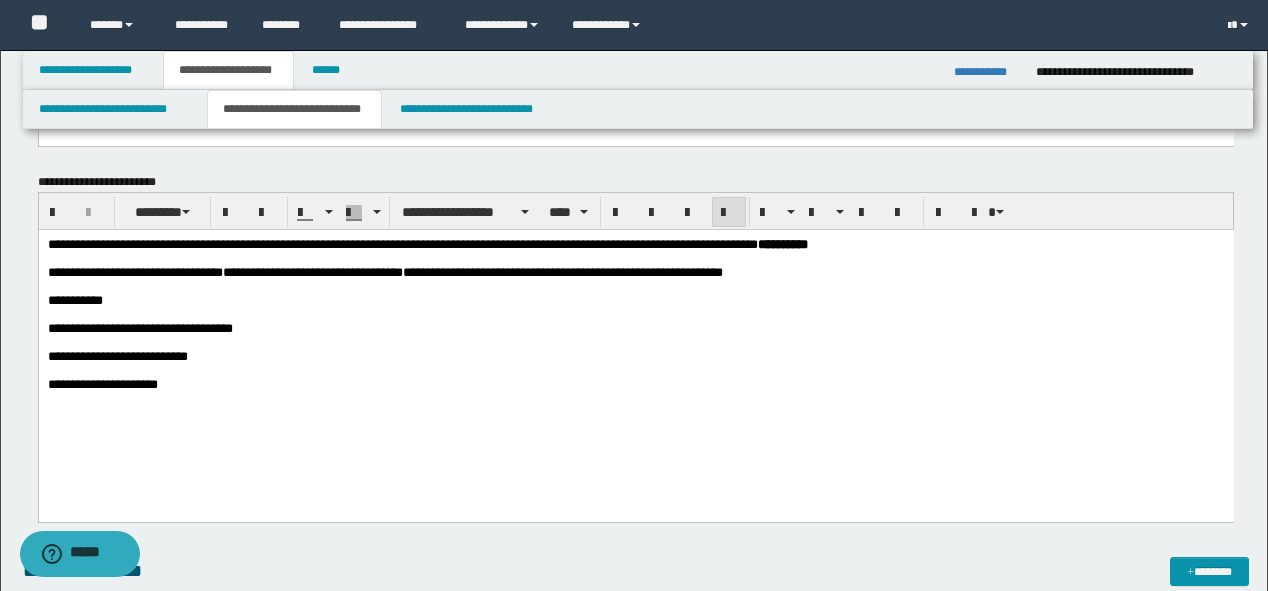 click on "**********" at bounding box center [312, 271] 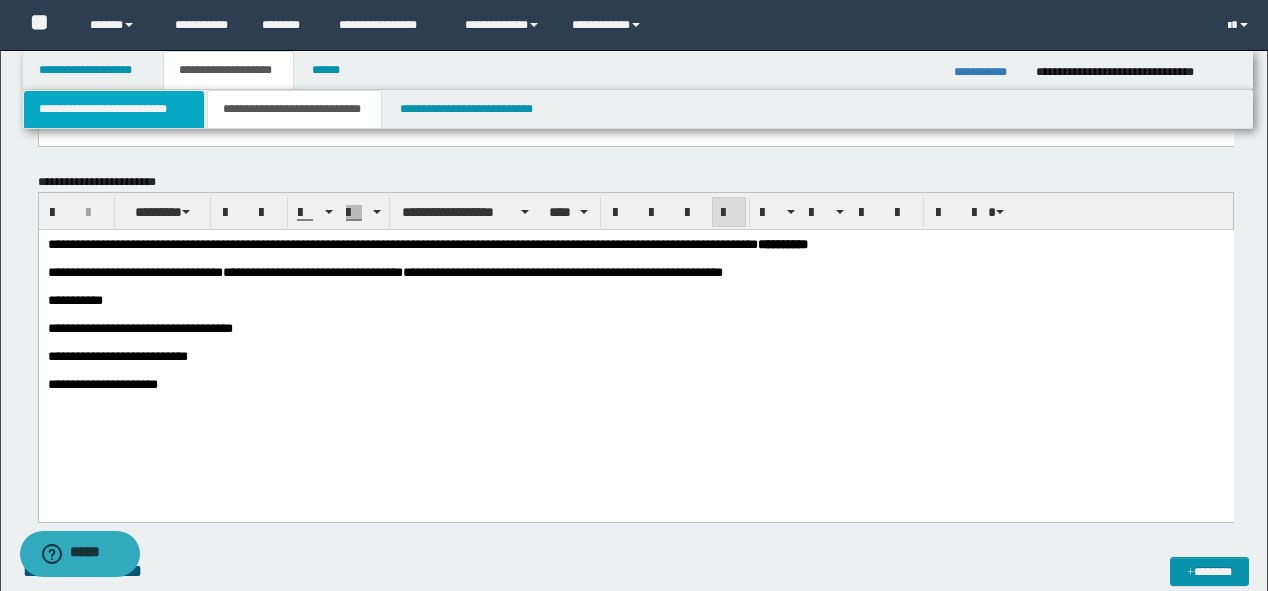 click on "**********" at bounding box center (114, 109) 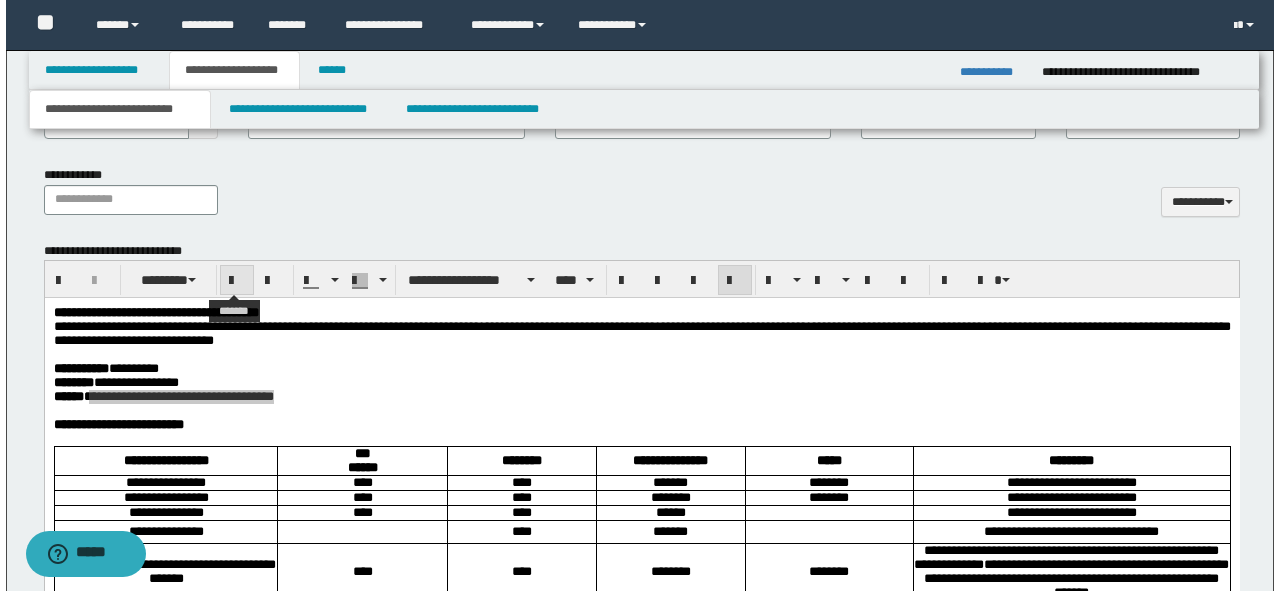 scroll, scrollTop: 852, scrollLeft: 0, axis: vertical 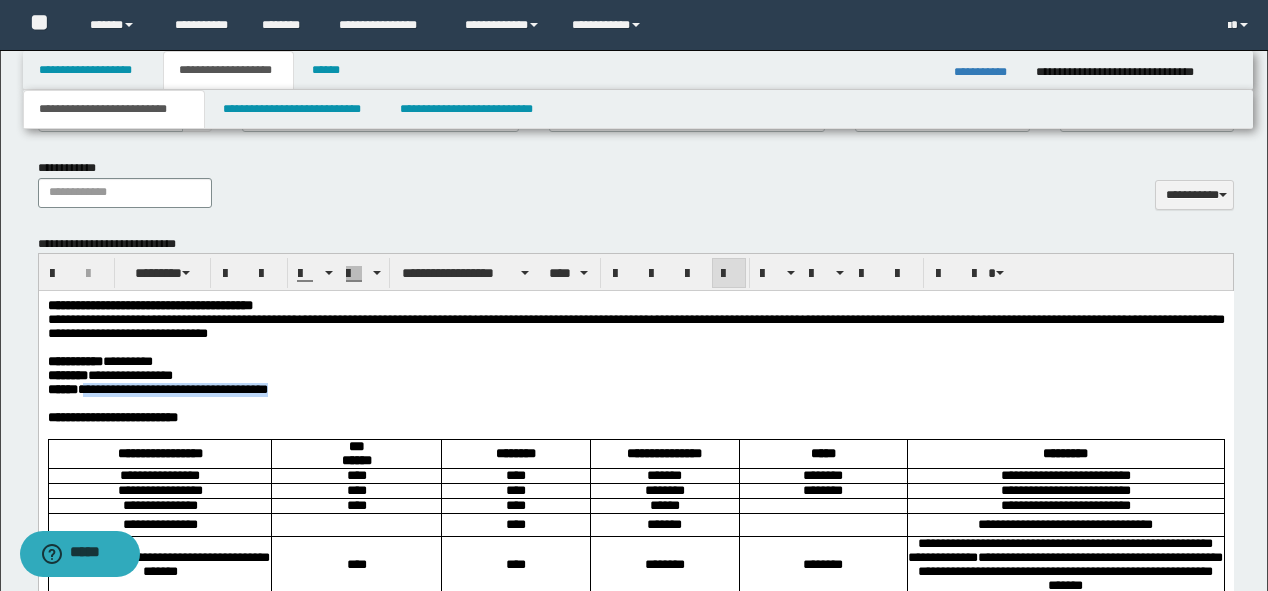 click on "**********" at bounding box center (635, 362) 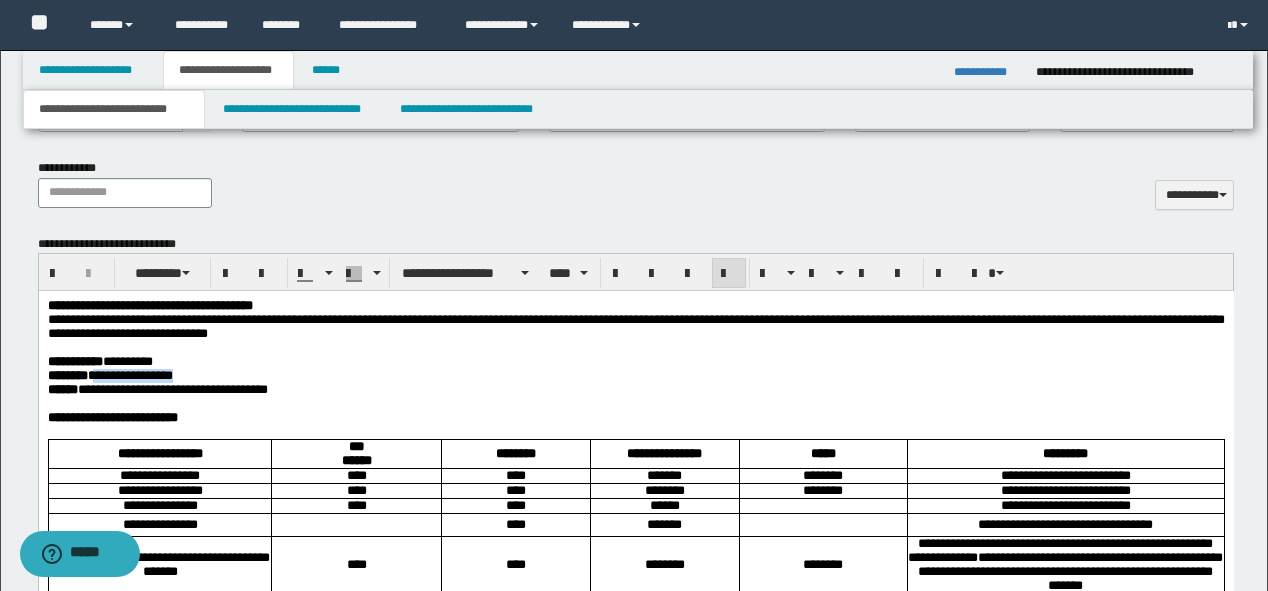 drag, startPoint x: 218, startPoint y: 384, endPoint x: 120, endPoint y: 387, distance: 98.045906 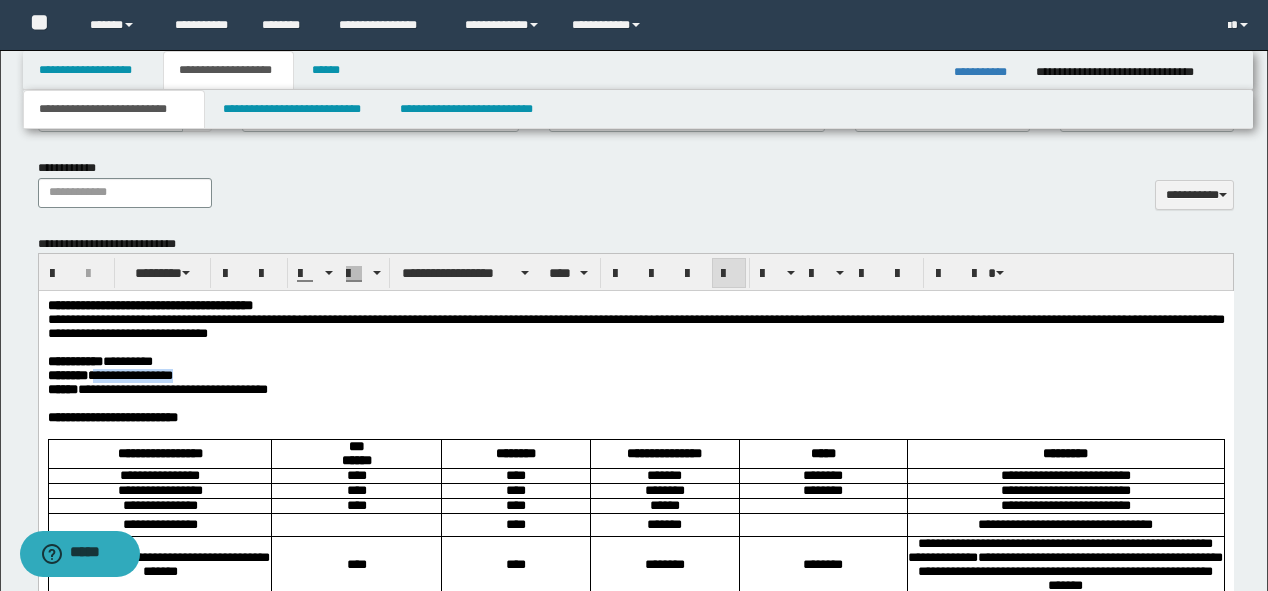 click on "**********" at bounding box center (635, 376) 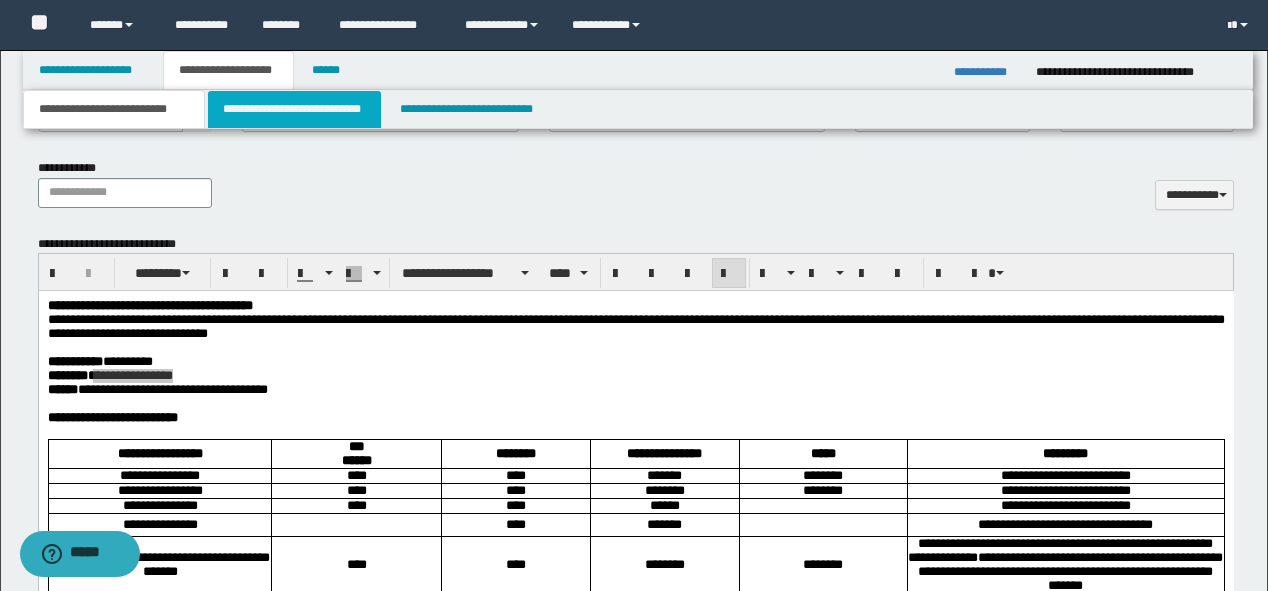click on "**********" at bounding box center (294, 109) 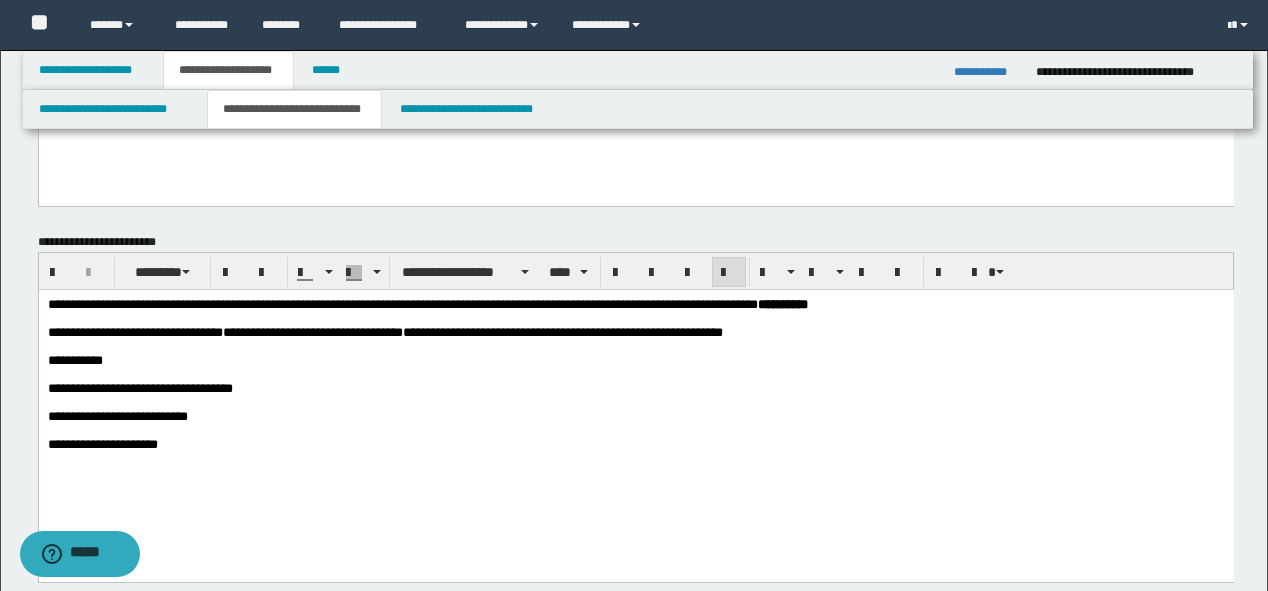 scroll, scrollTop: 1172, scrollLeft: 0, axis: vertical 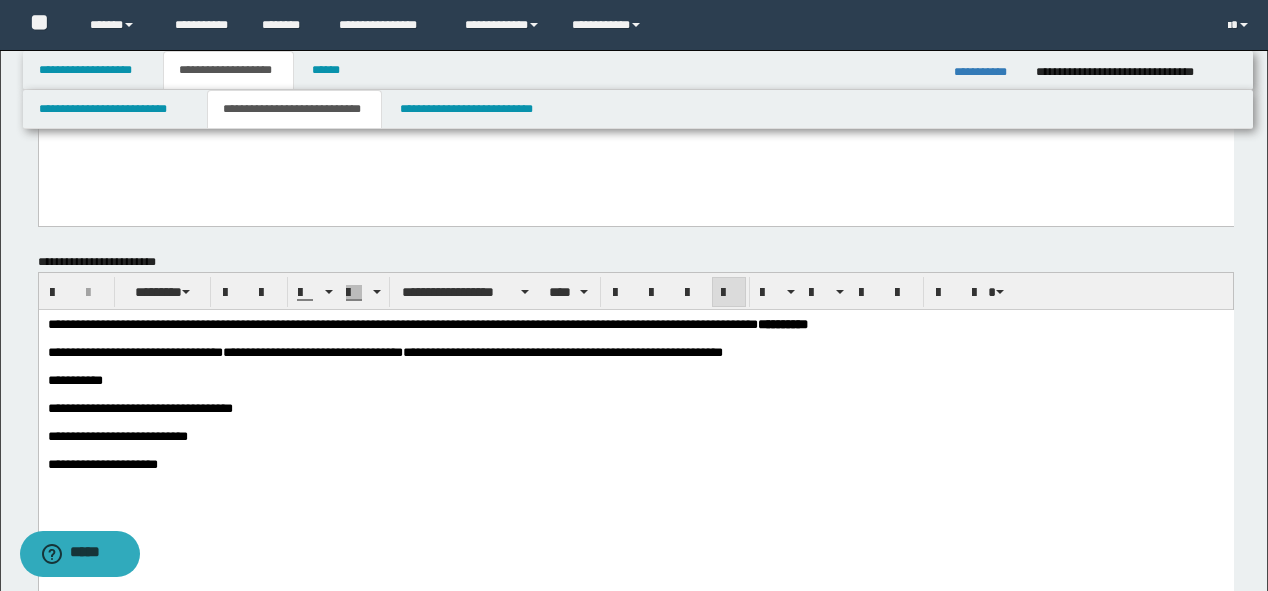 click on "**********" at bounding box center [635, 352] 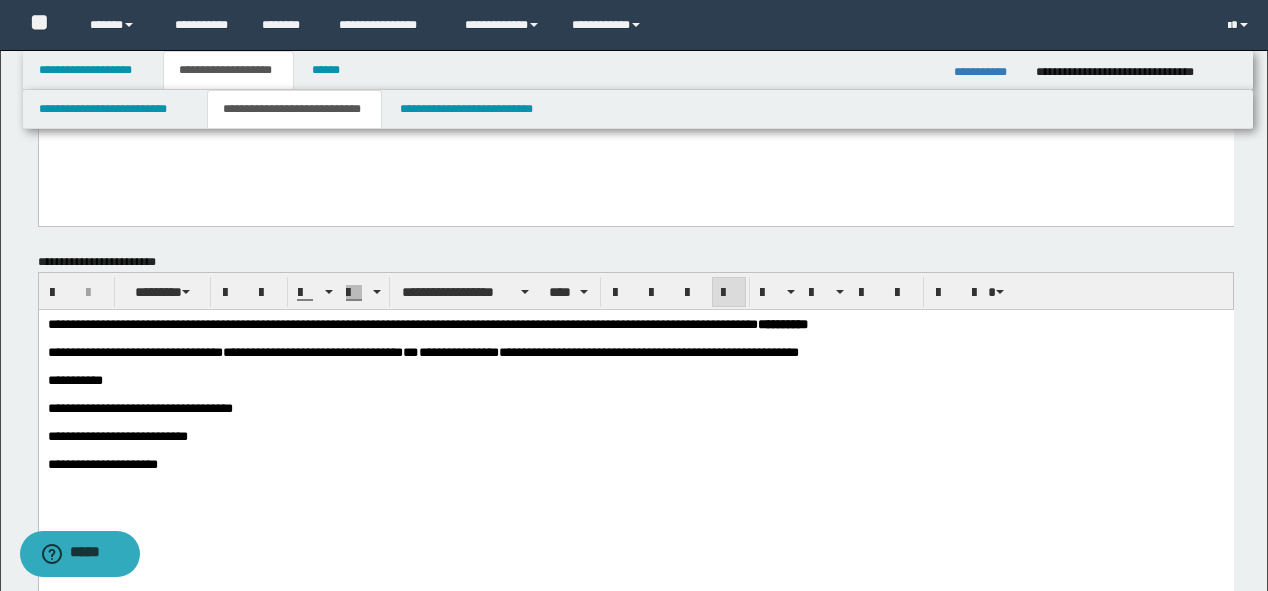 click on "**********" at bounding box center [422, 351] 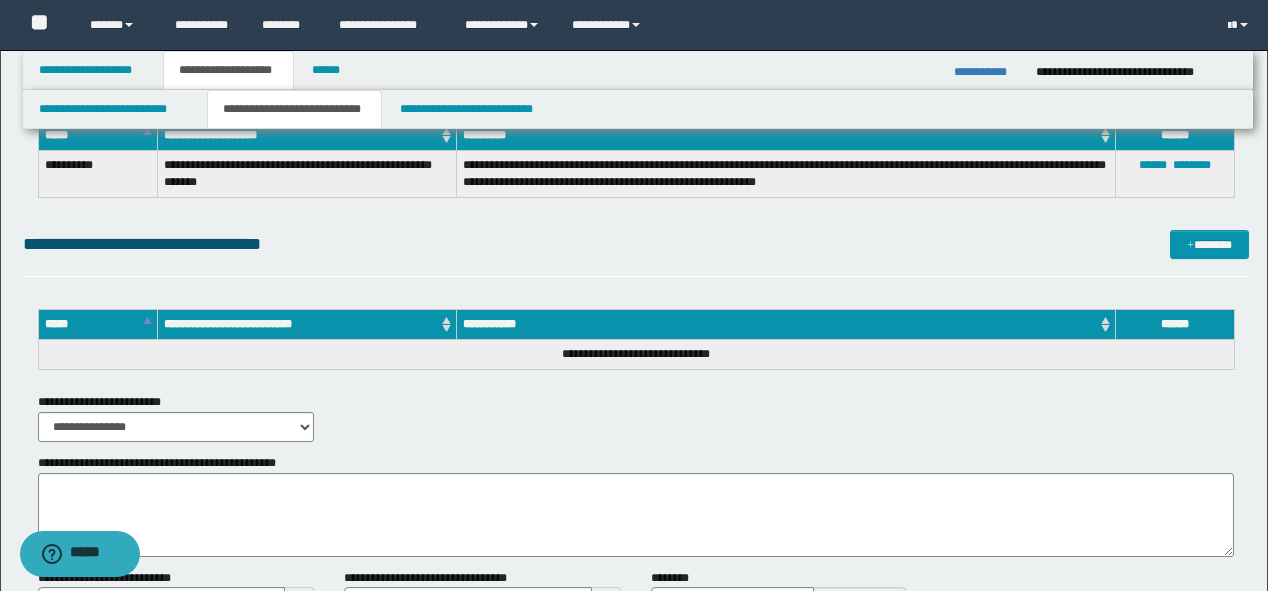 scroll, scrollTop: 2445, scrollLeft: 0, axis: vertical 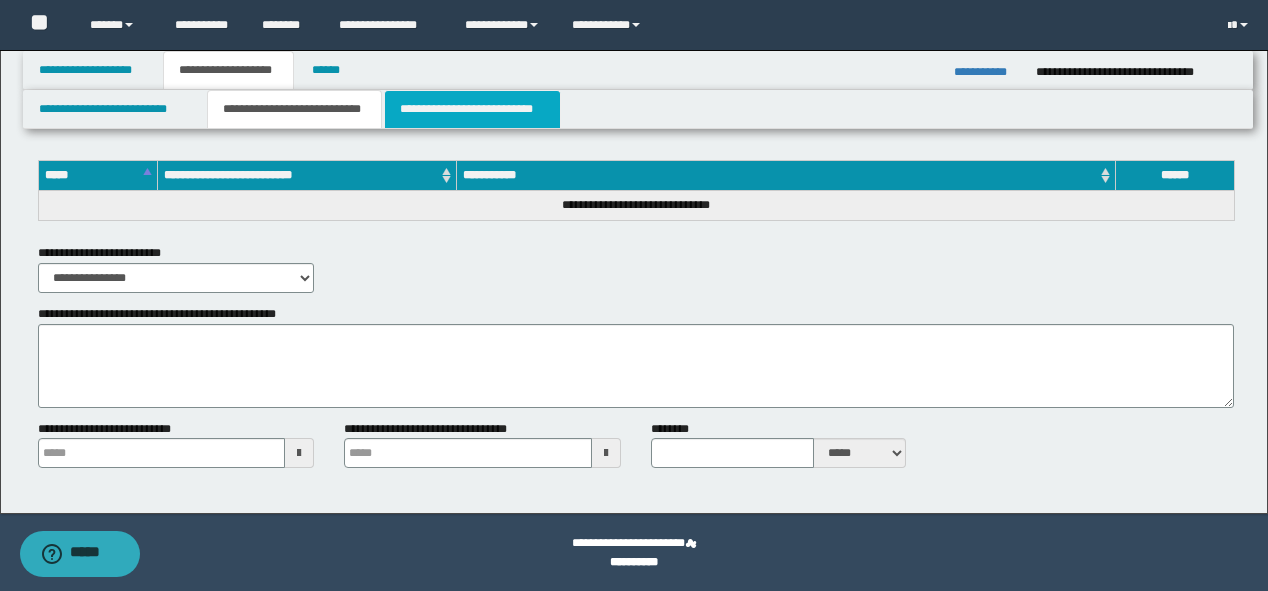 click on "**********" at bounding box center (472, 109) 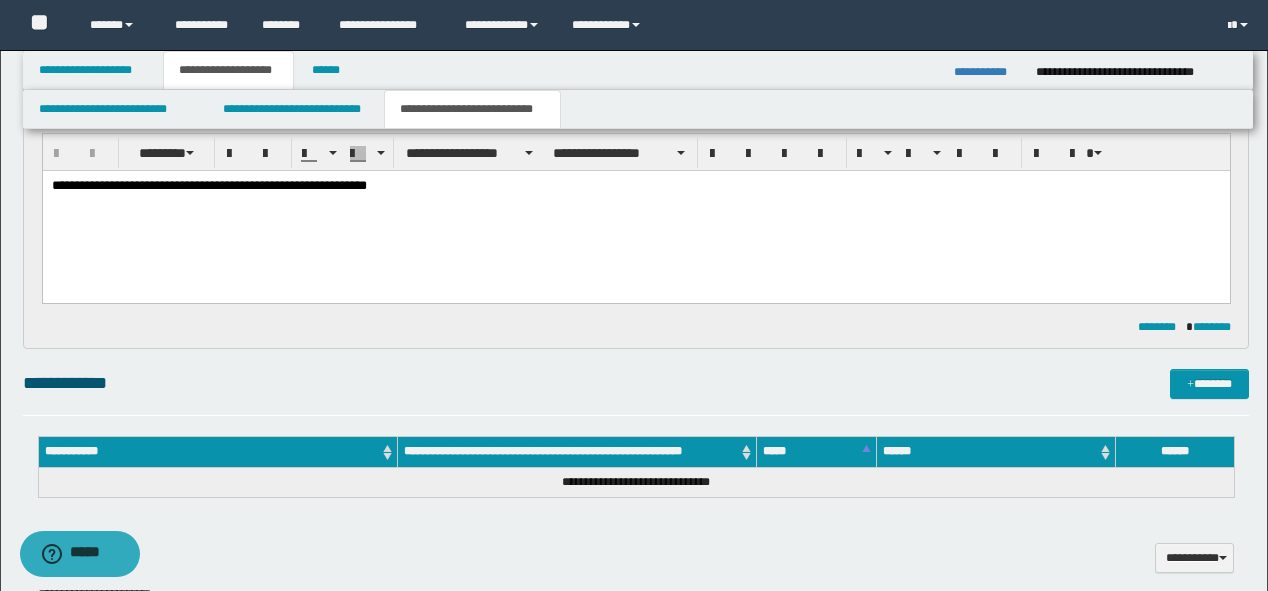 scroll, scrollTop: 0, scrollLeft: 0, axis: both 